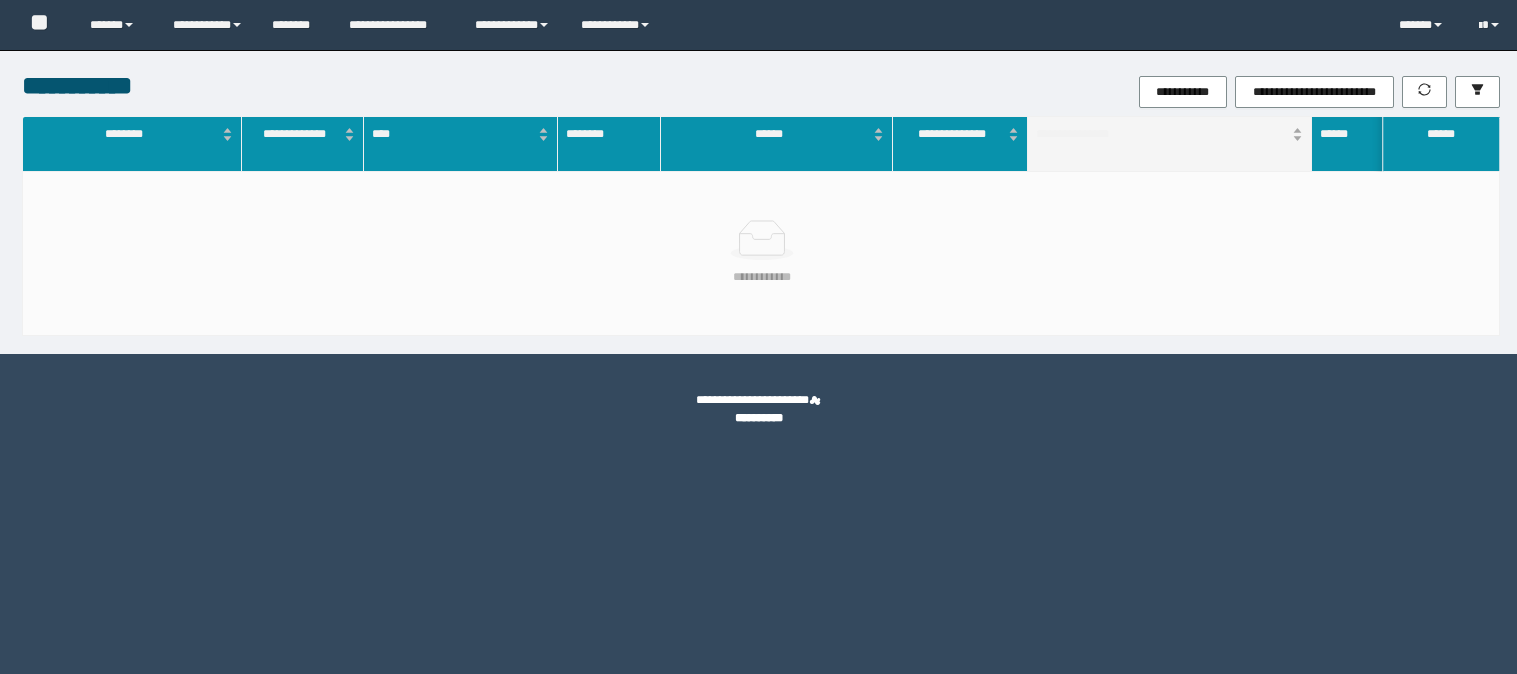 scroll, scrollTop: 0, scrollLeft: 0, axis: both 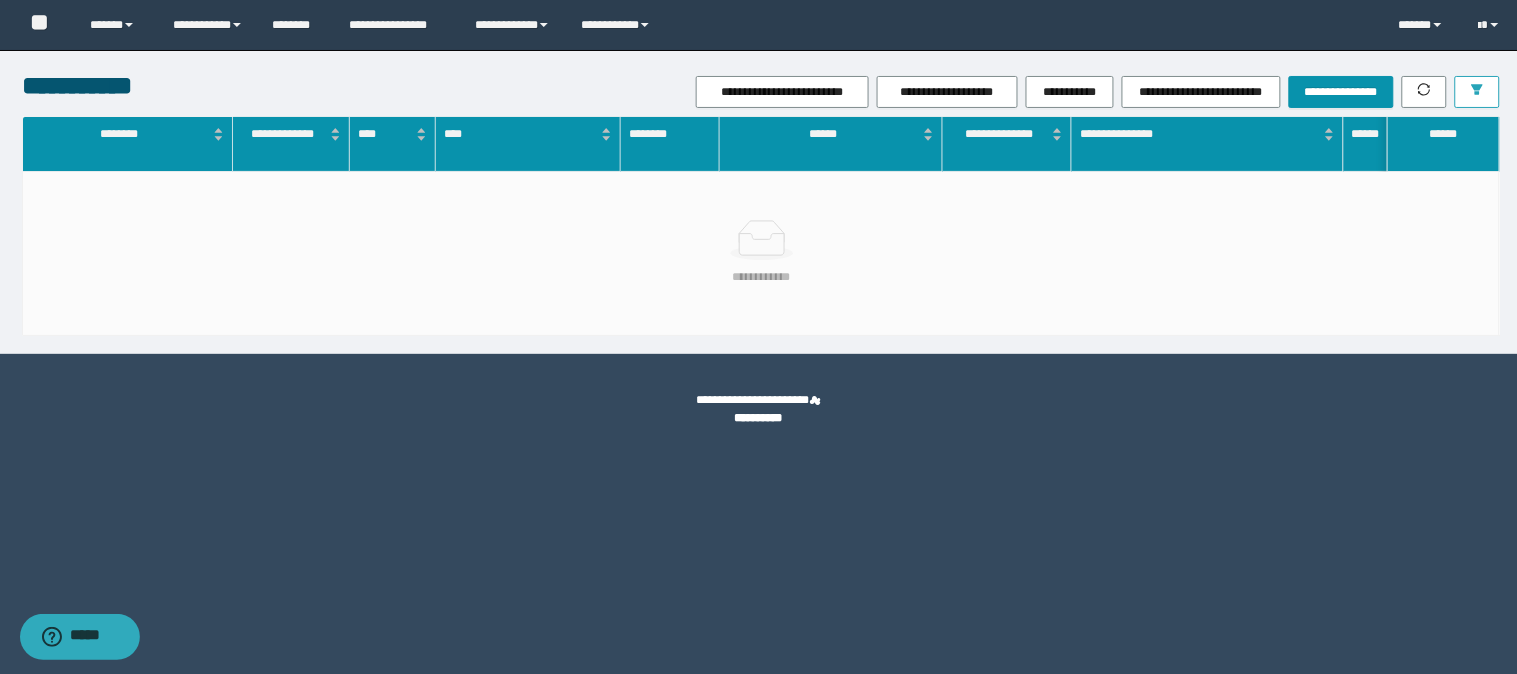 click at bounding box center [1477, 92] 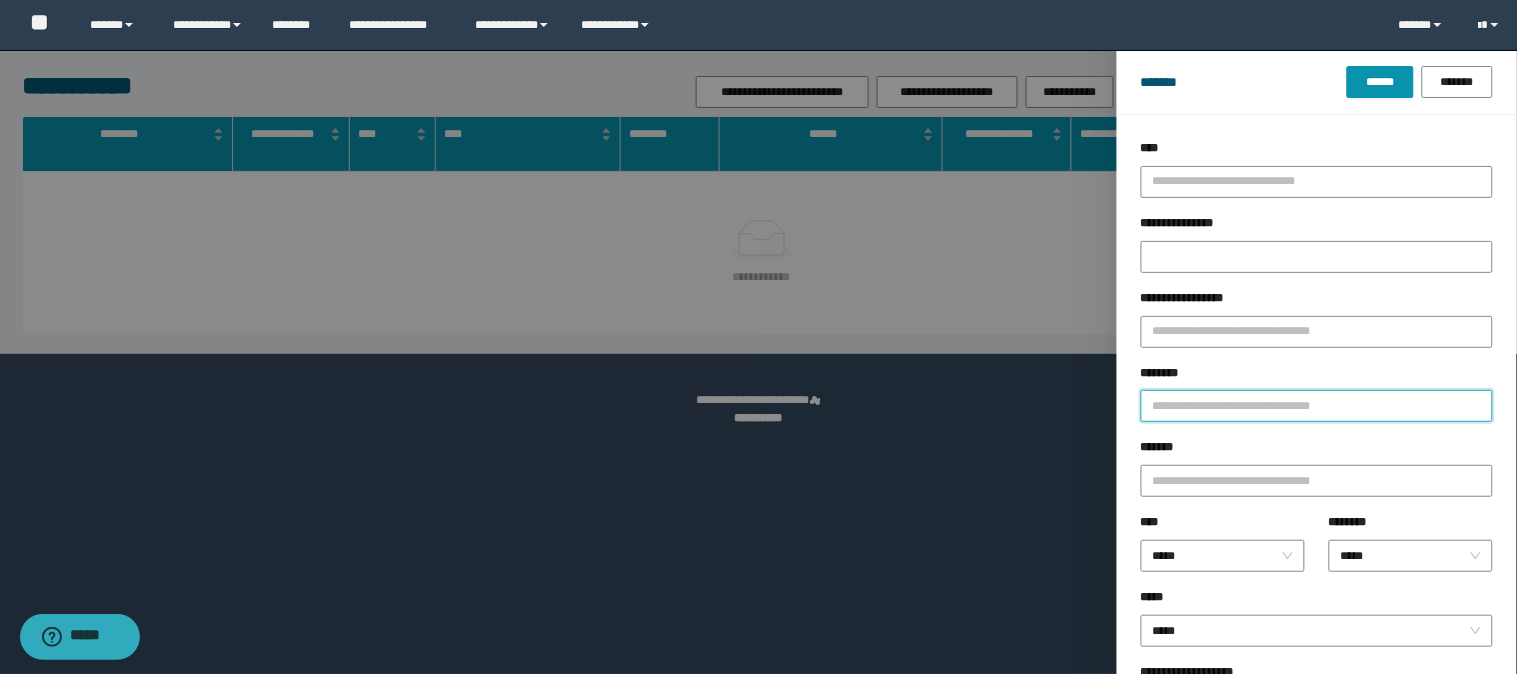 click on "********" at bounding box center [1317, 406] 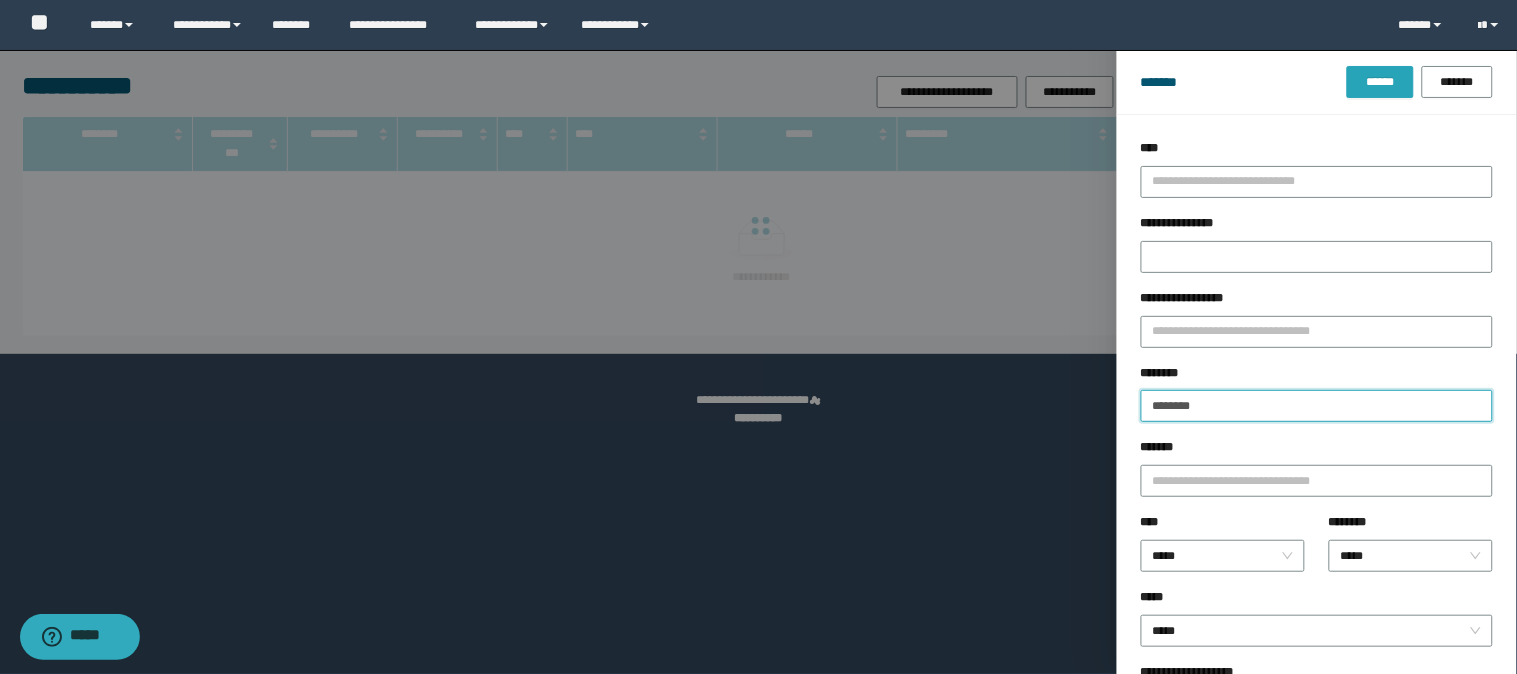 type on "********" 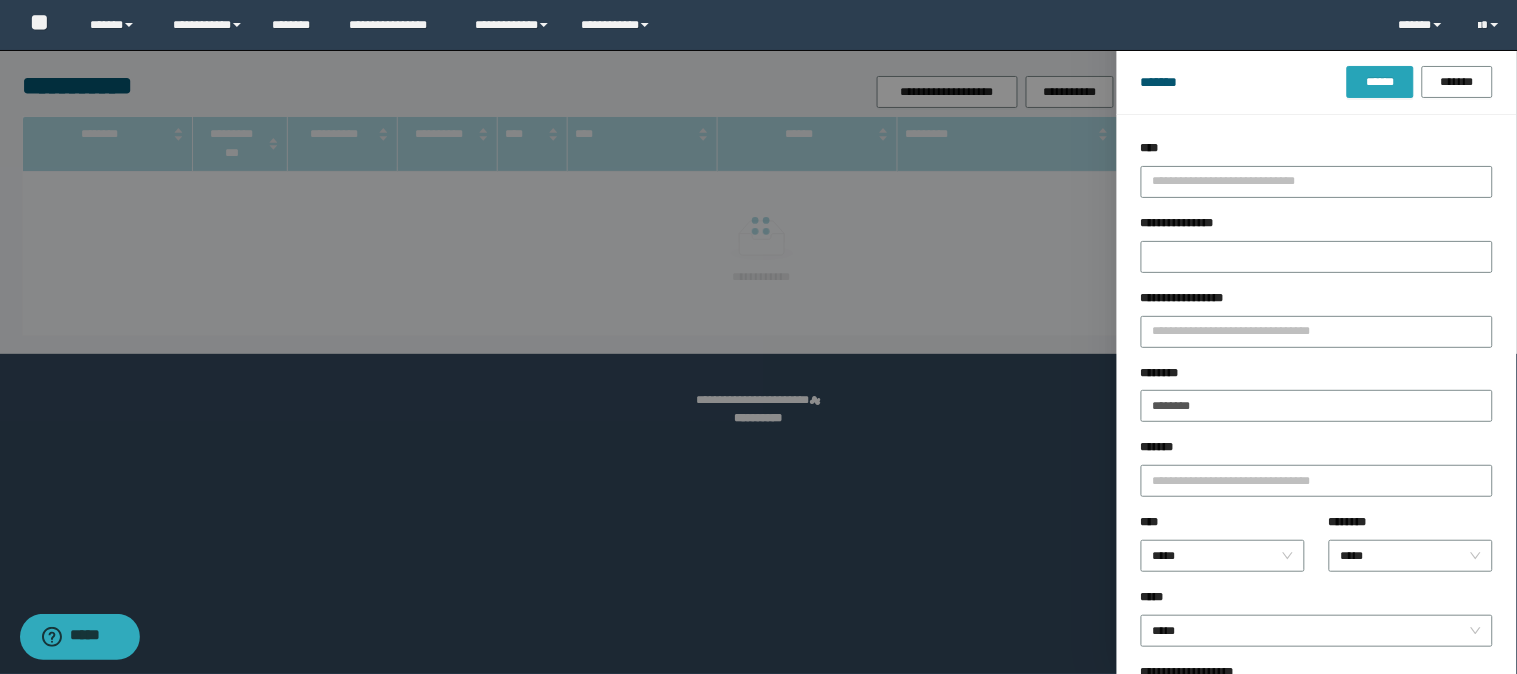 click on "******" at bounding box center (1380, 82) 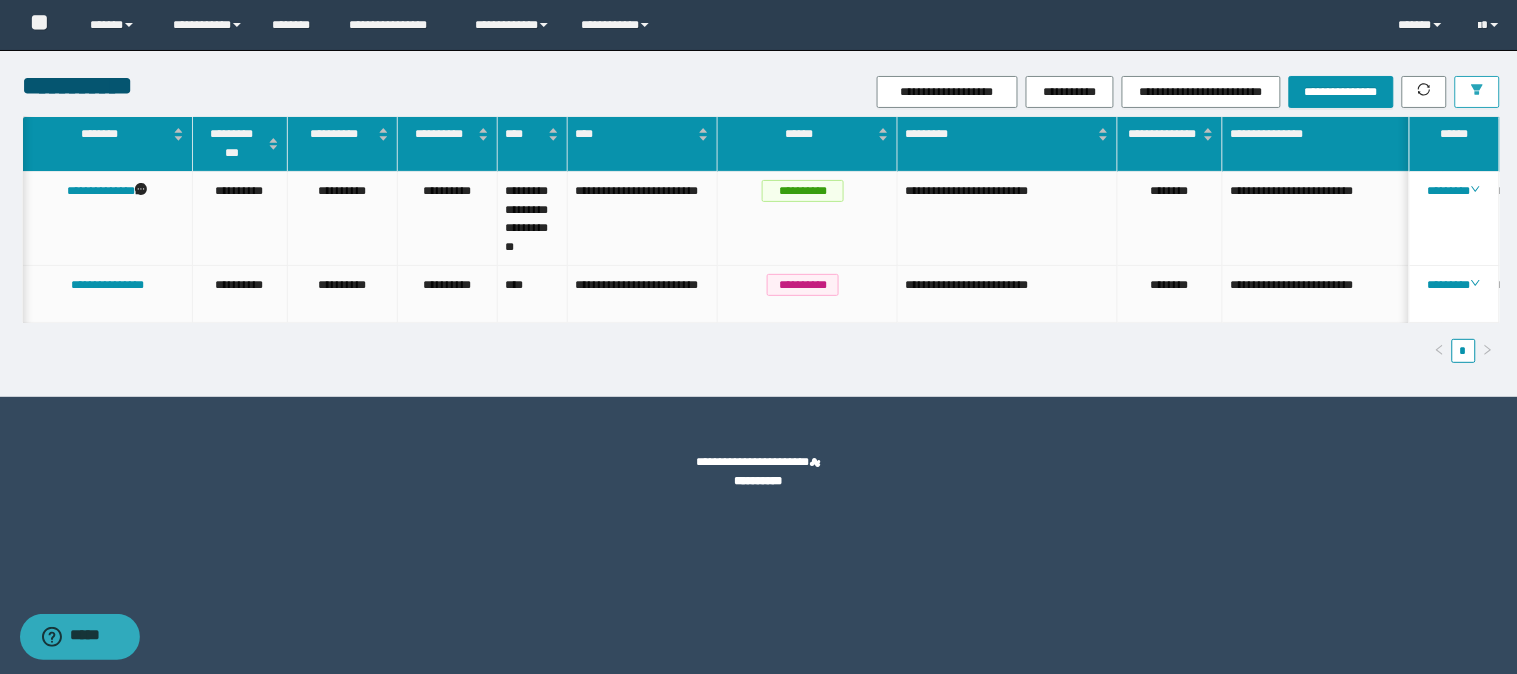 scroll, scrollTop: 0, scrollLeft: 25, axis: horizontal 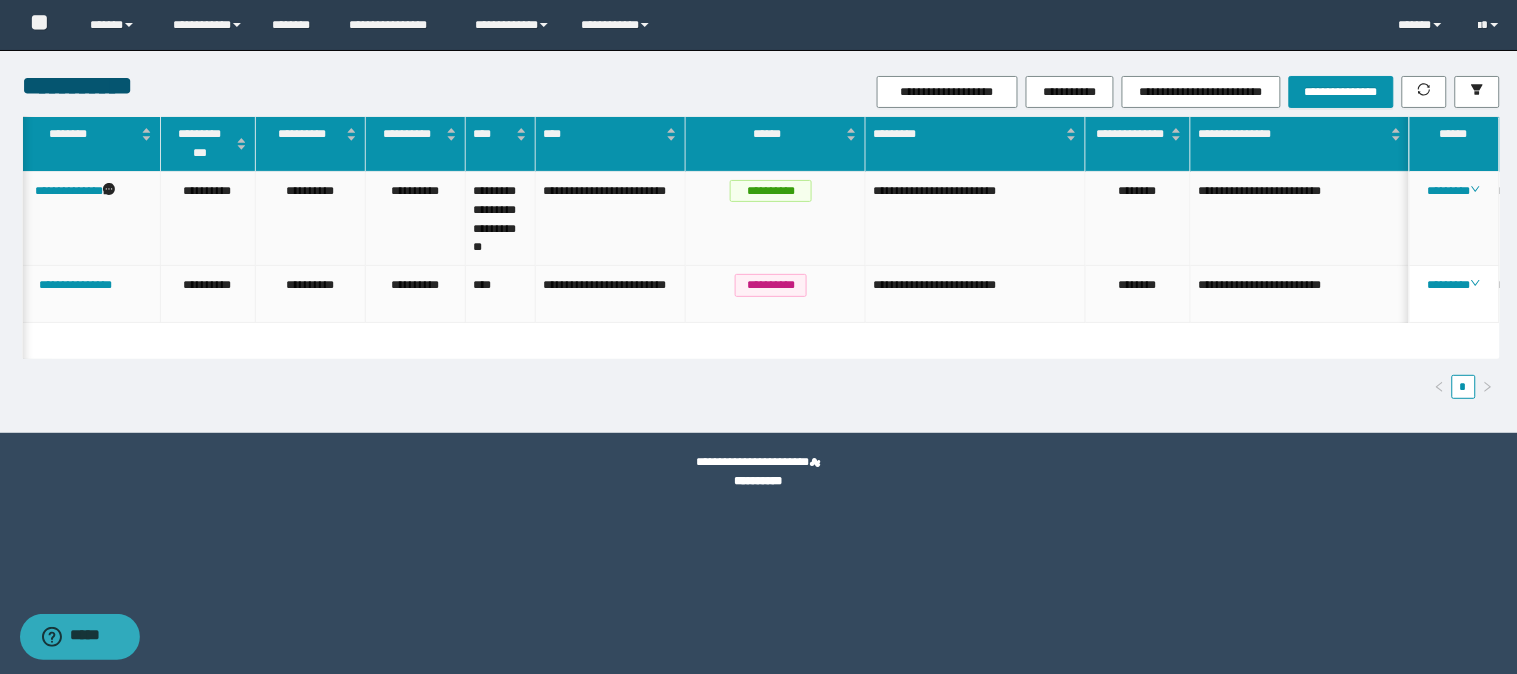 click on "********" at bounding box center (1455, 219) 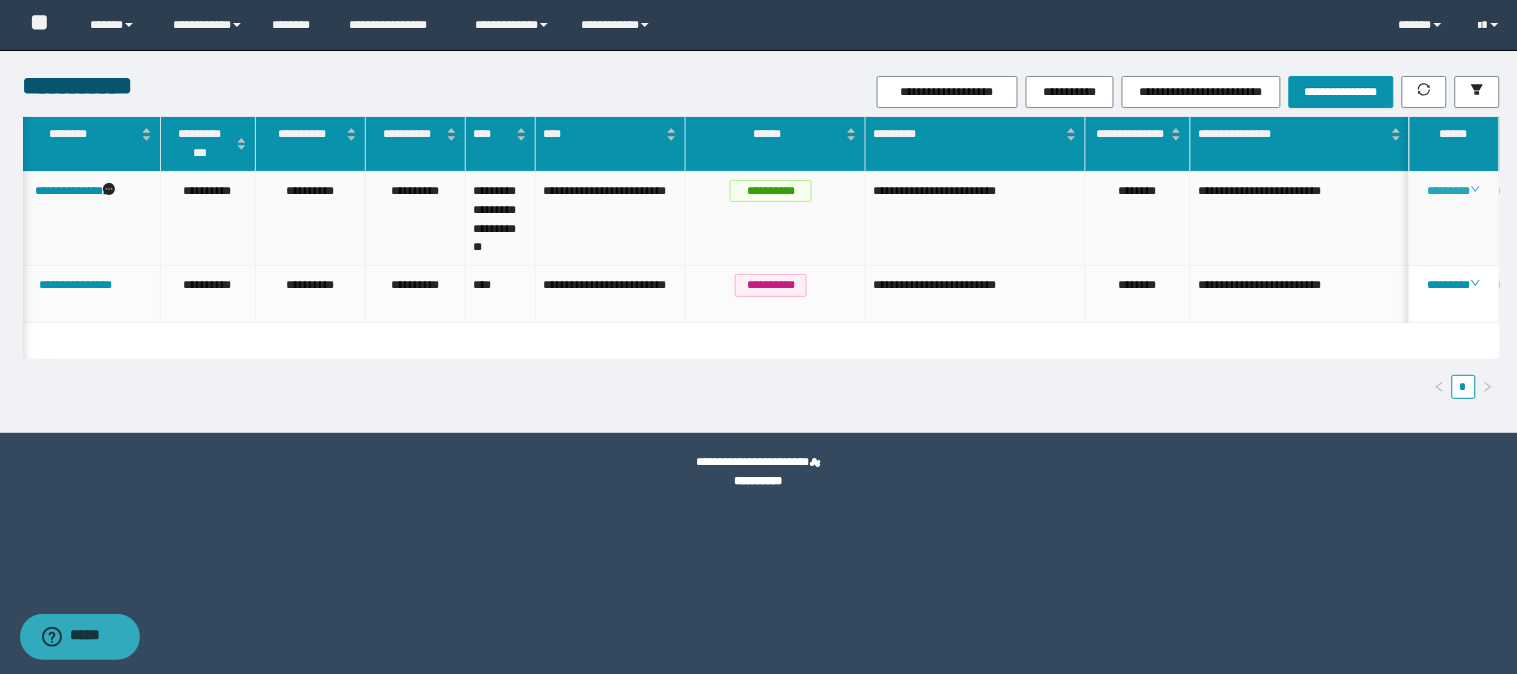 click on "********" at bounding box center (1454, 191) 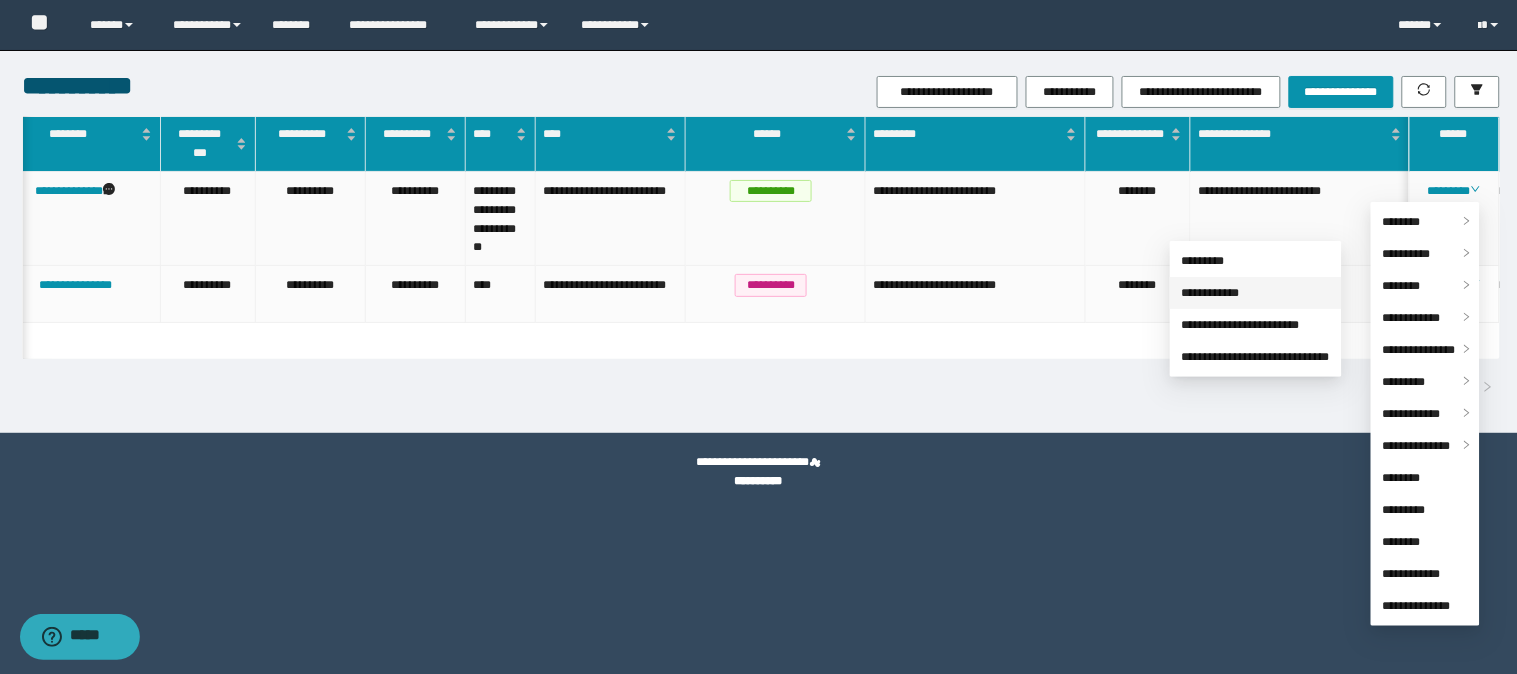 click on "**********" at bounding box center (1211, 293) 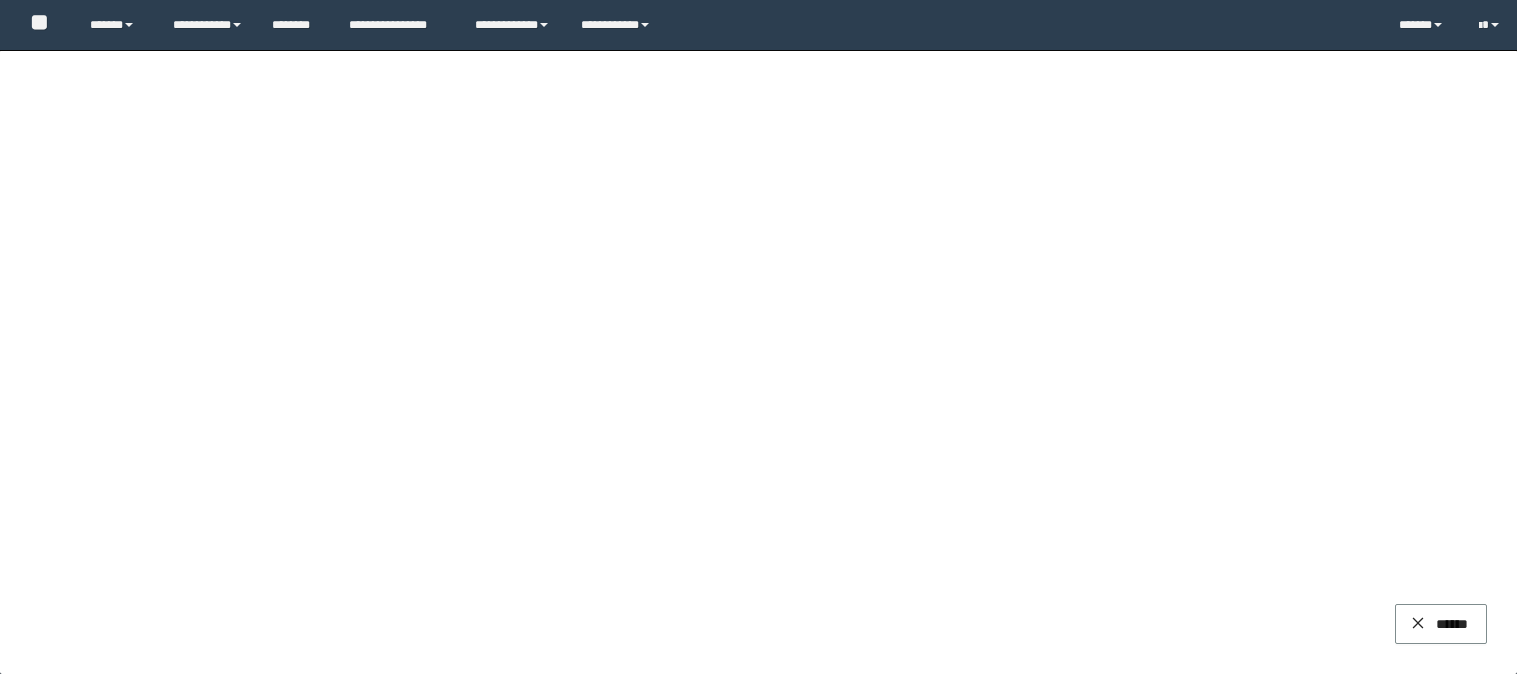 scroll, scrollTop: 0, scrollLeft: 0, axis: both 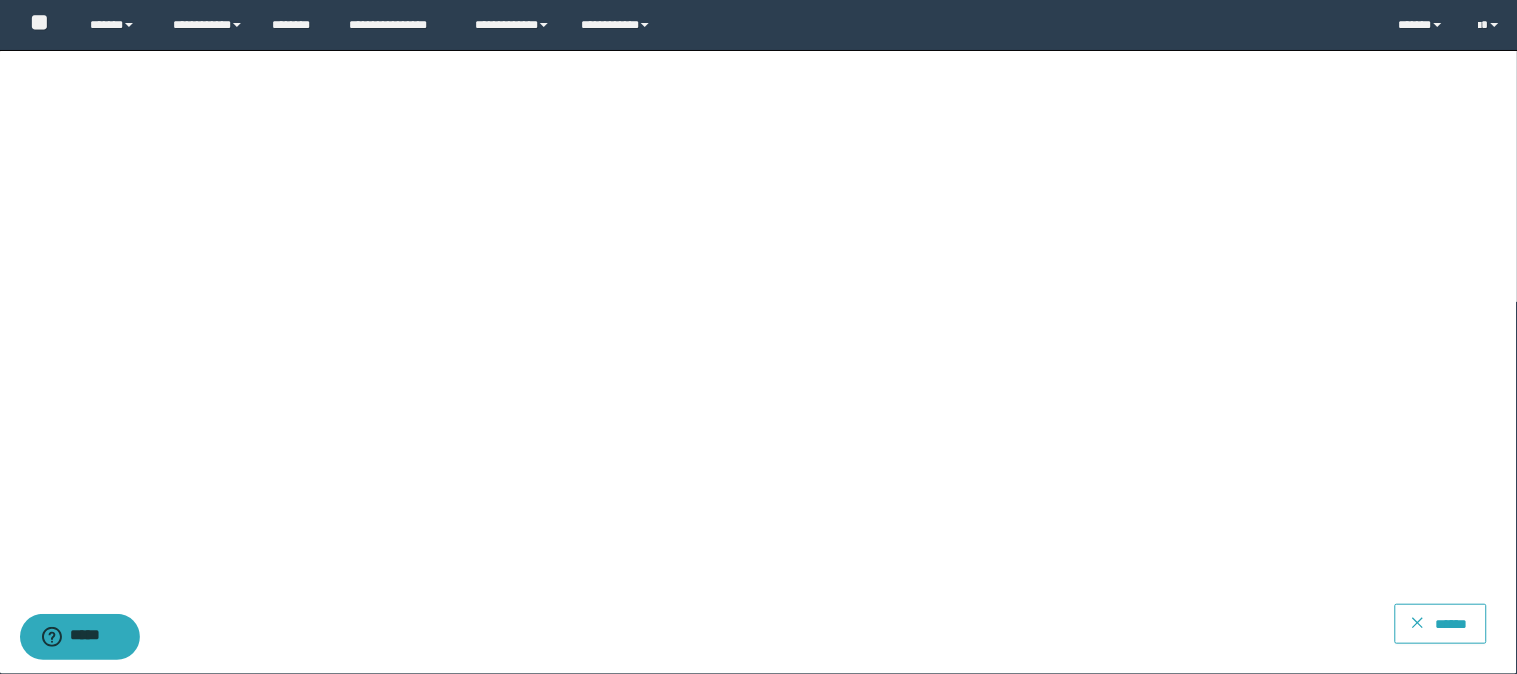 click on "******" at bounding box center [1452, 624] 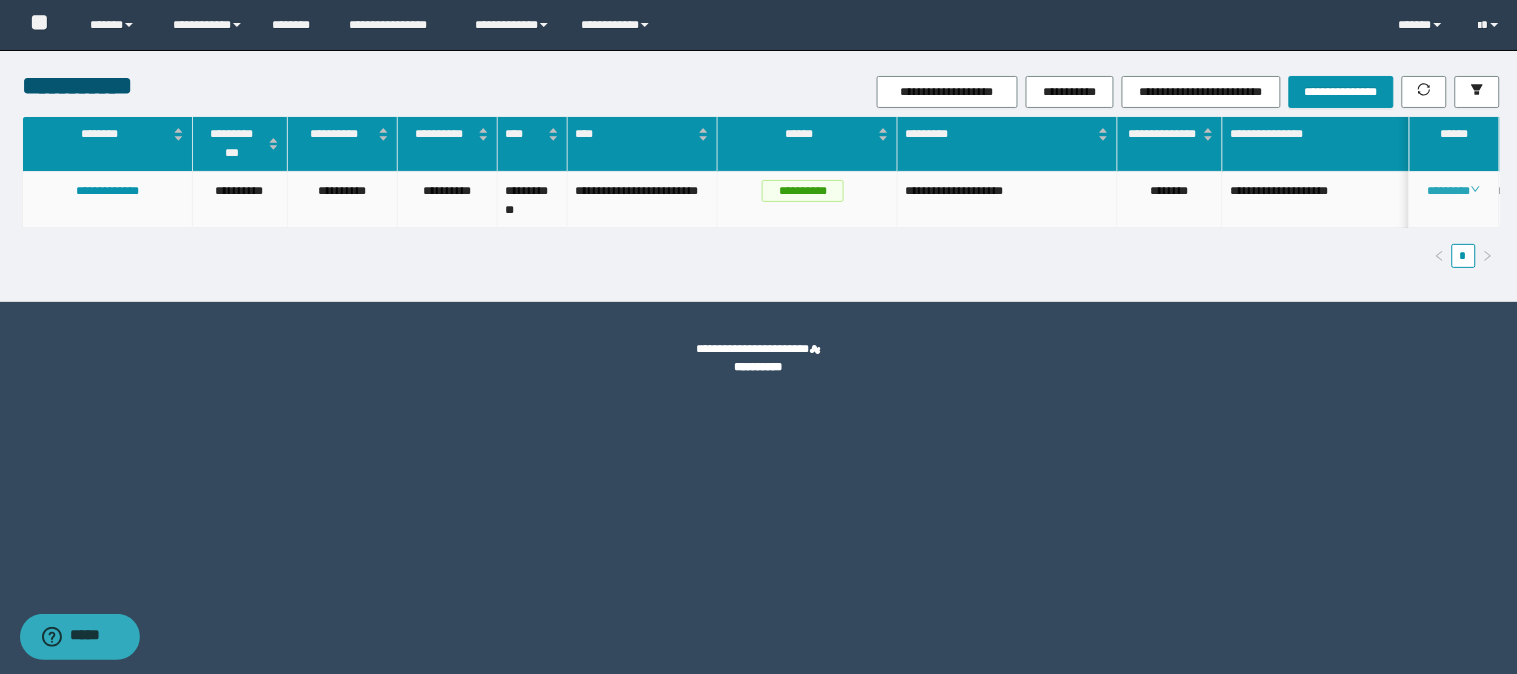click on "********" at bounding box center [1454, 191] 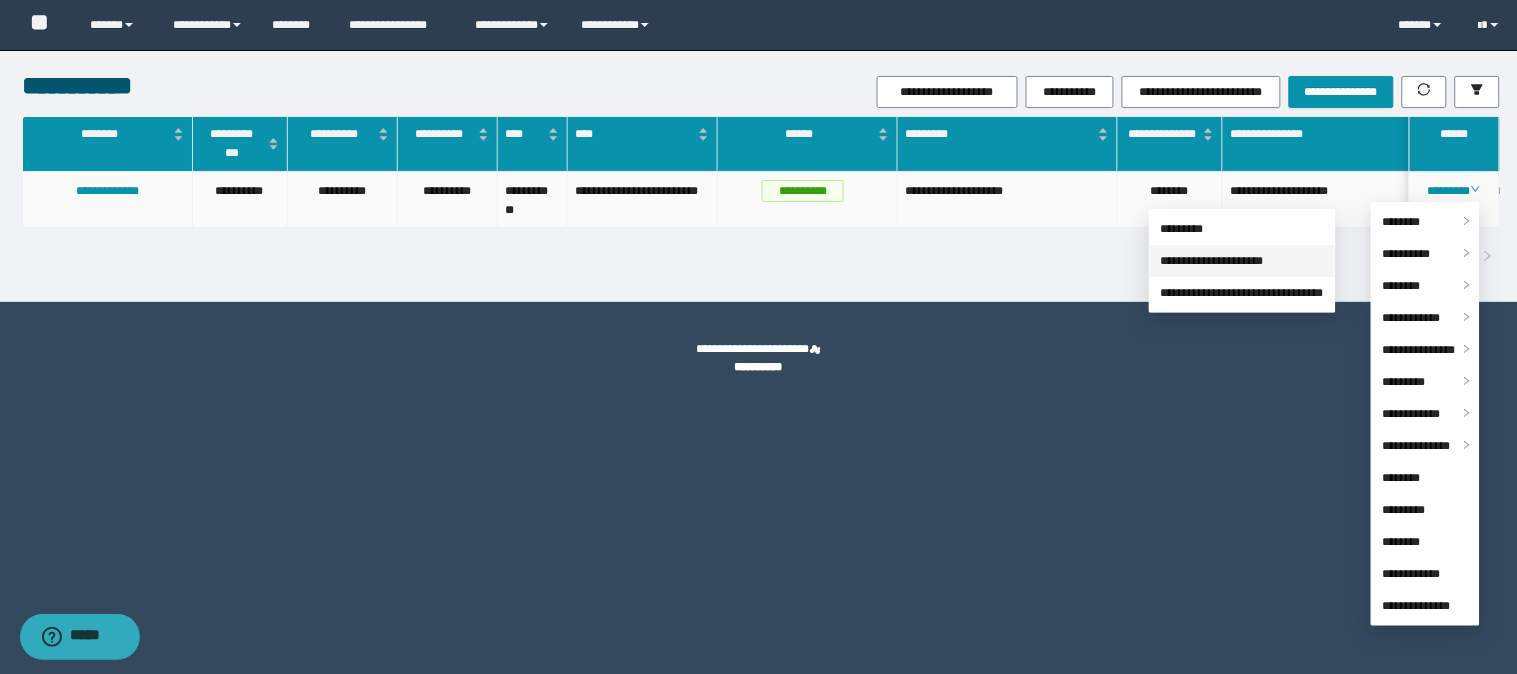 click on "**********" at bounding box center [1212, 261] 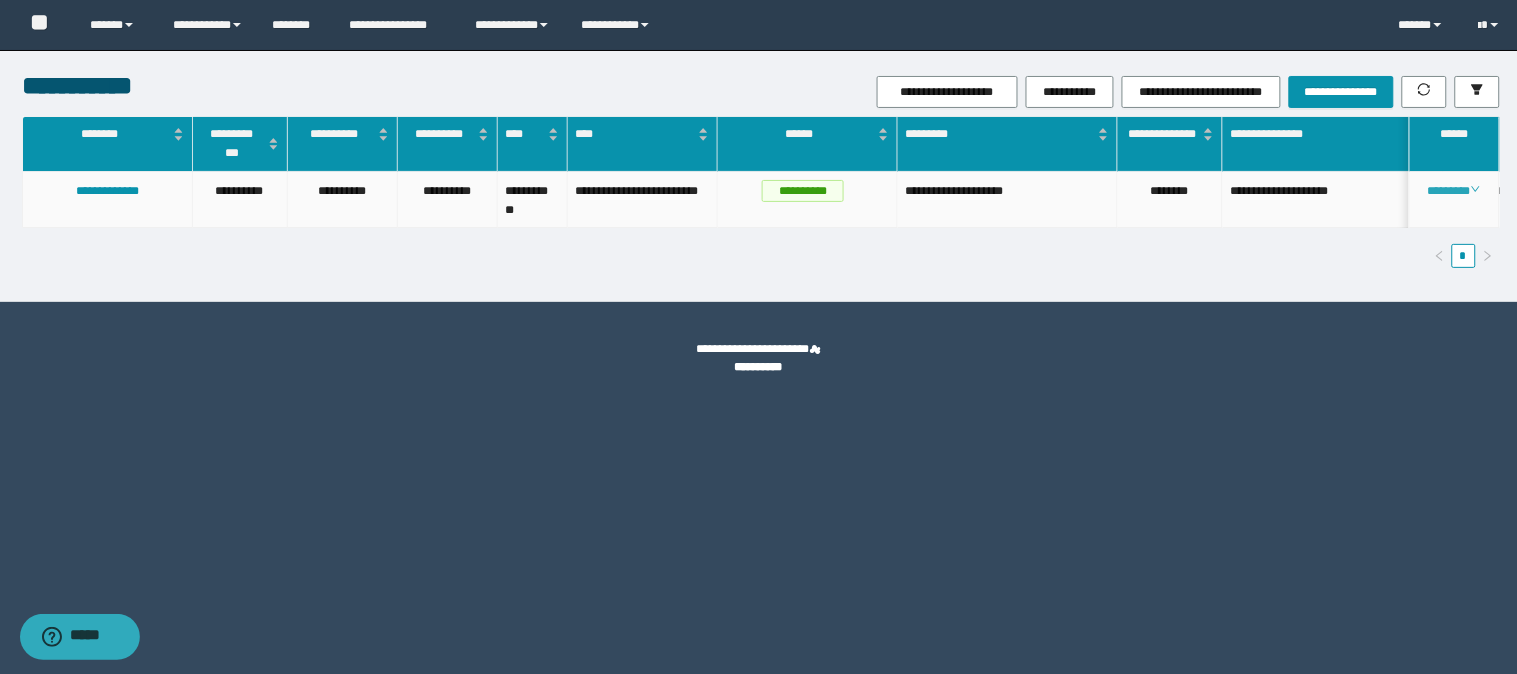 click on "********" at bounding box center [1454, 191] 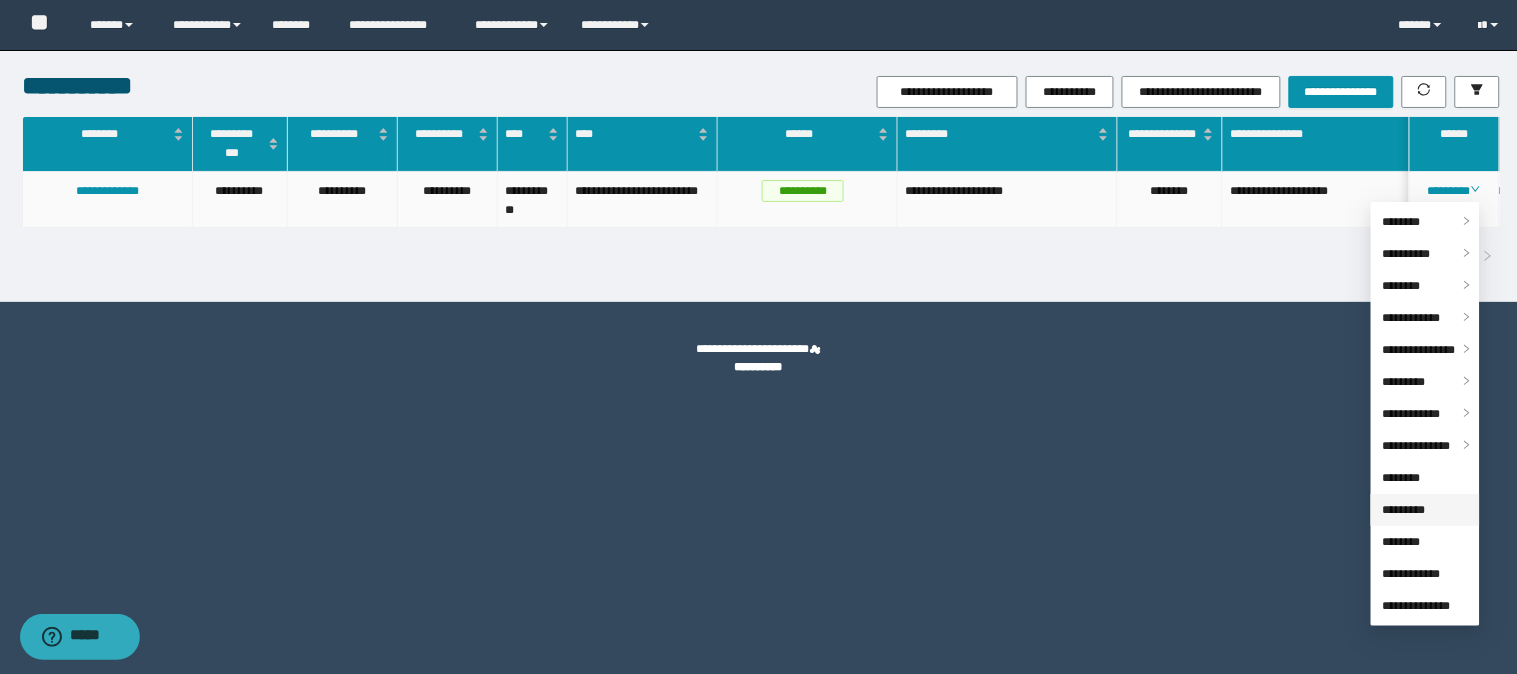 click on "*********" at bounding box center [1404, 510] 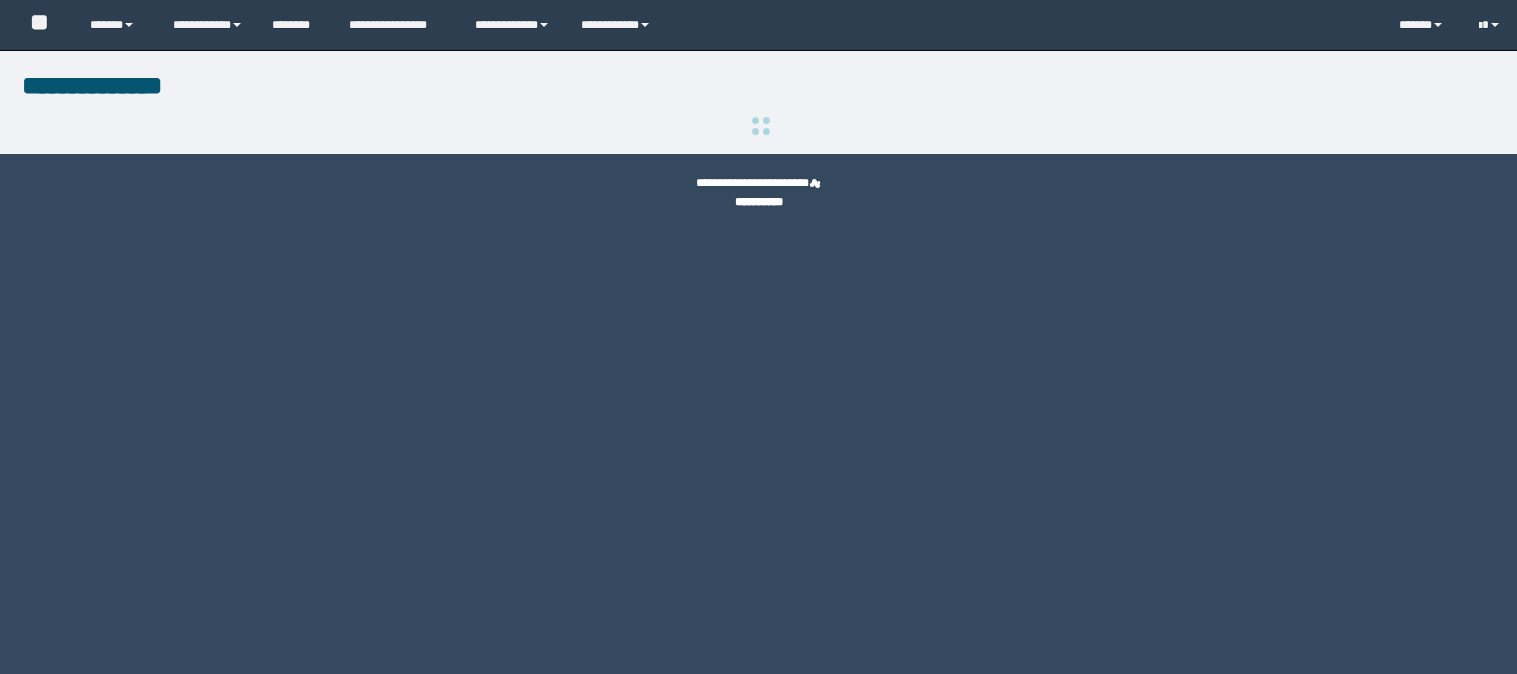scroll, scrollTop: 0, scrollLeft: 0, axis: both 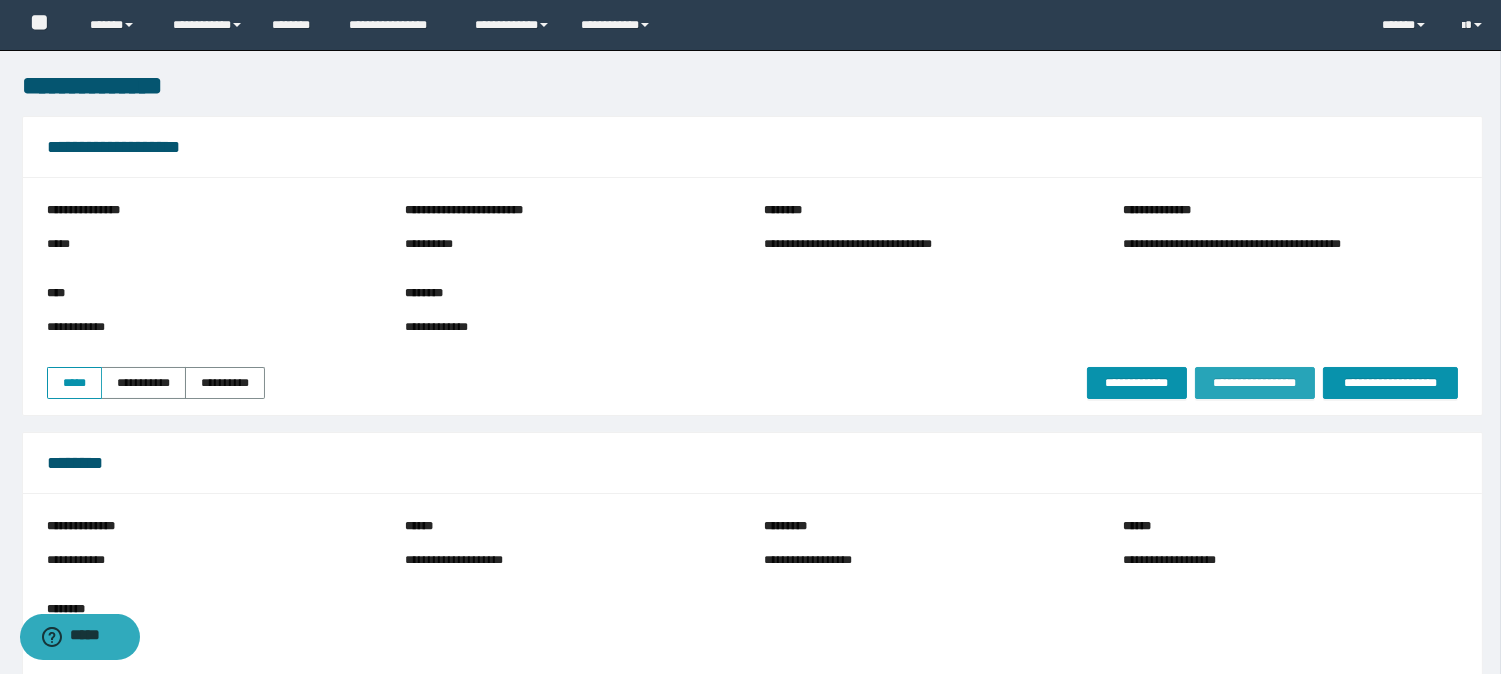 click on "**********" at bounding box center (1255, 383) 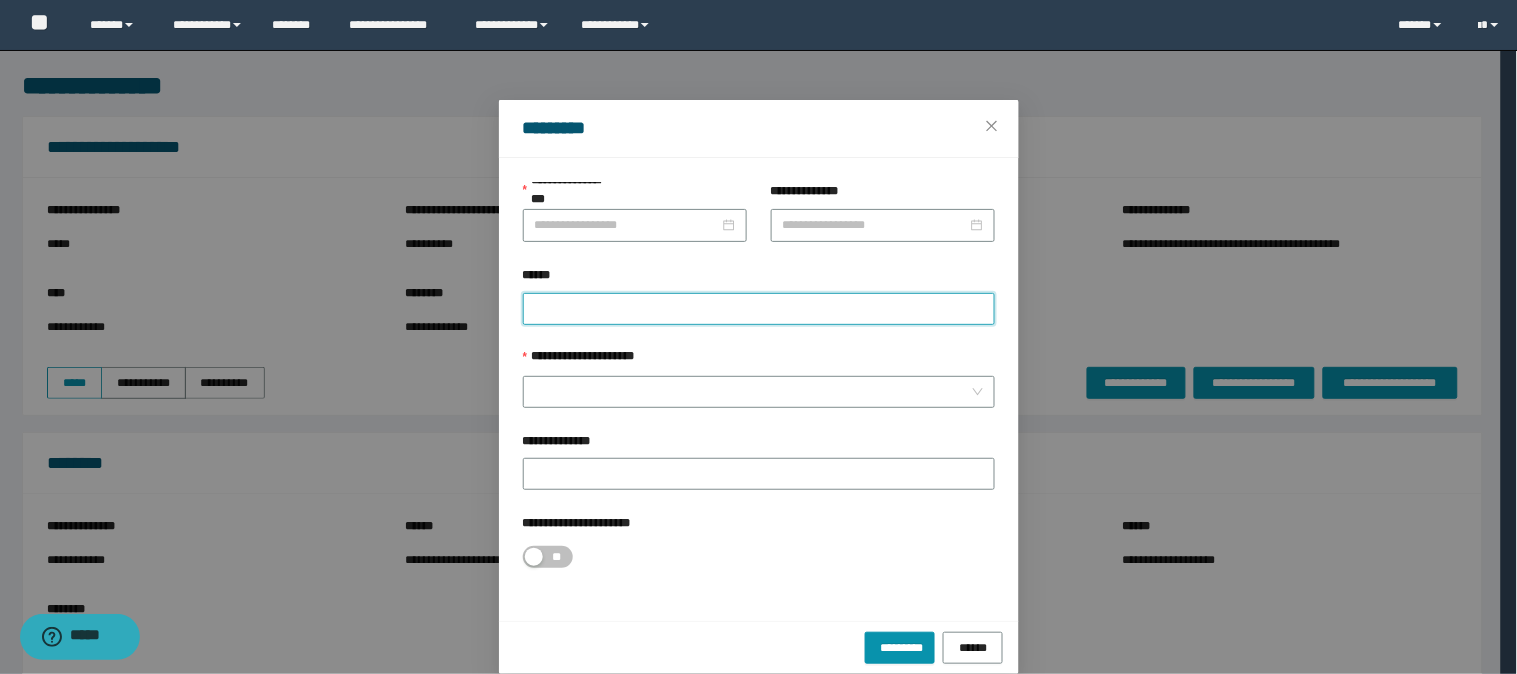 click on "******" at bounding box center (759, 309) 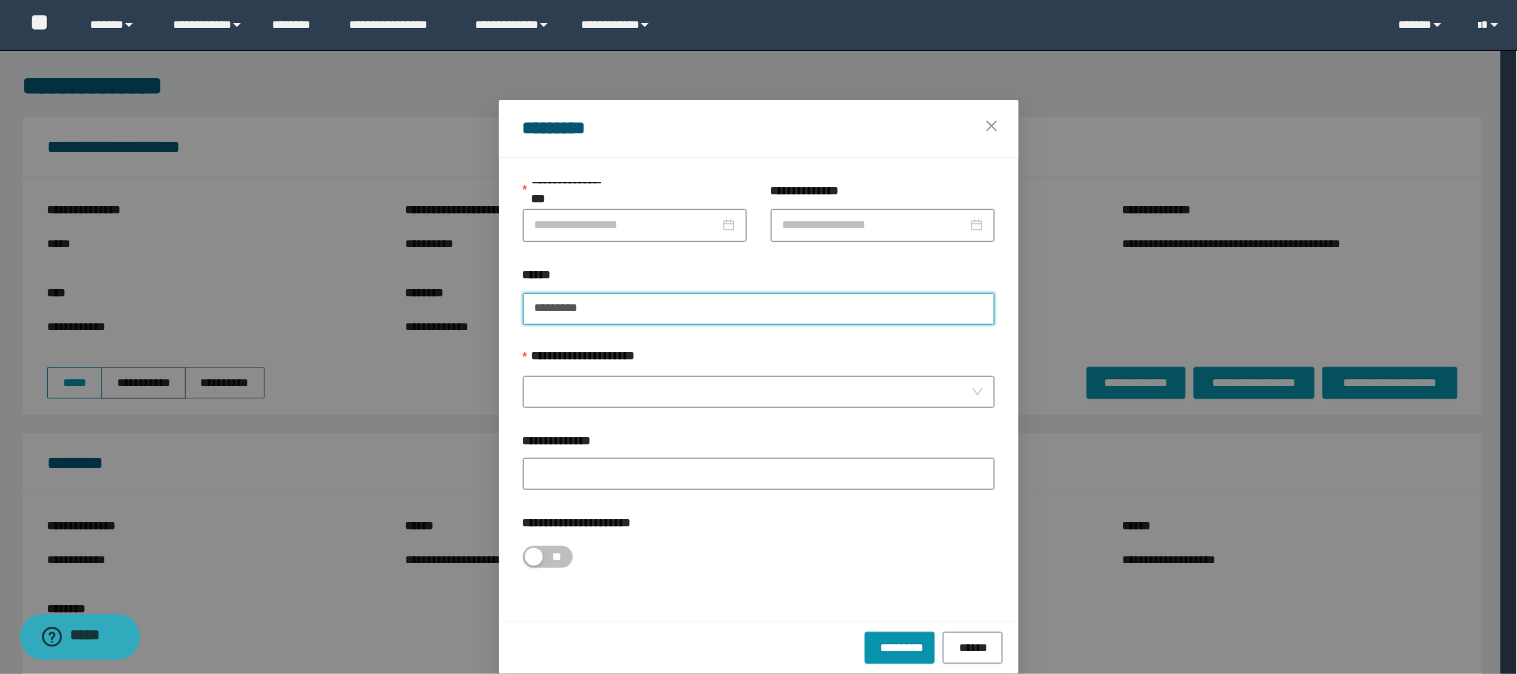 paste on "********" 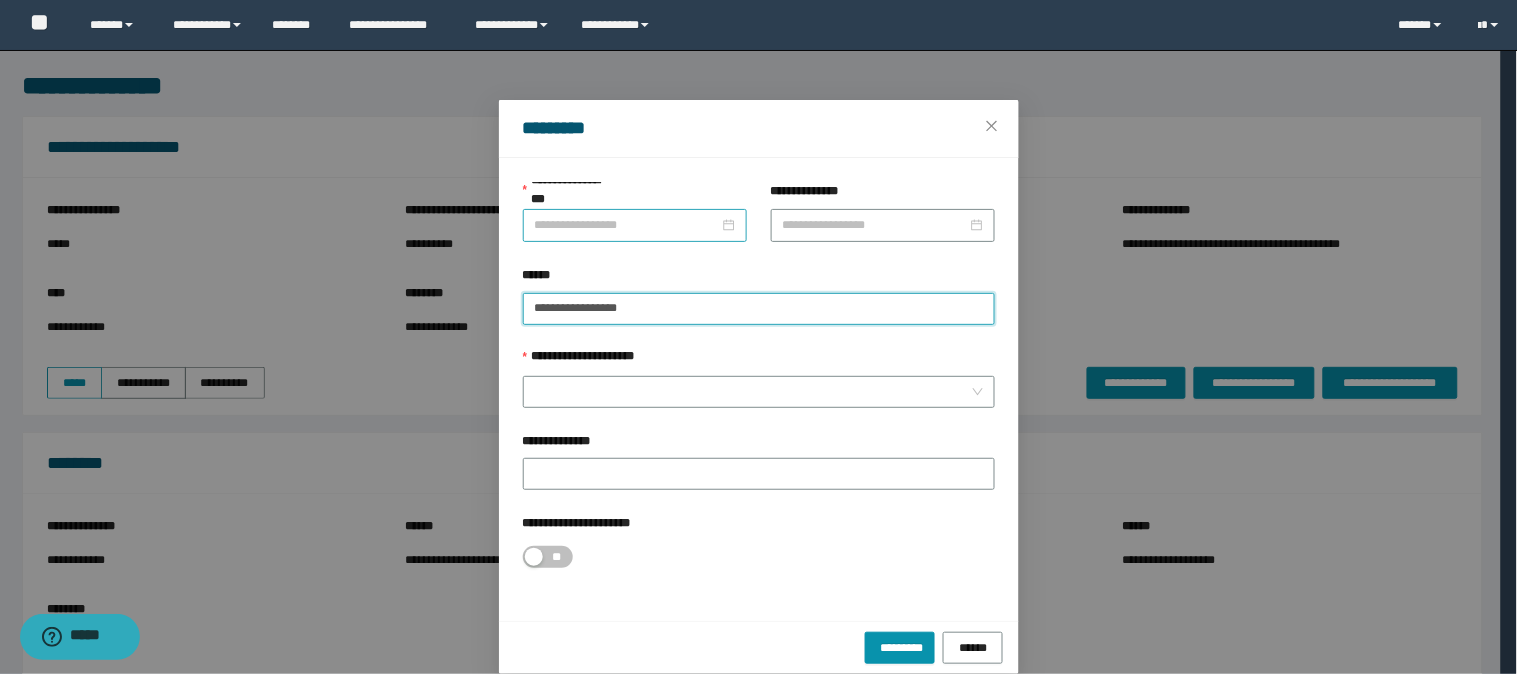 type on "**********" 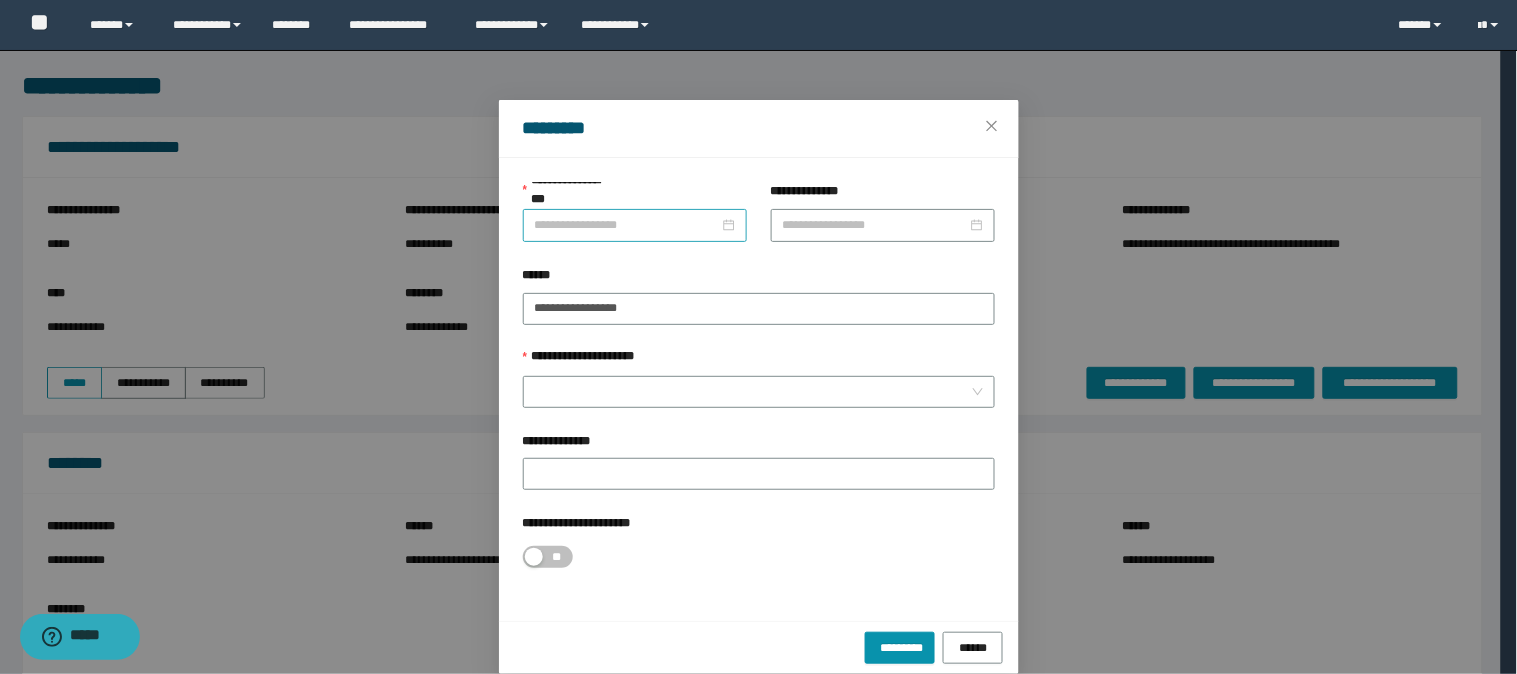 click at bounding box center [635, 225] 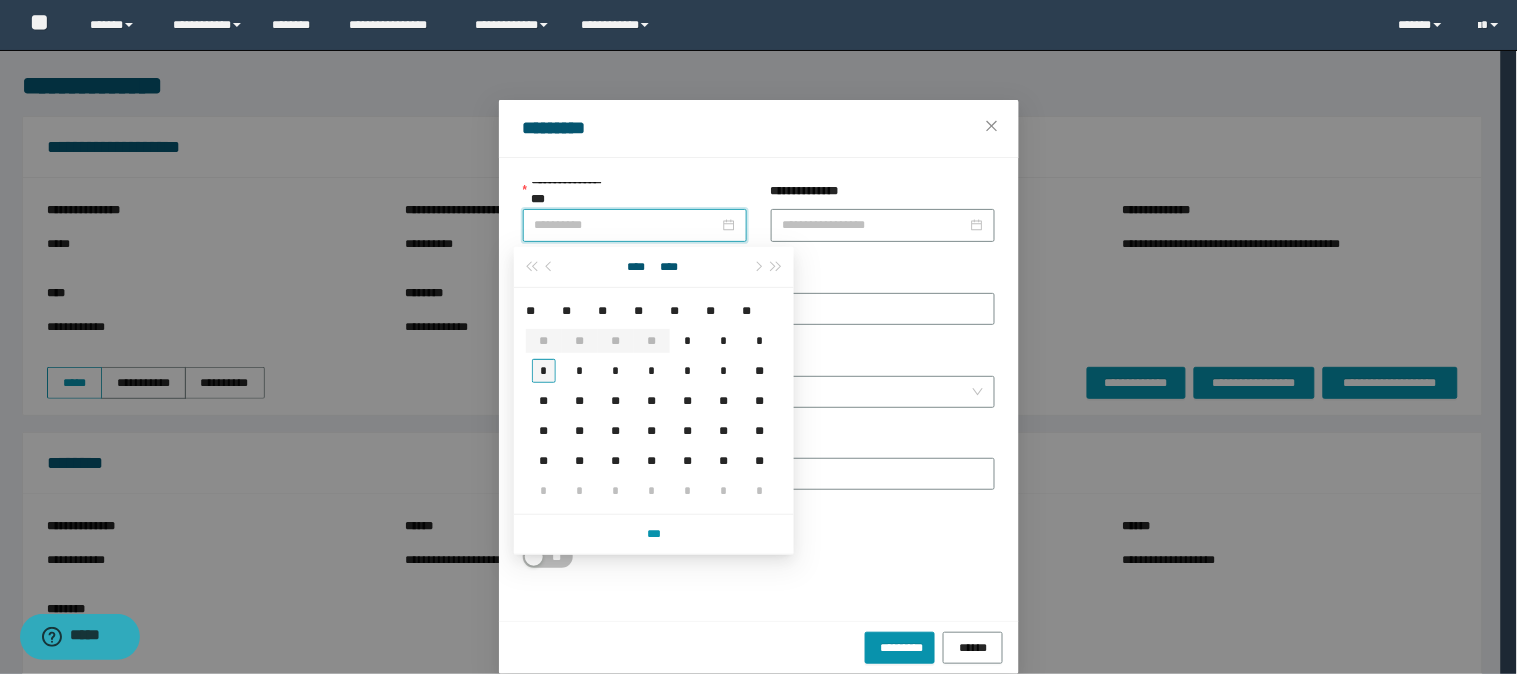 type on "**********" 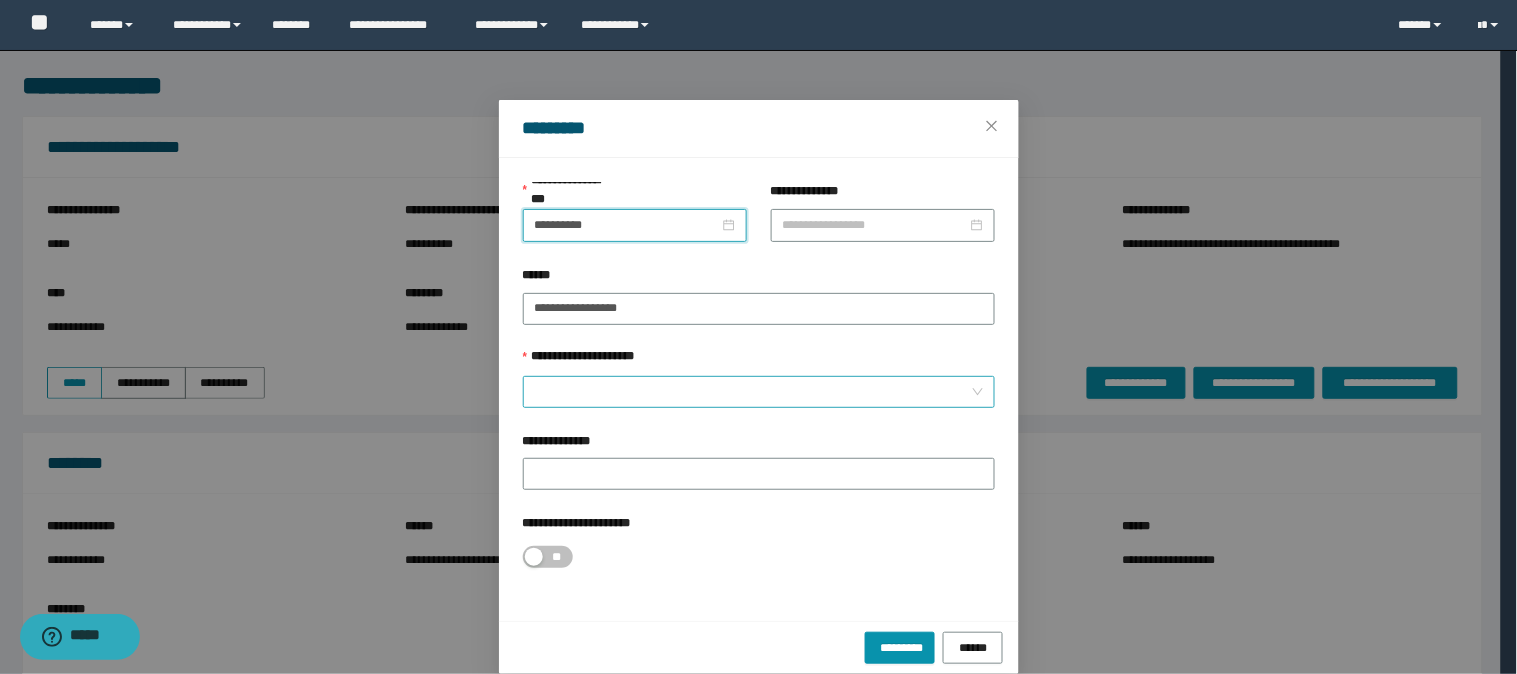 click at bounding box center (759, 392) 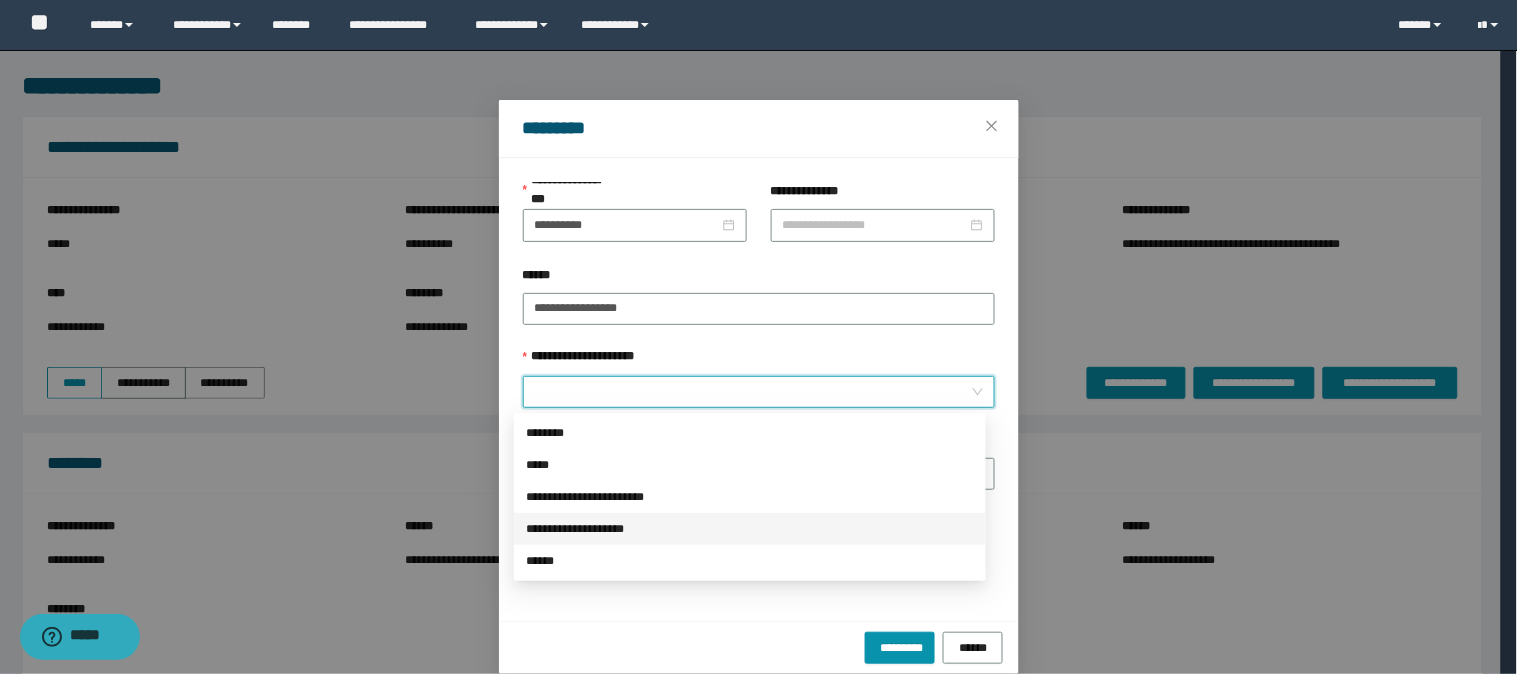 click on "**********" at bounding box center [750, 529] 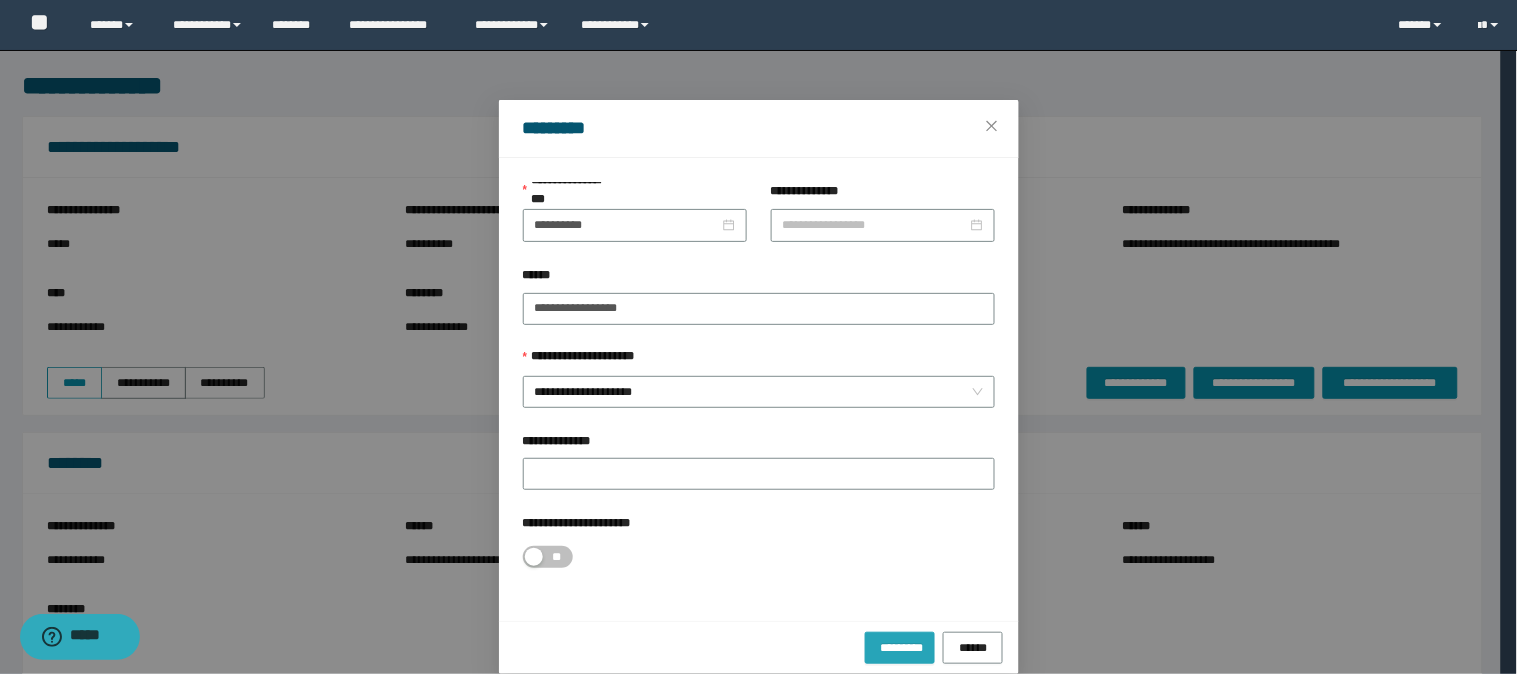 click on "*********" at bounding box center [900, 647] 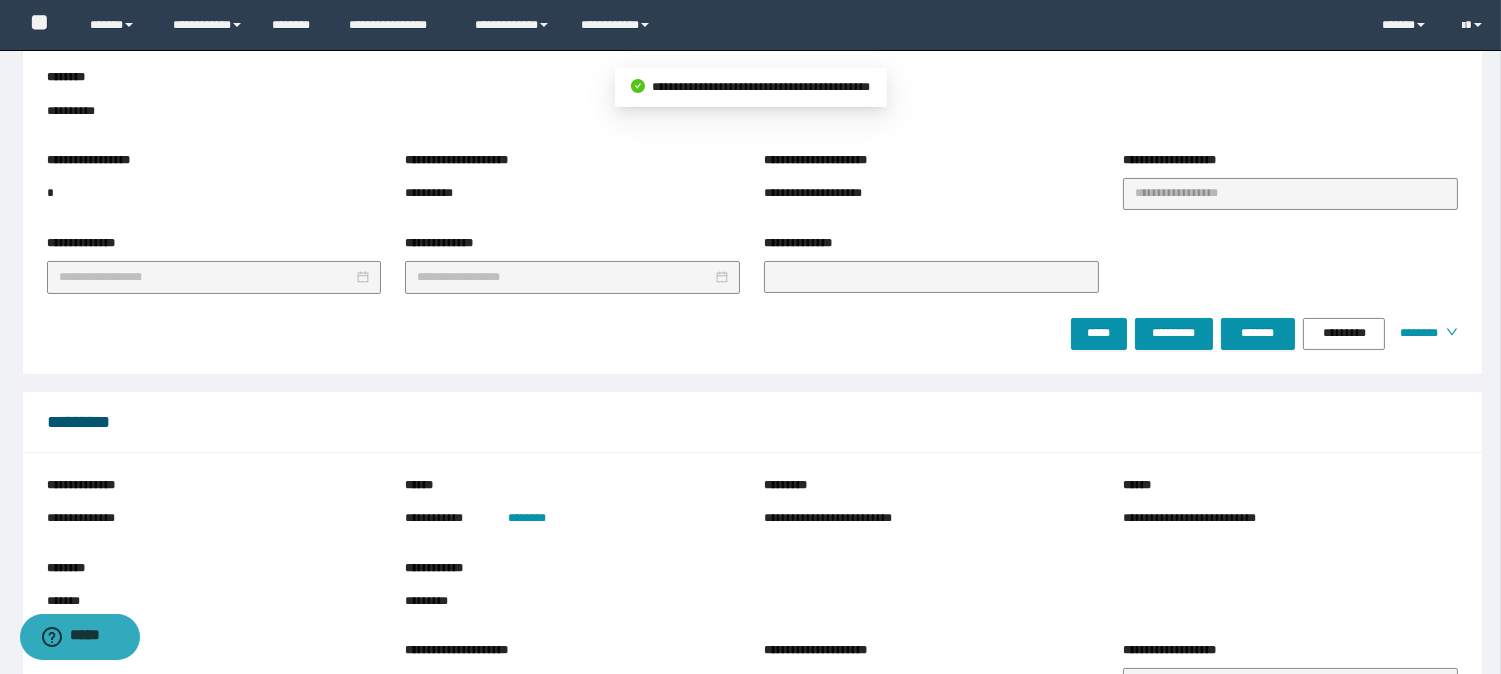 scroll, scrollTop: 555, scrollLeft: 0, axis: vertical 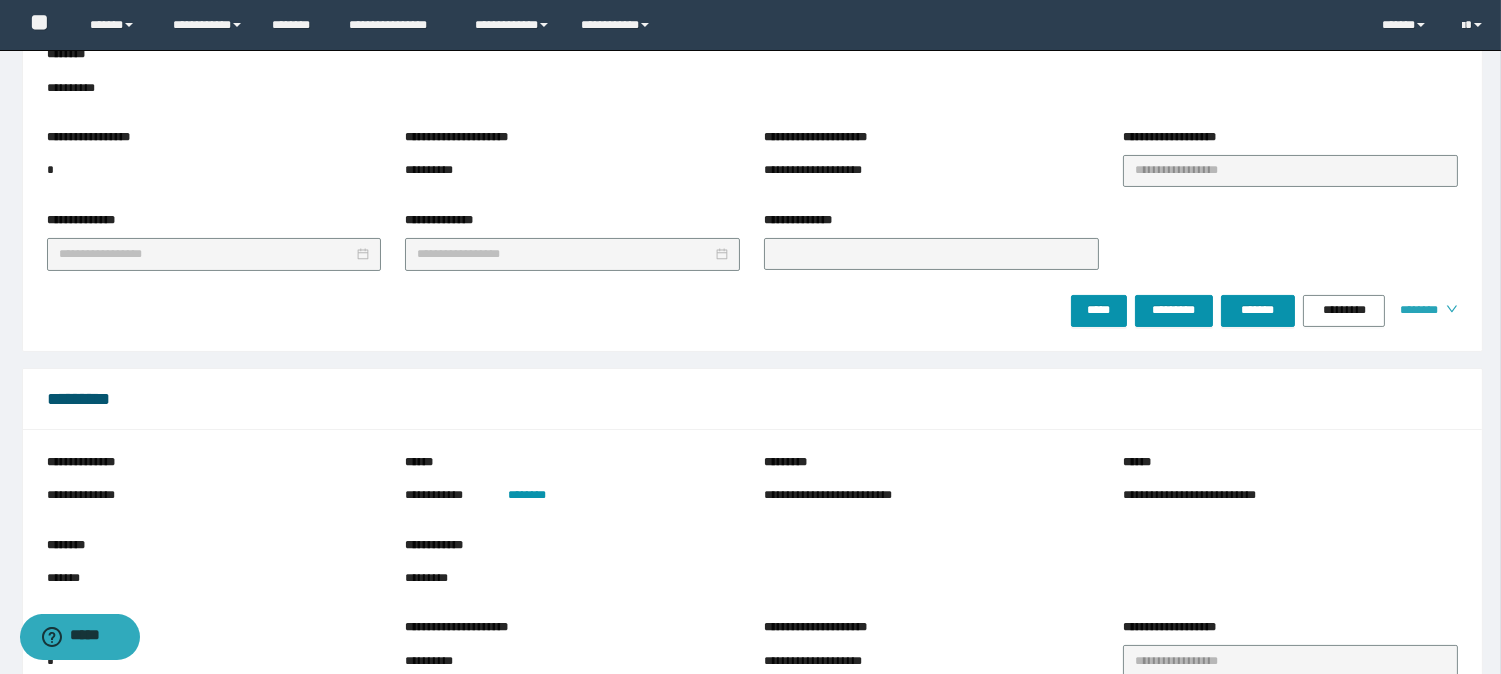 click on "********" at bounding box center [1415, 310] 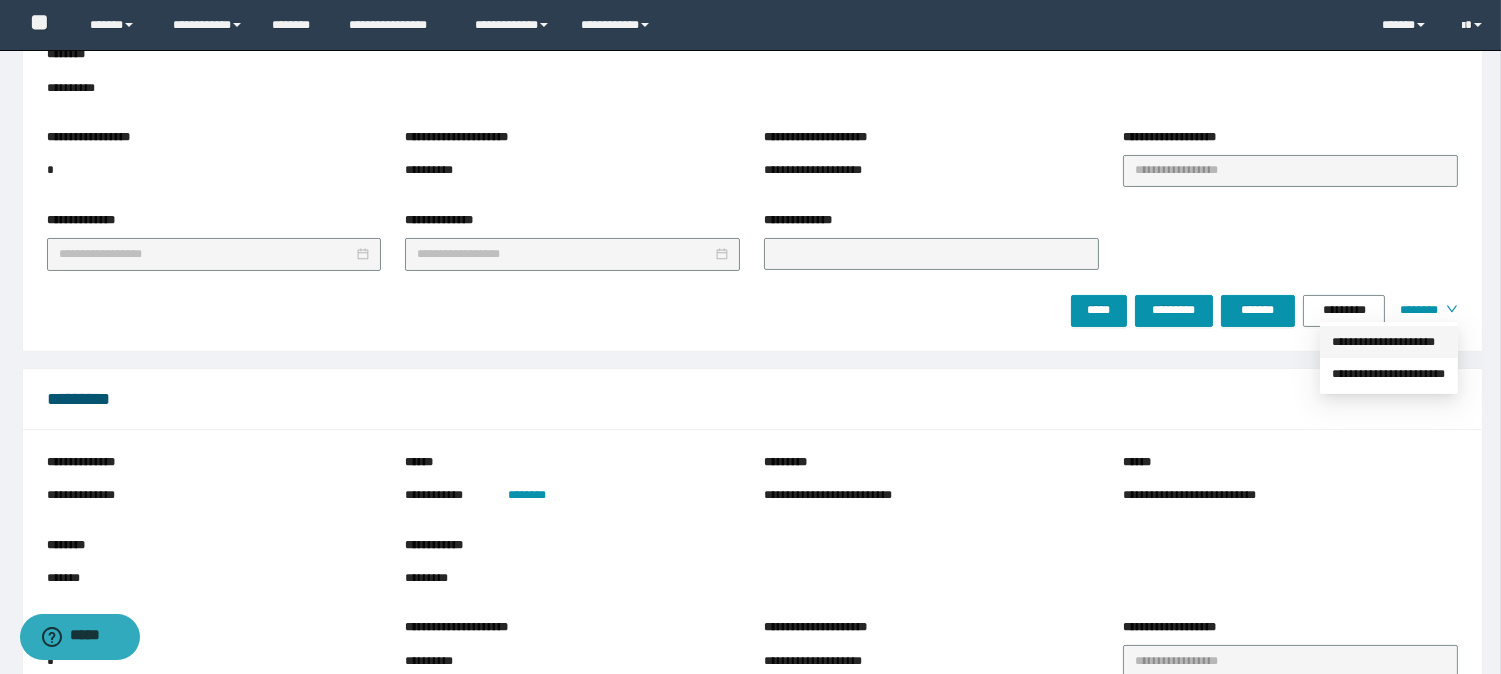 click on "**********" at bounding box center (1389, 342) 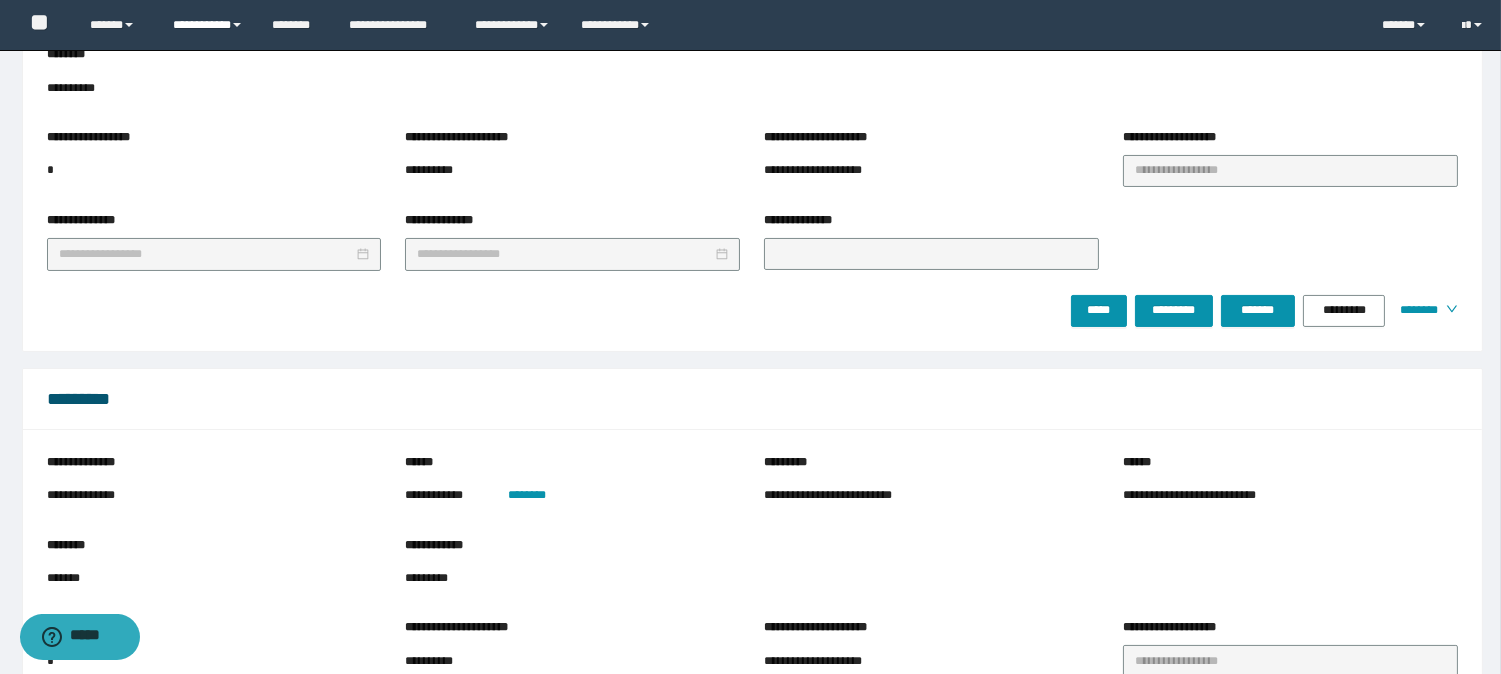 click on "**********" at bounding box center (207, 25) 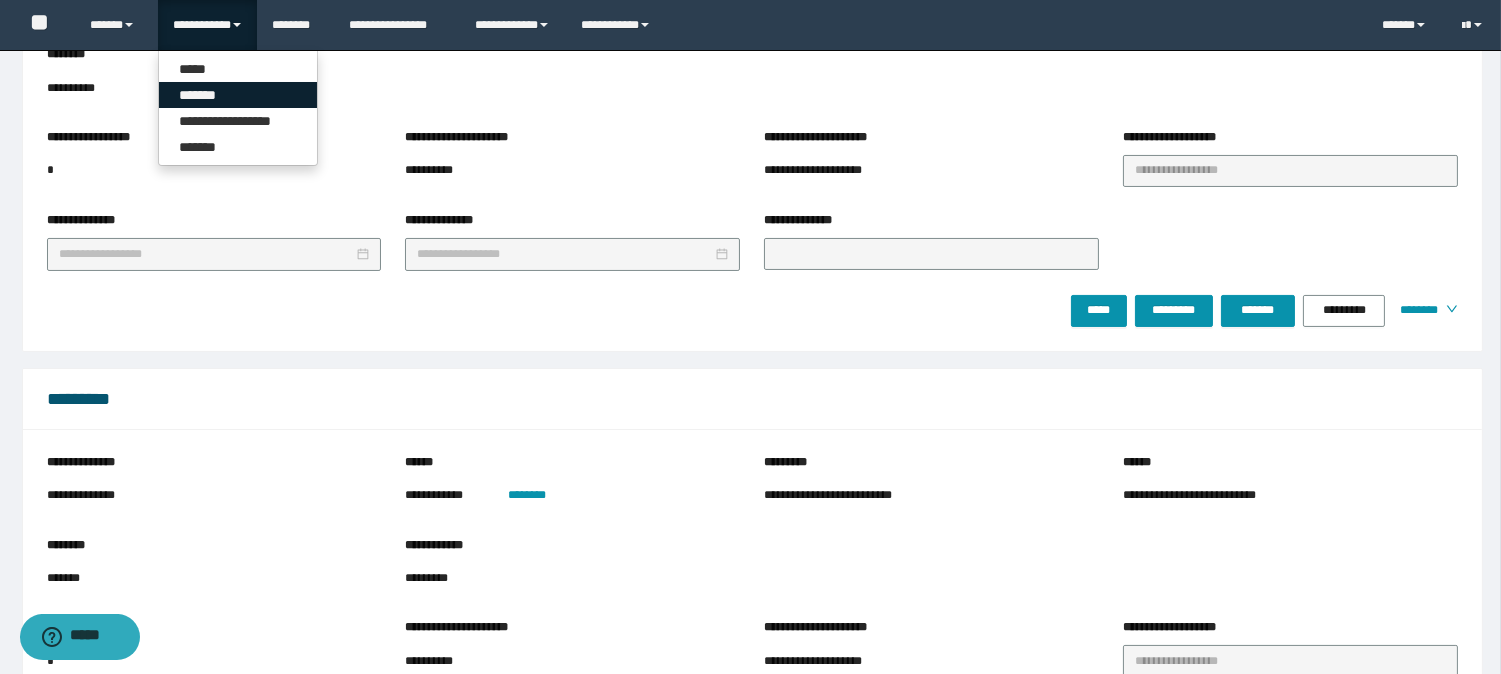 drag, startPoint x: 232, startPoint y: 97, endPoint x: 247, endPoint y: 93, distance: 15.524175 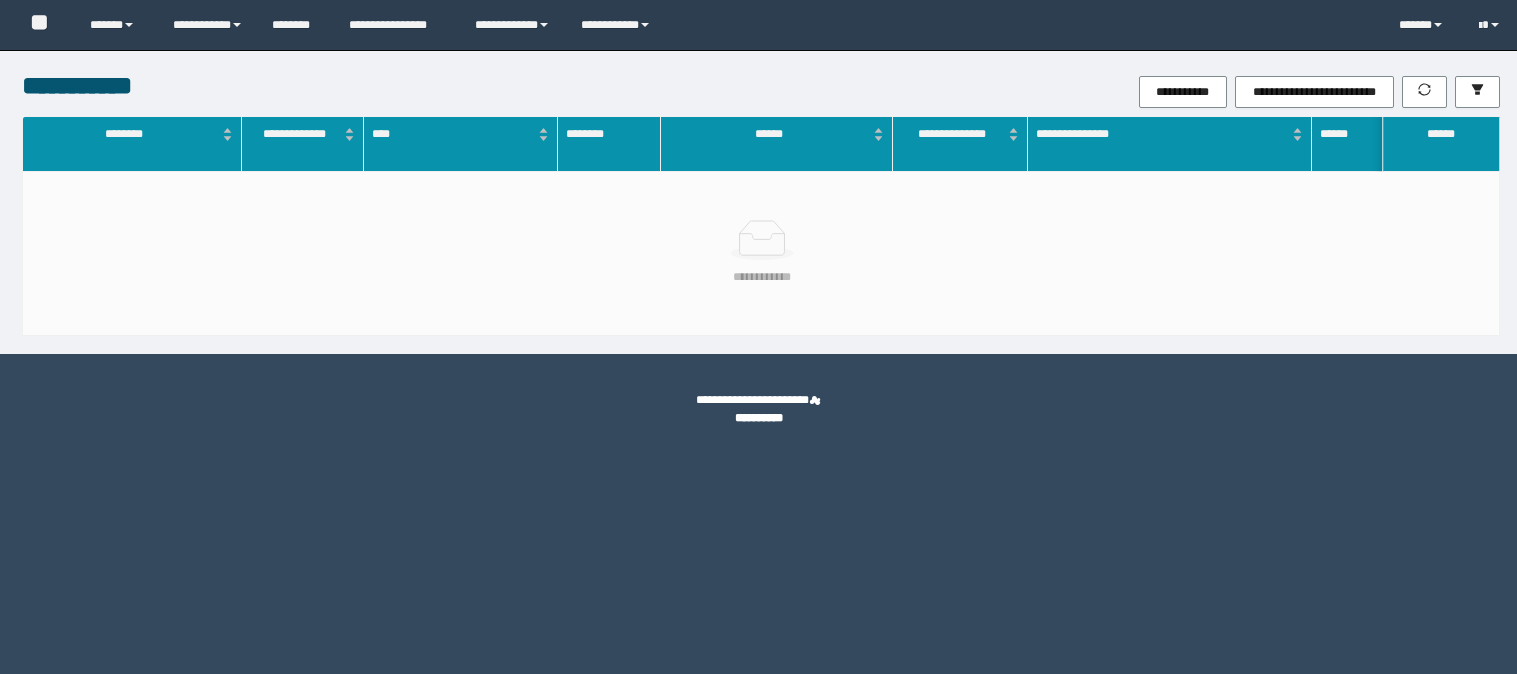 scroll, scrollTop: 0, scrollLeft: 0, axis: both 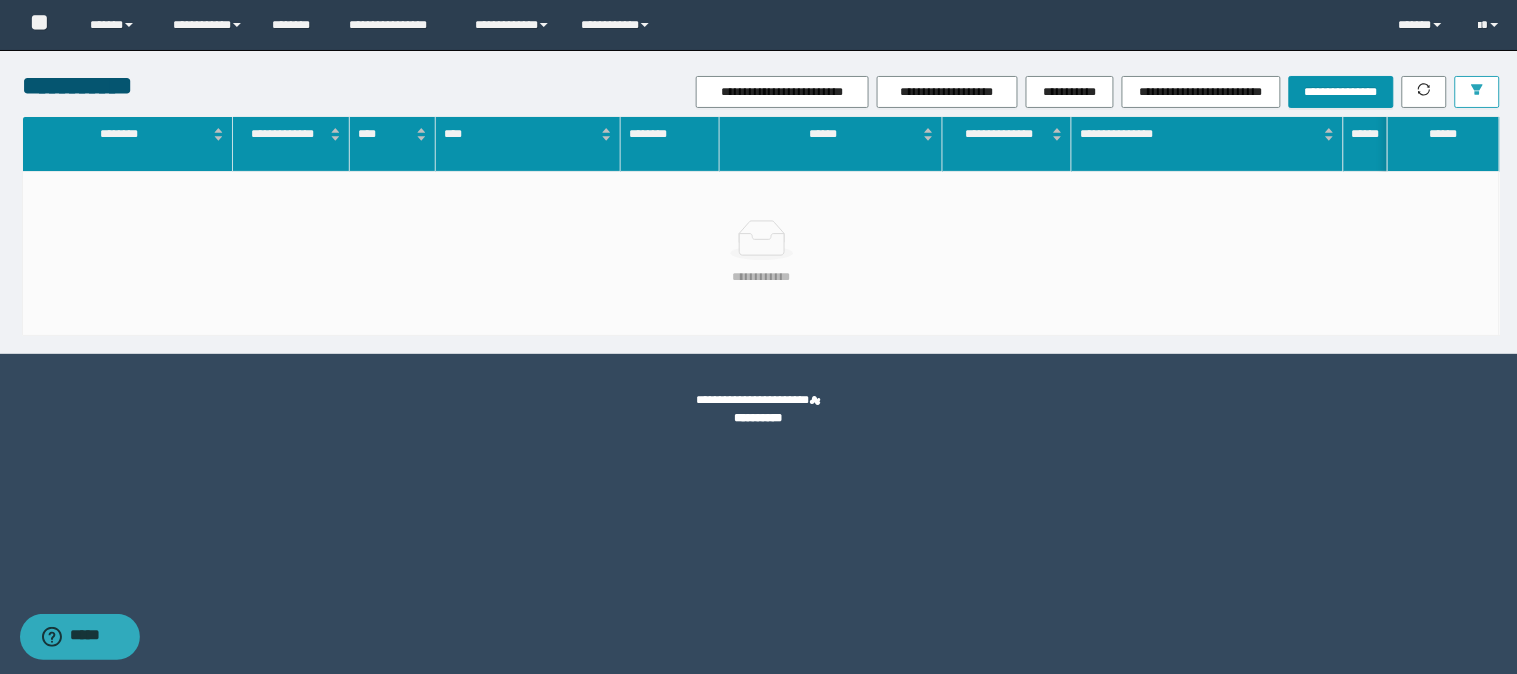 click 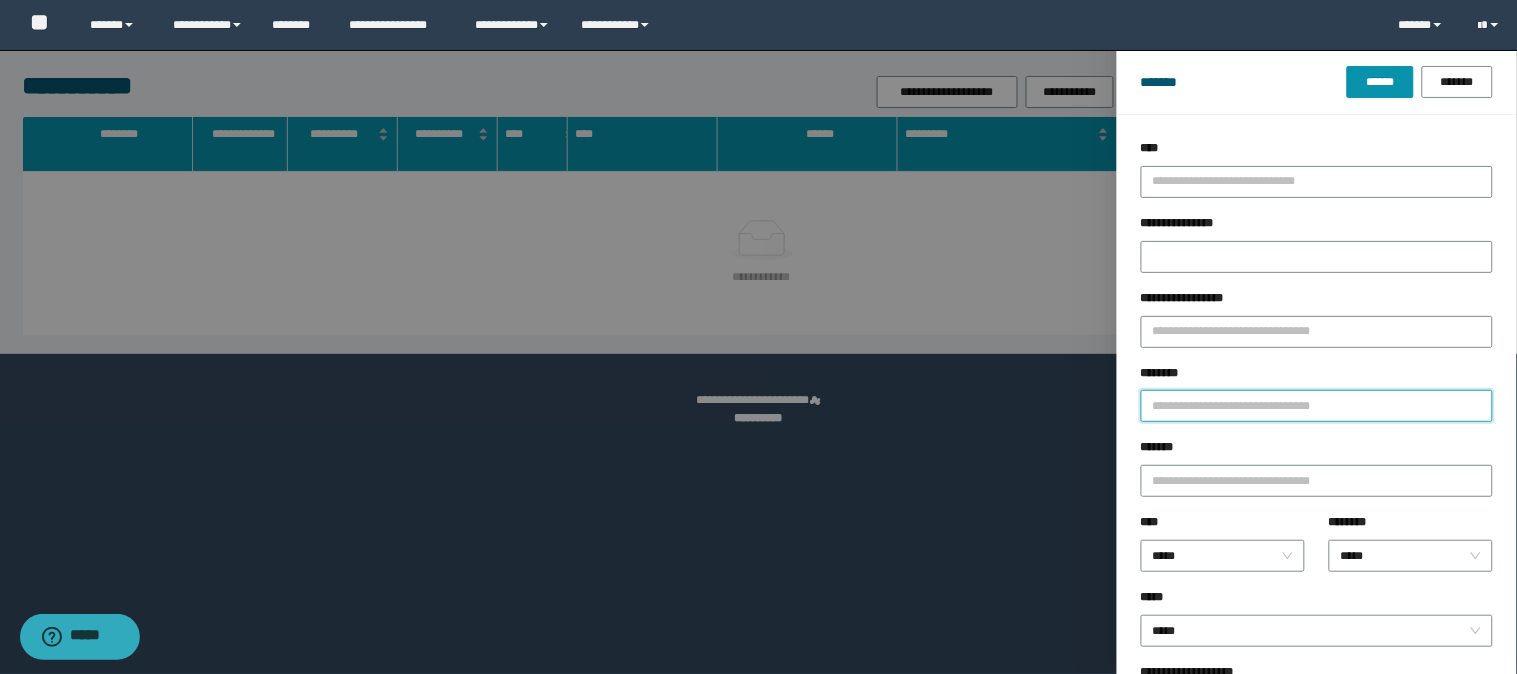 drag, startPoint x: 1173, startPoint y: 407, endPoint x: 1180, endPoint y: 397, distance: 12.206555 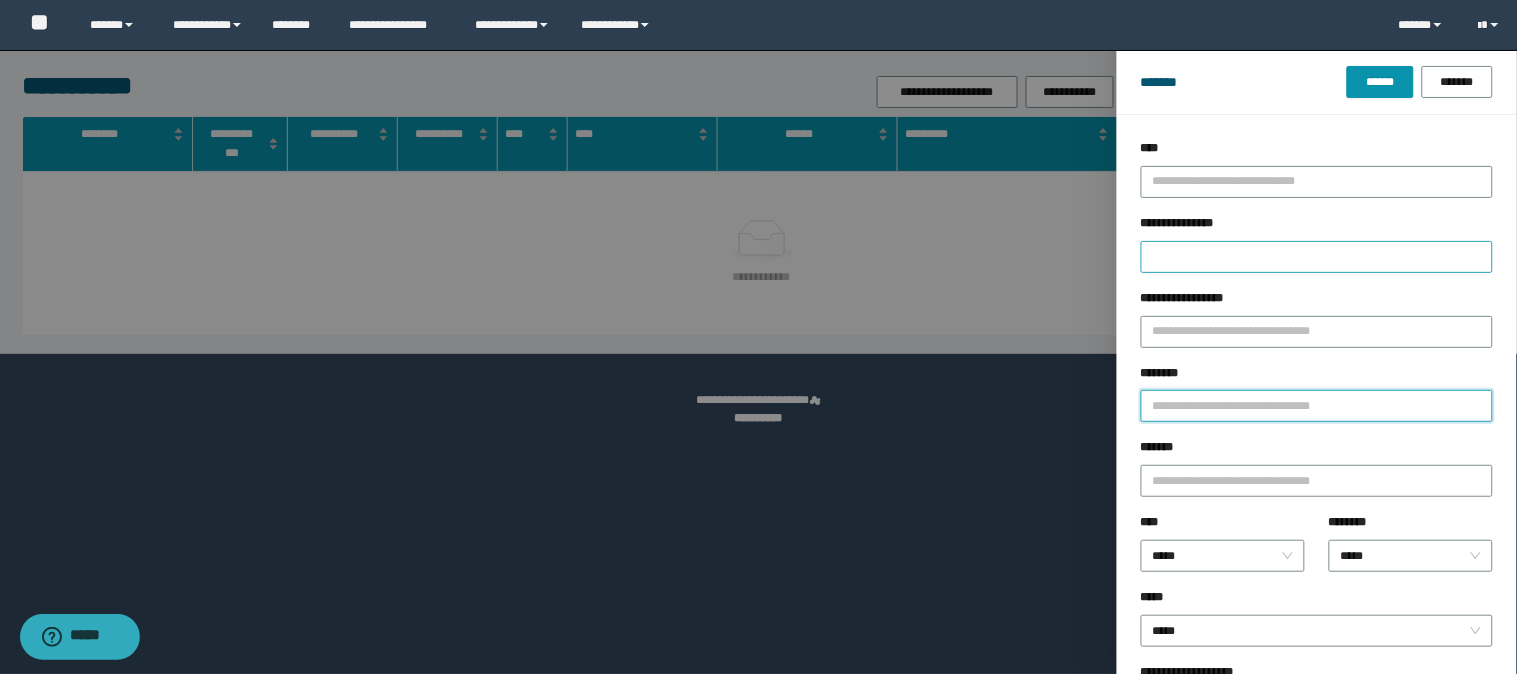 paste on "**********" 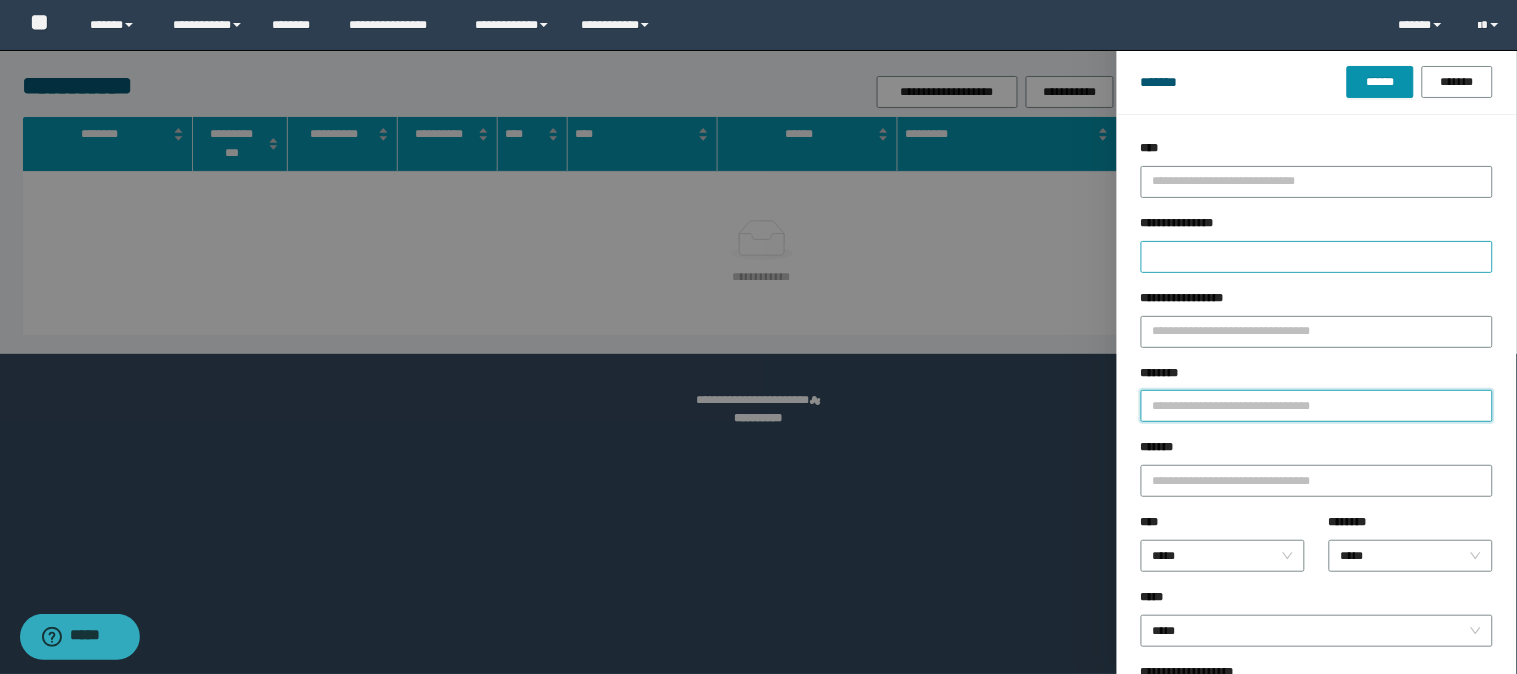 type 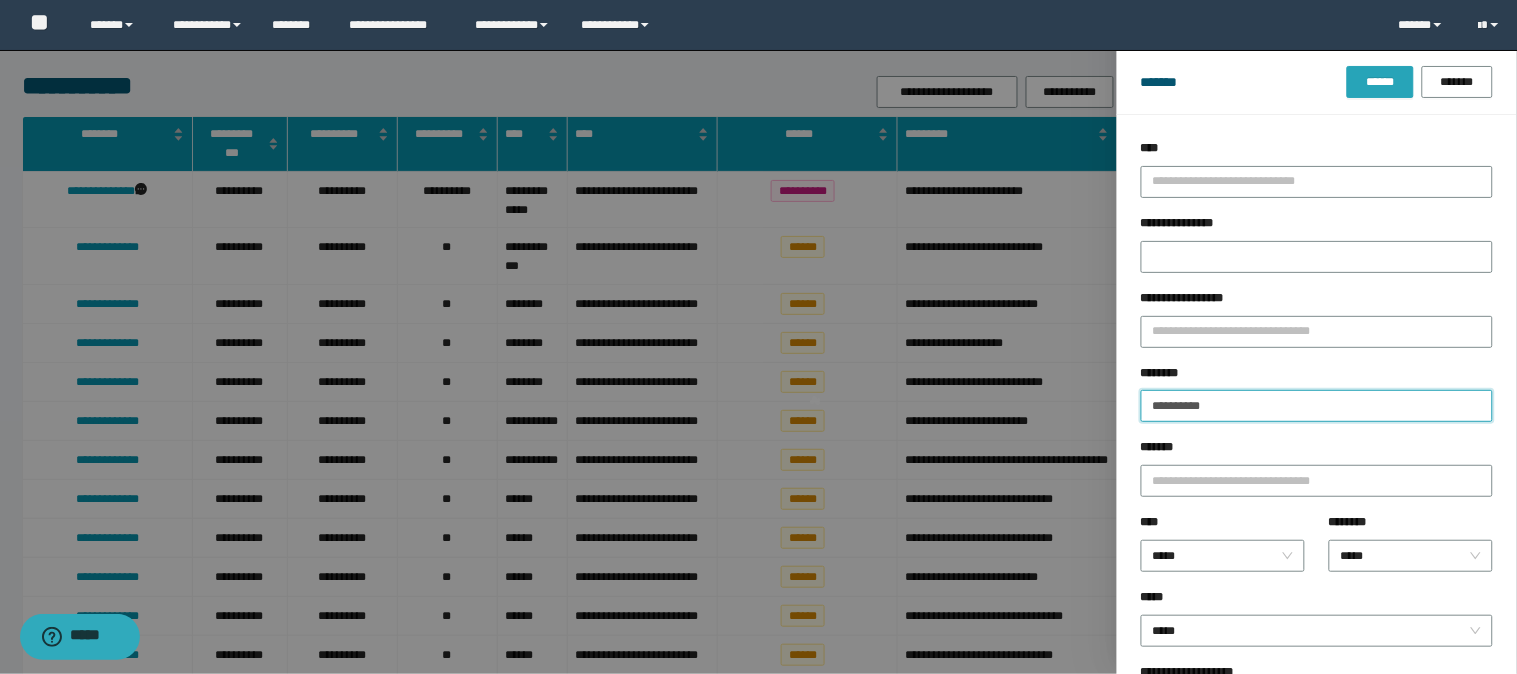 type on "**********" 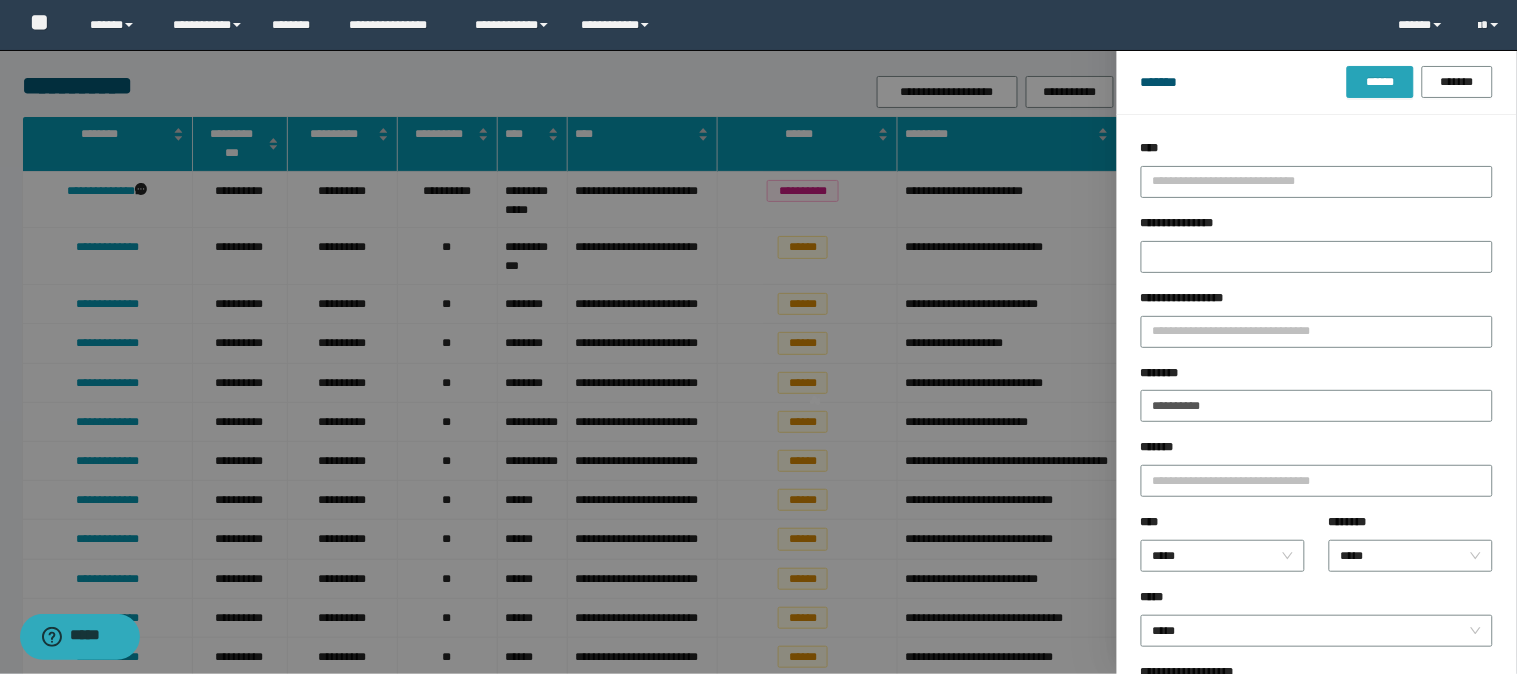 click on "******" at bounding box center (1380, 82) 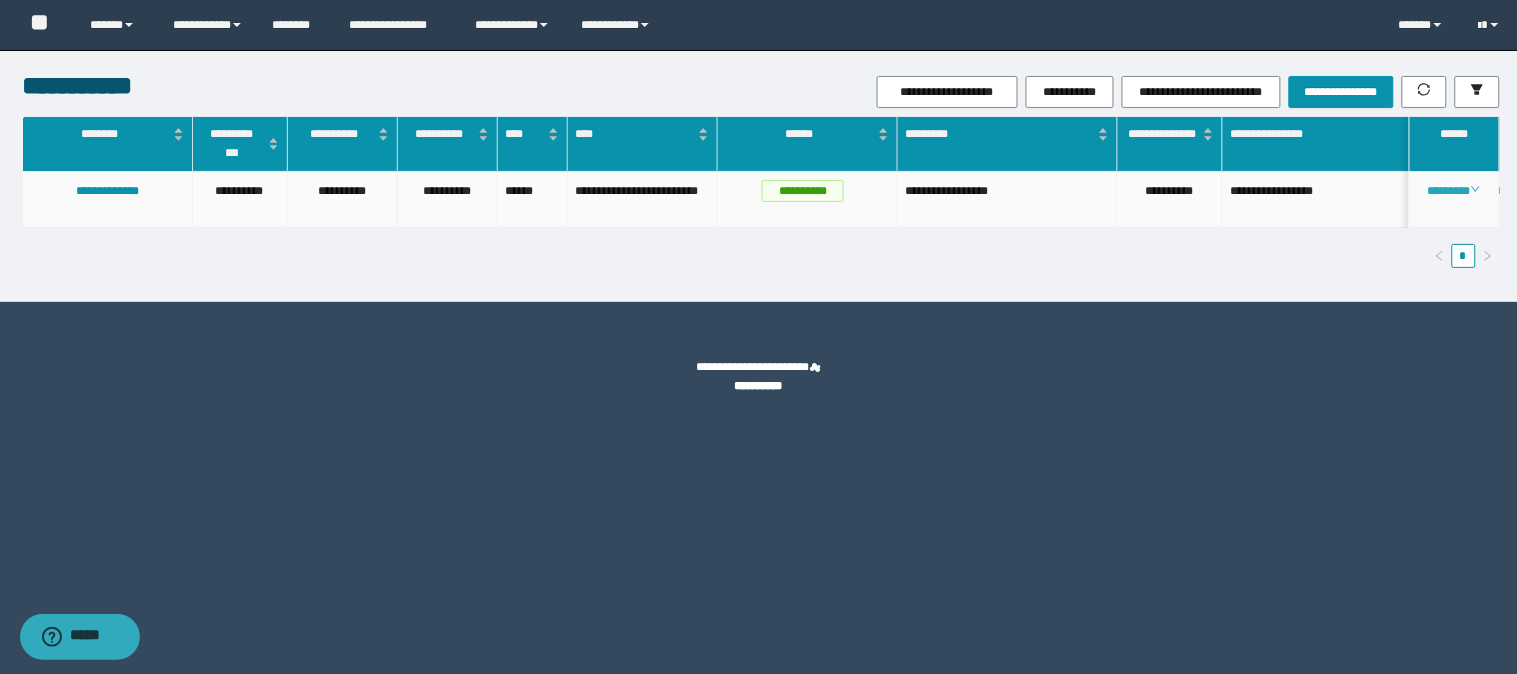 click on "********" at bounding box center [1454, 191] 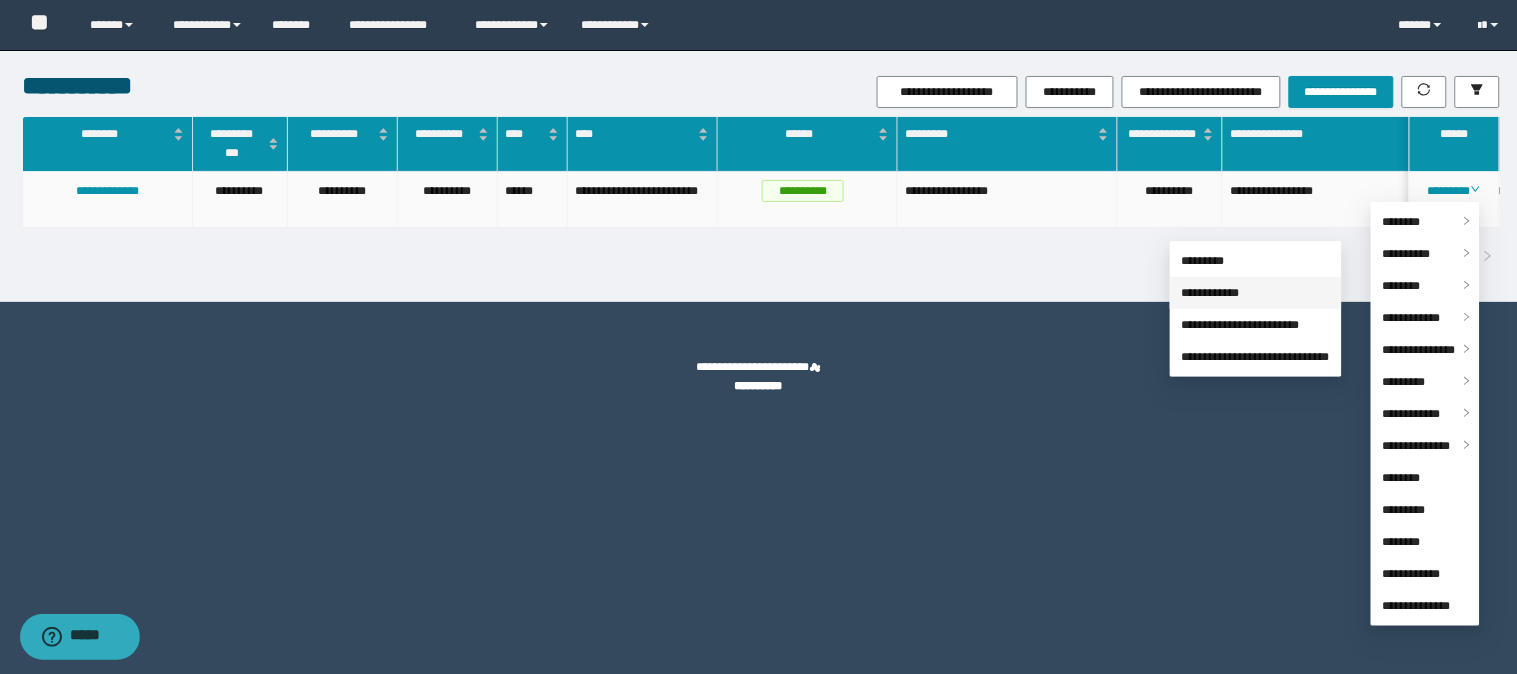 click on "**********" at bounding box center (1211, 293) 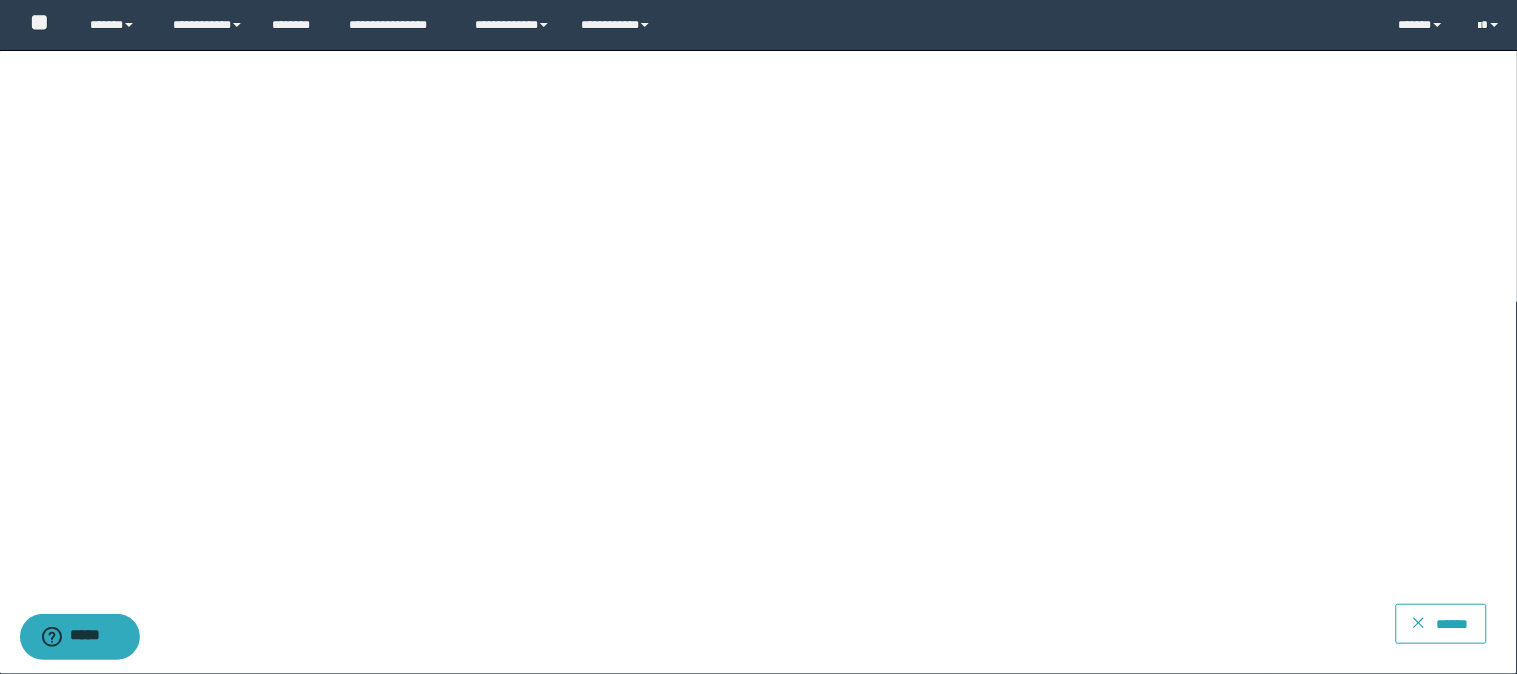 click on "******" at bounding box center (1441, 624) 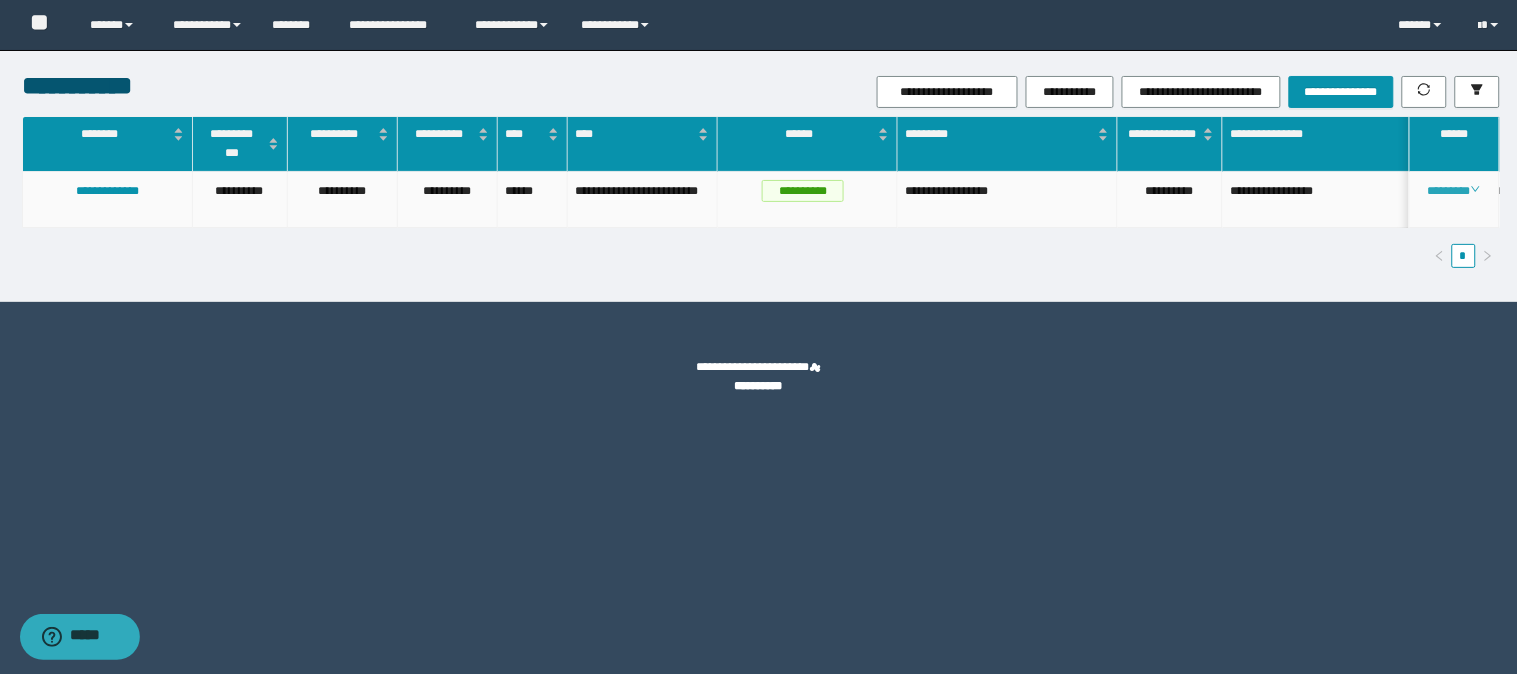 click on "********" at bounding box center [1454, 191] 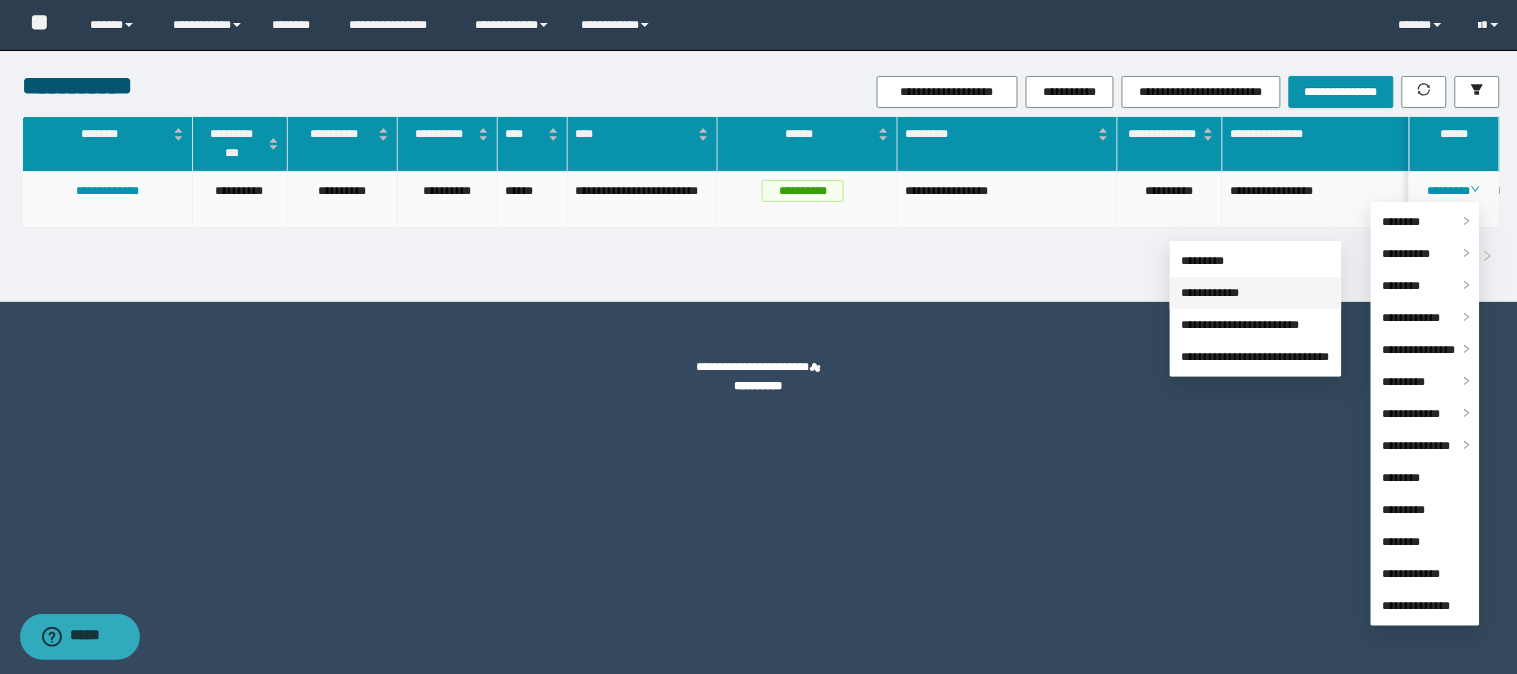 click on "**********" at bounding box center (1211, 293) 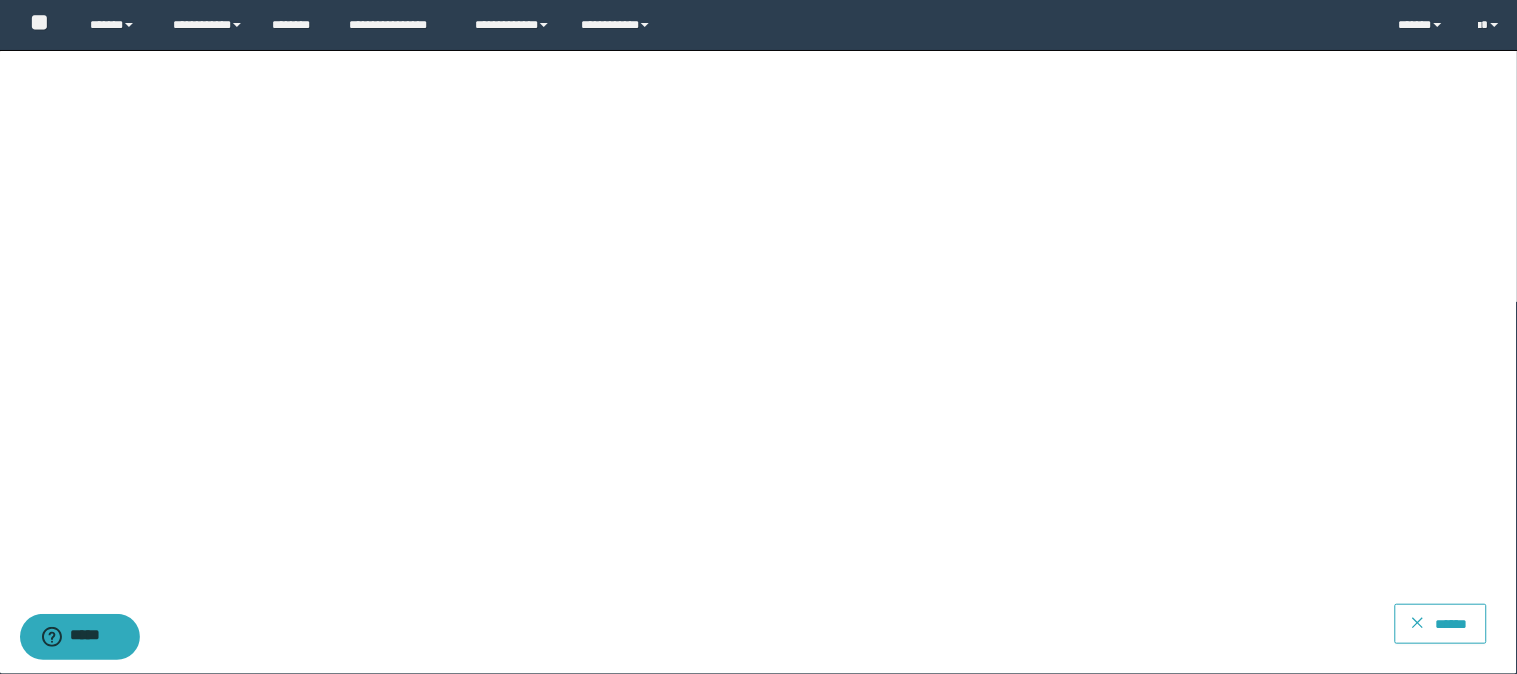 click on "******" at bounding box center [1441, 624] 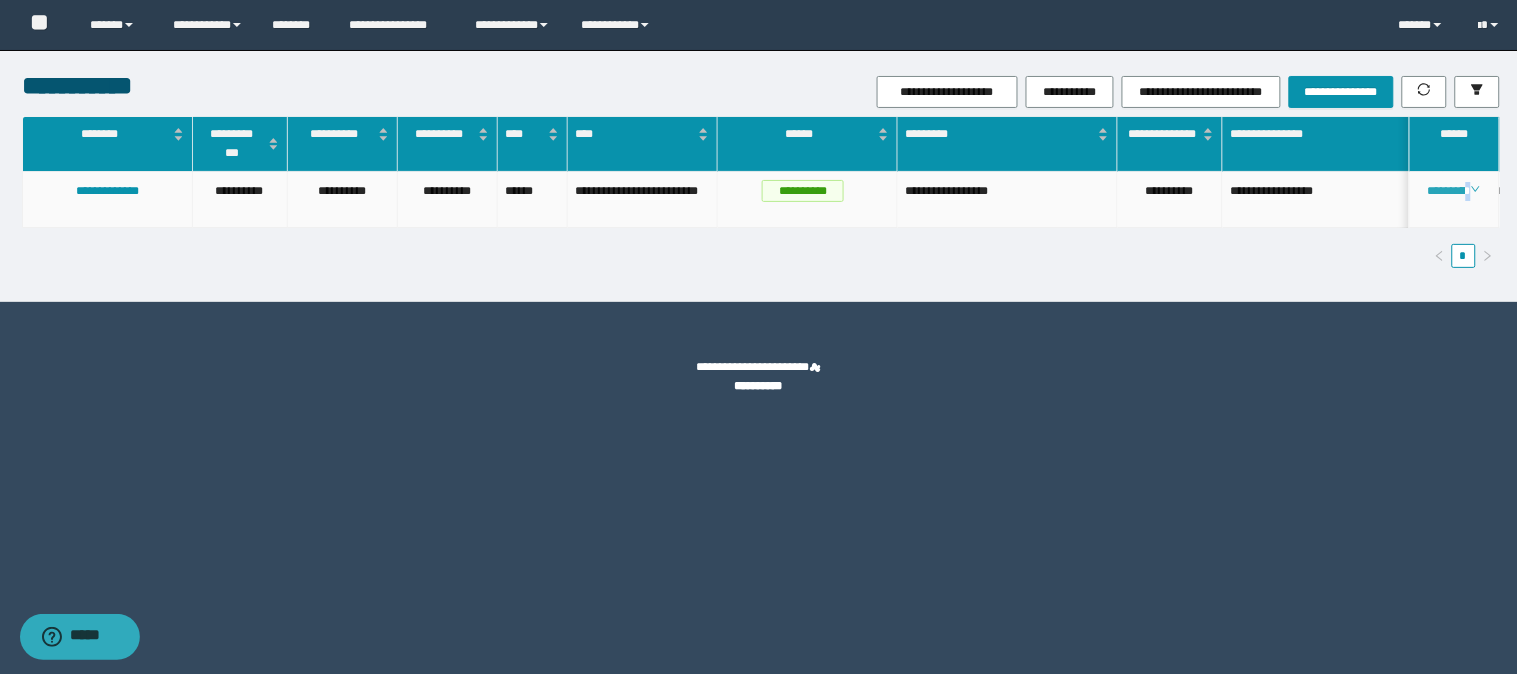 click on "********" at bounding box center (1454, 191) 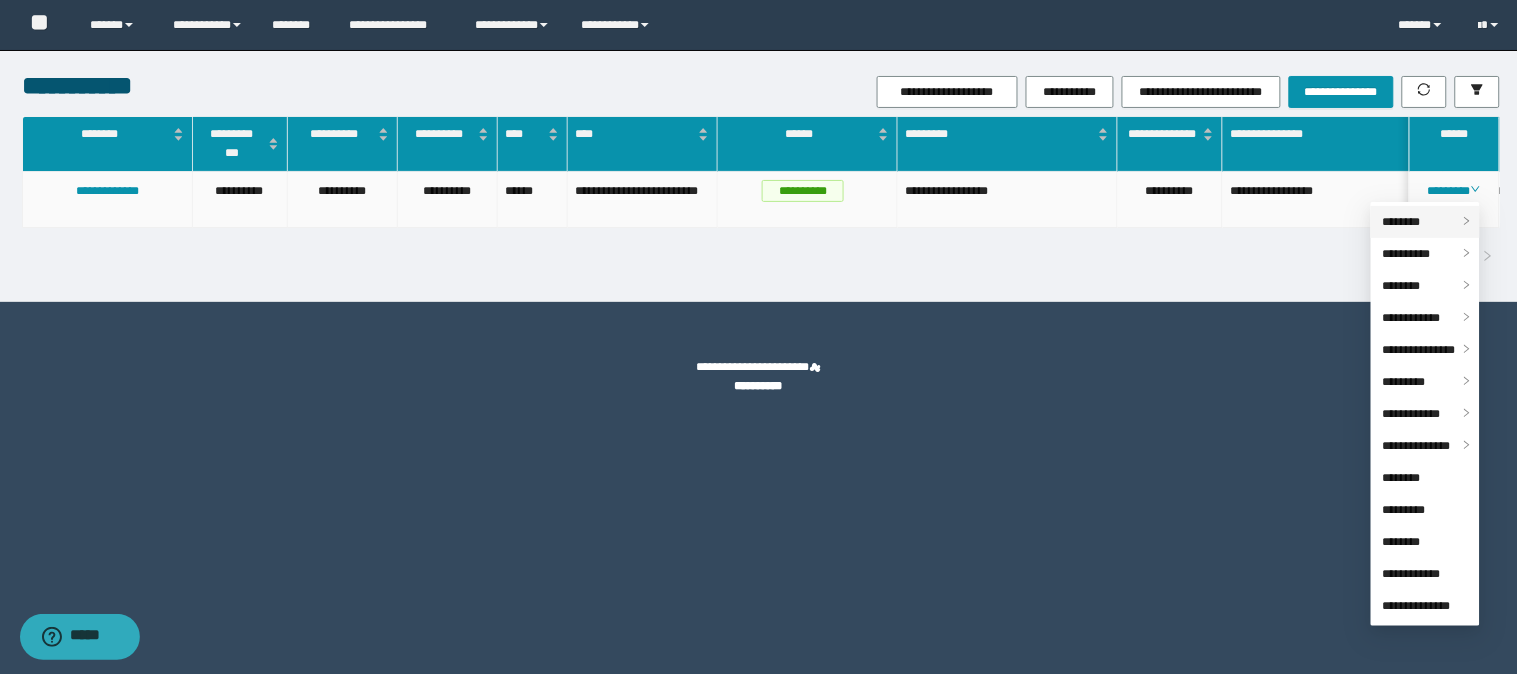 click on "********" at bounding box center (1402, 222) 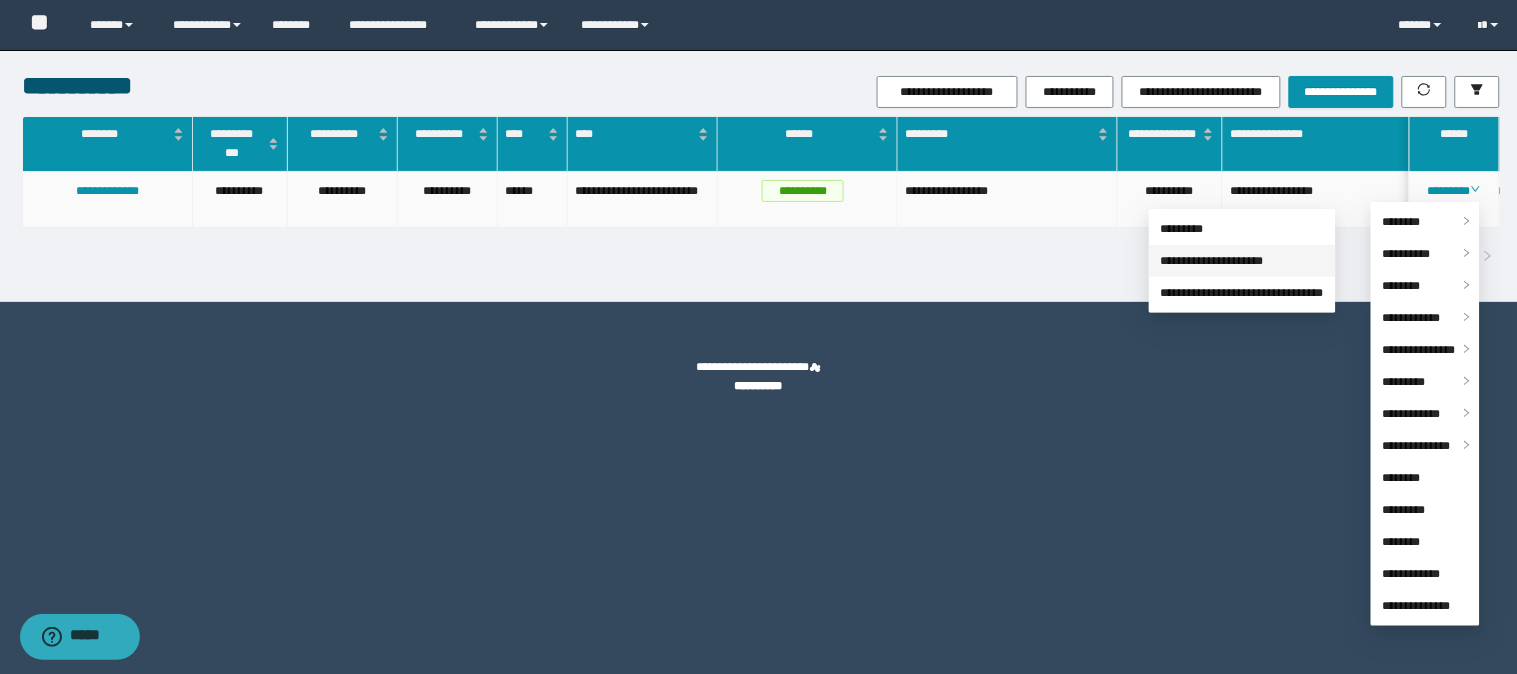 click on "**********" at bounding box center (1212, 261) 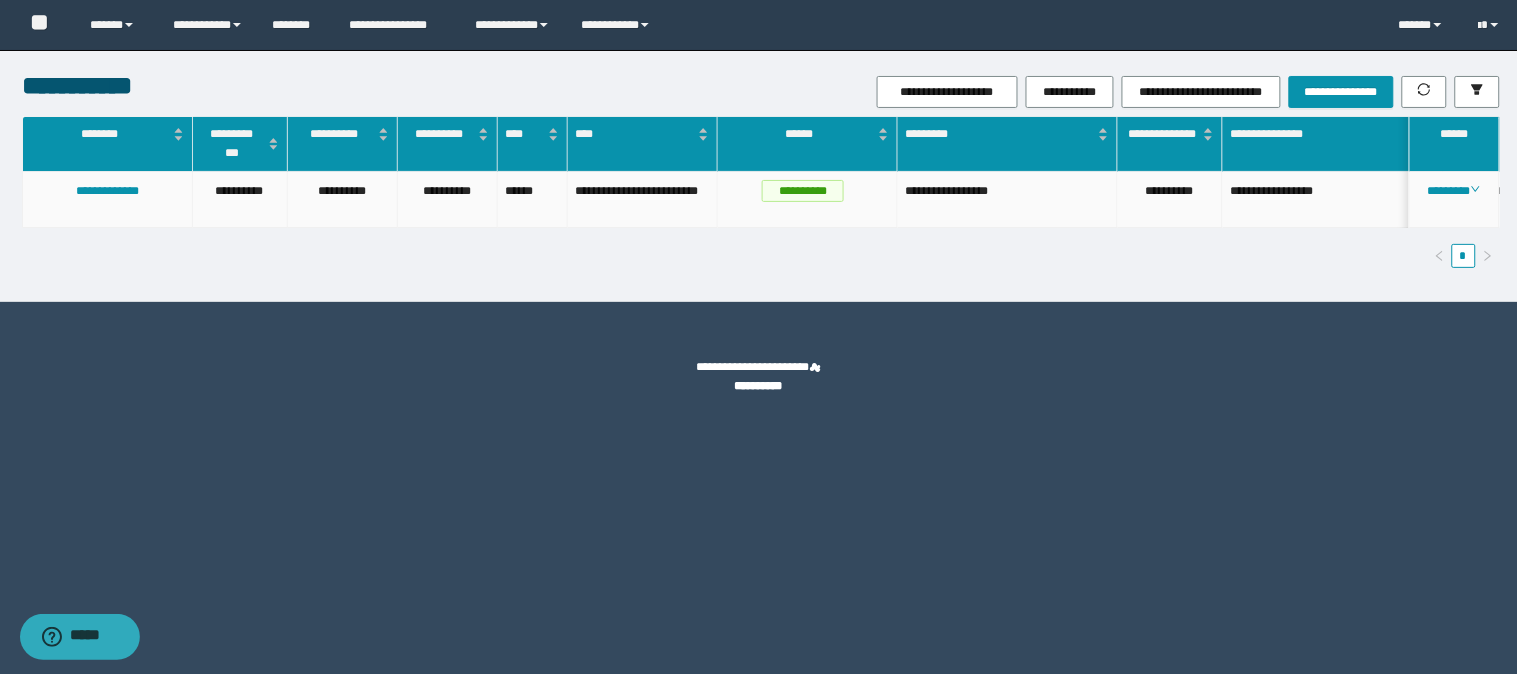 drag, startPoint x: 1397, startPoint y: 200, endPoint x: 1301, endPoint y: 200, distance: 96 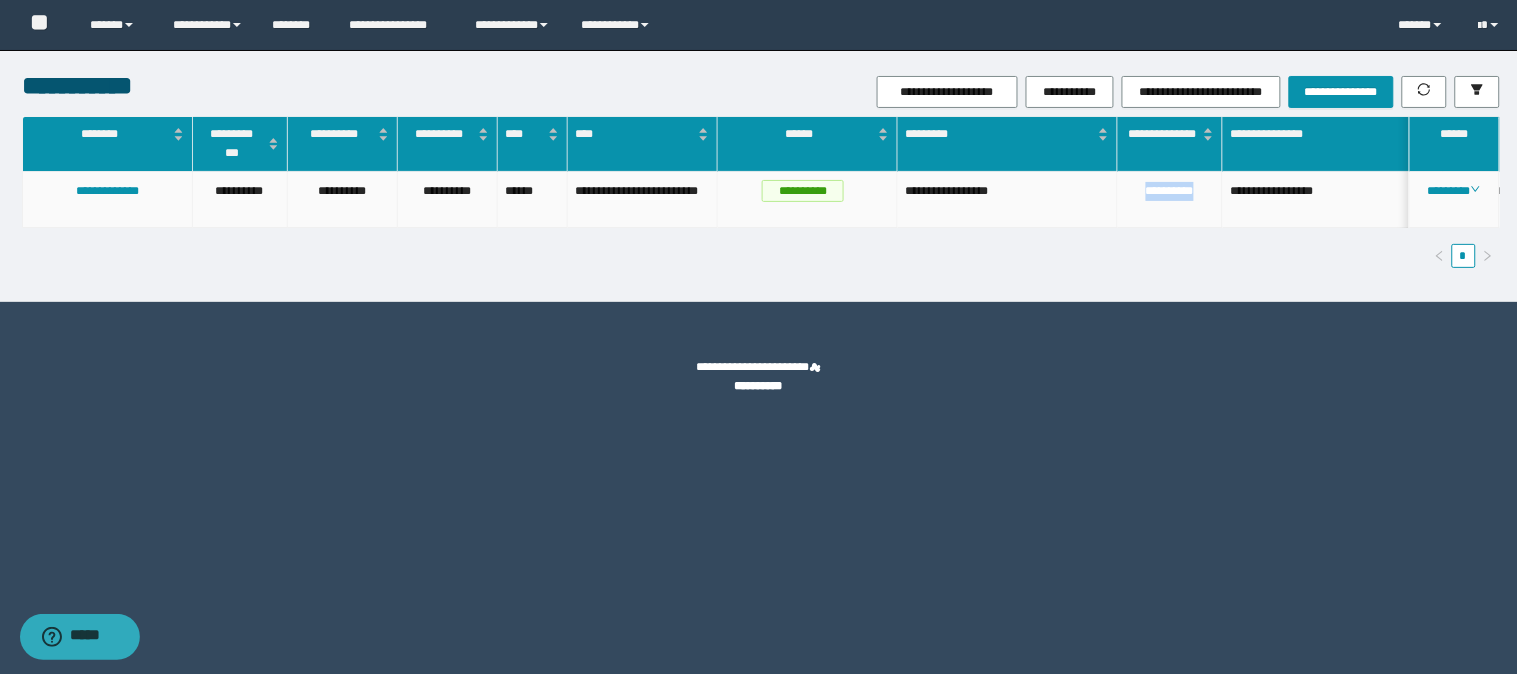 click on "**********" at bounding box center [1170, 200] 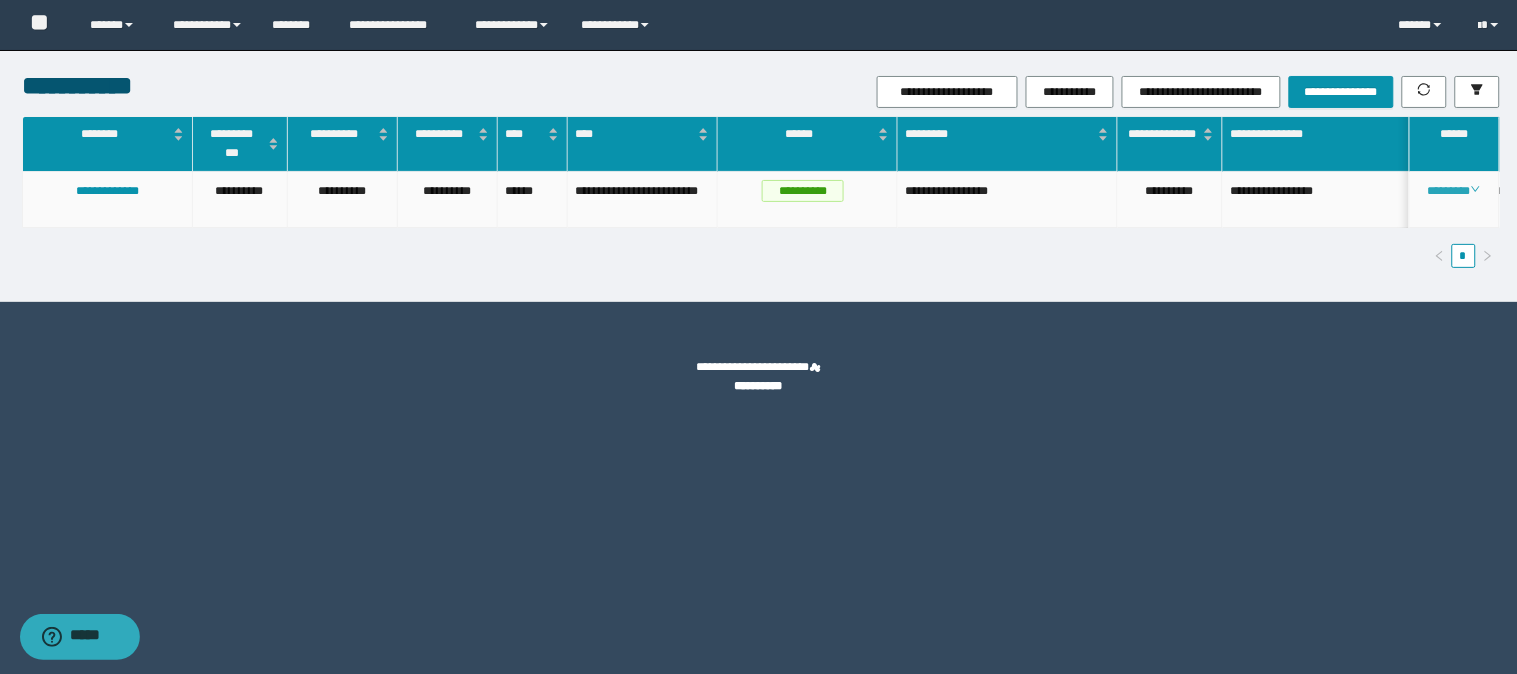 click on "********" at bounding box center [1454, 191] 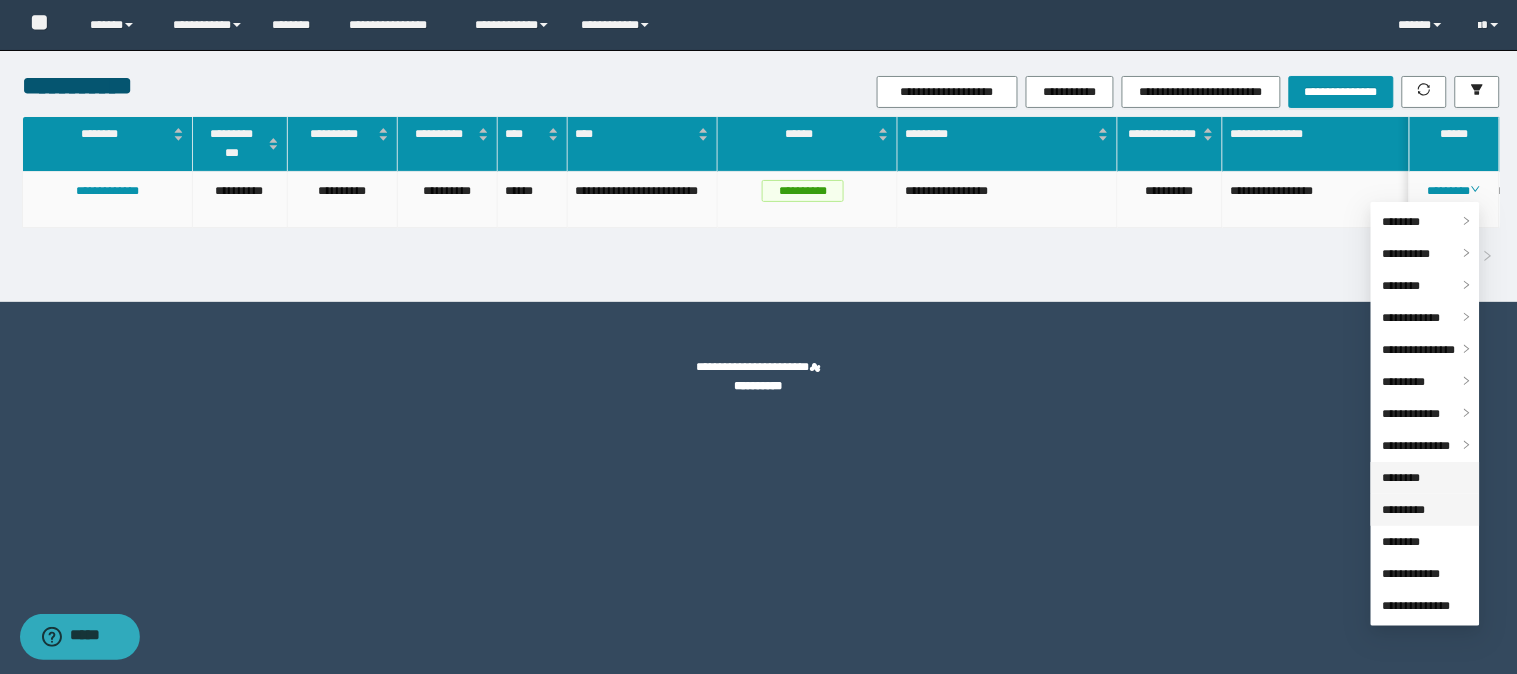 click on "*********" at bounding box center [1404, 510] 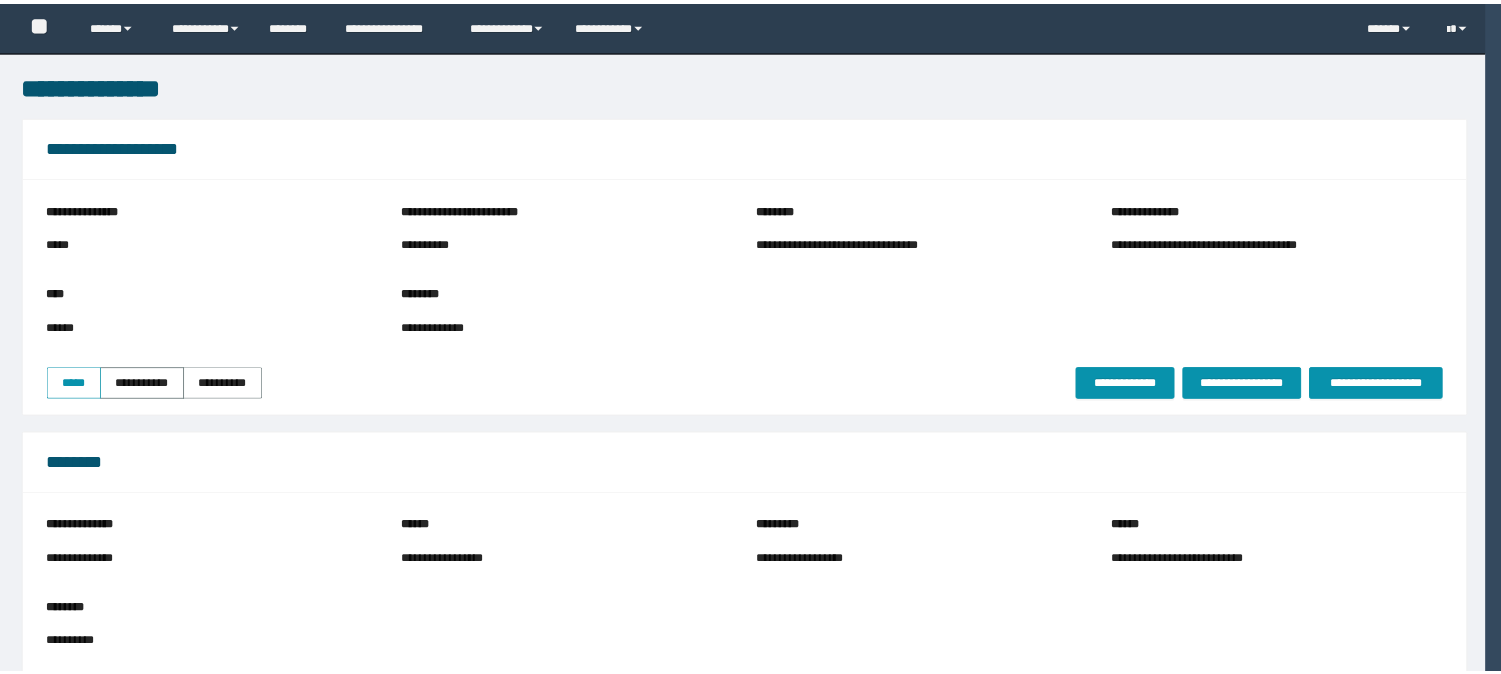 scroll, scrollTop: 0, scrollLeft: 0, axis: both 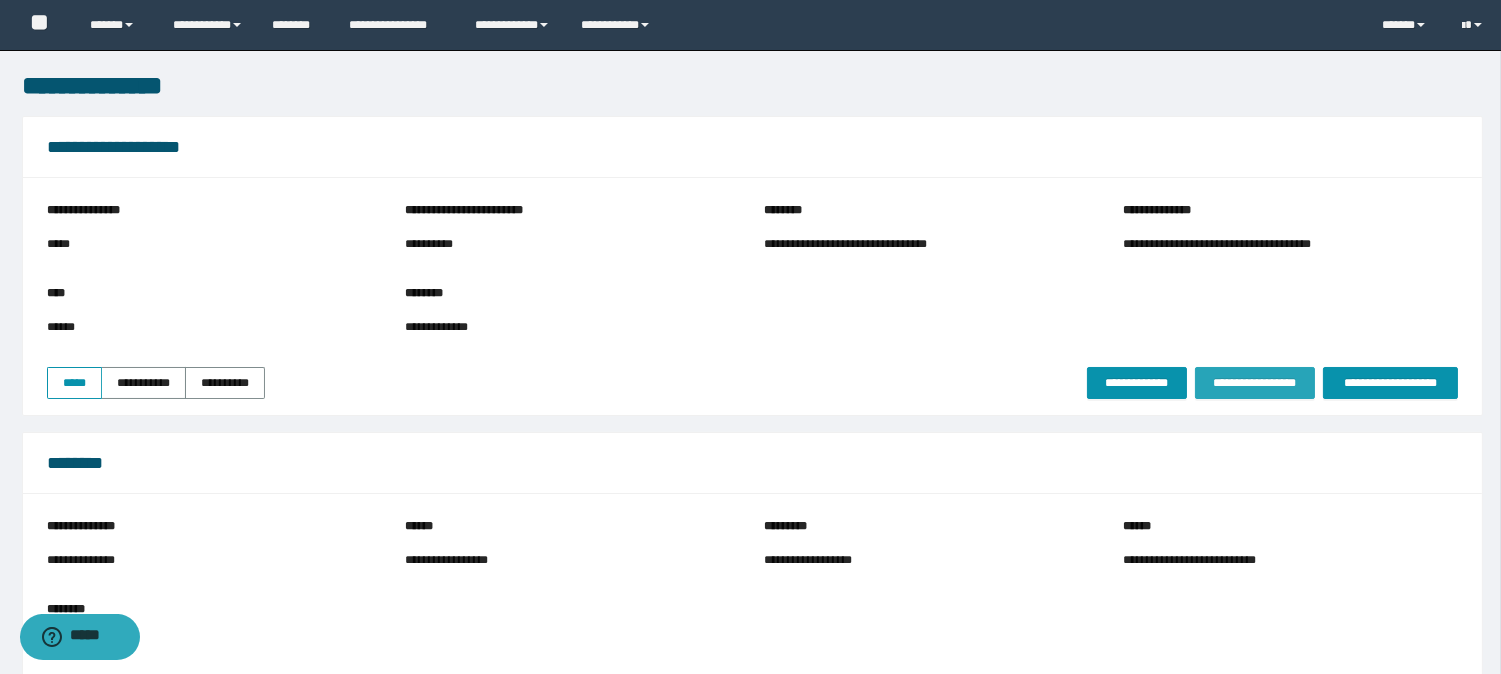 click on "**********" at bounding box center [1255, 383] 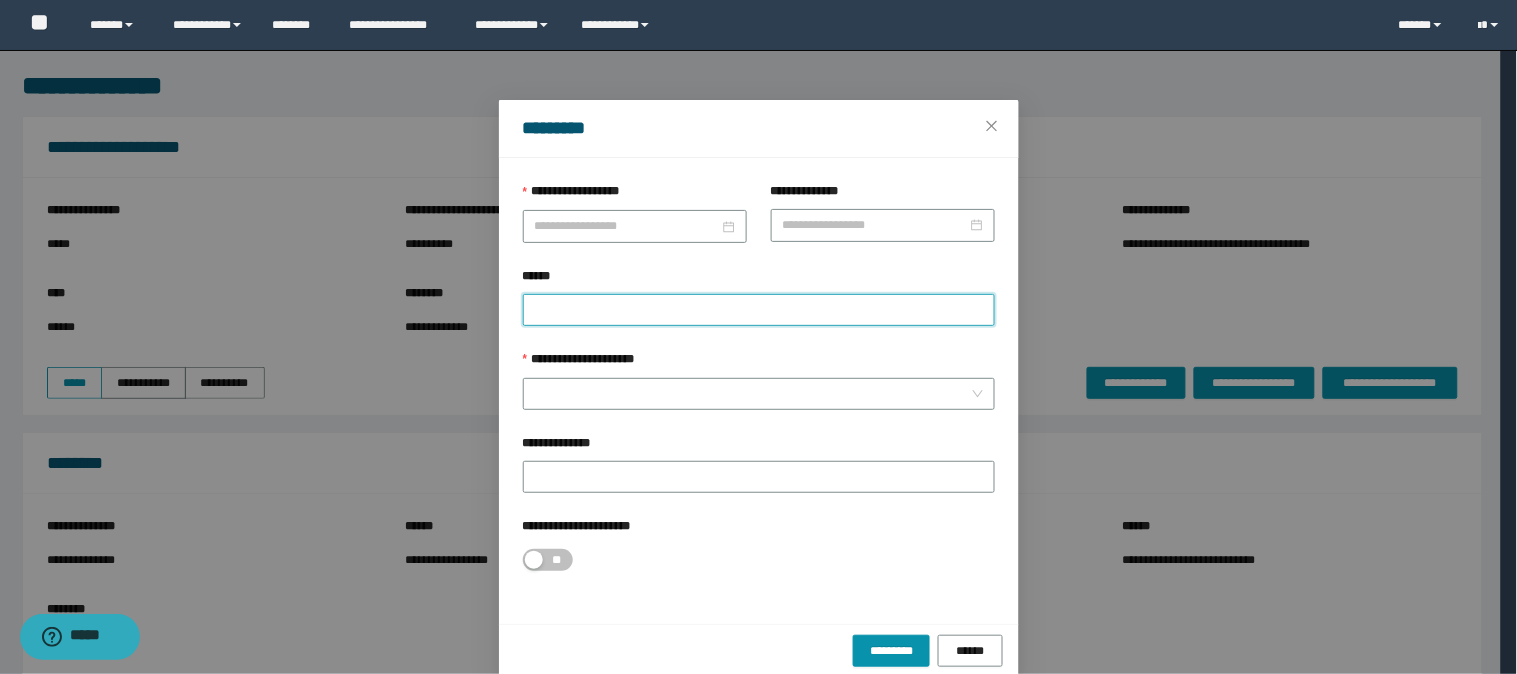 click on "******" at bounding box center [759, 310] 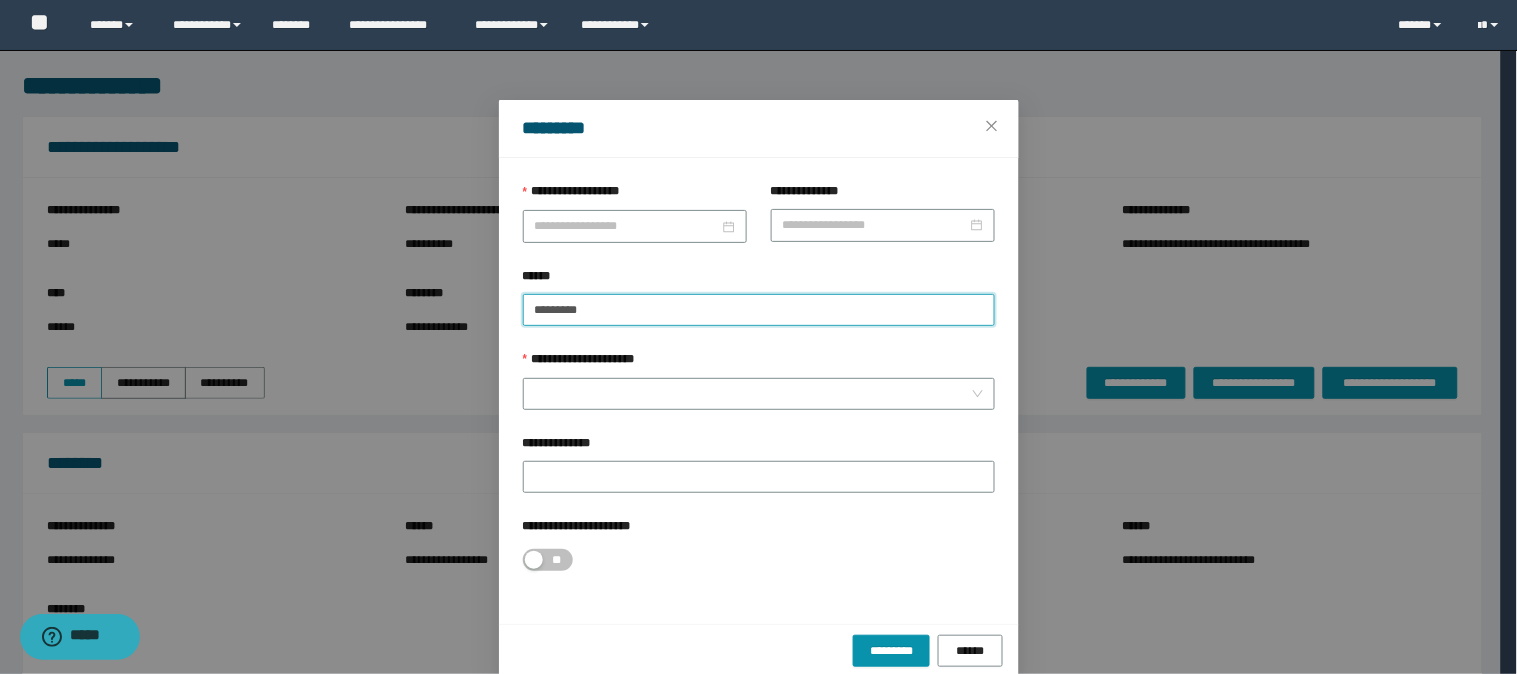 paste on "********" 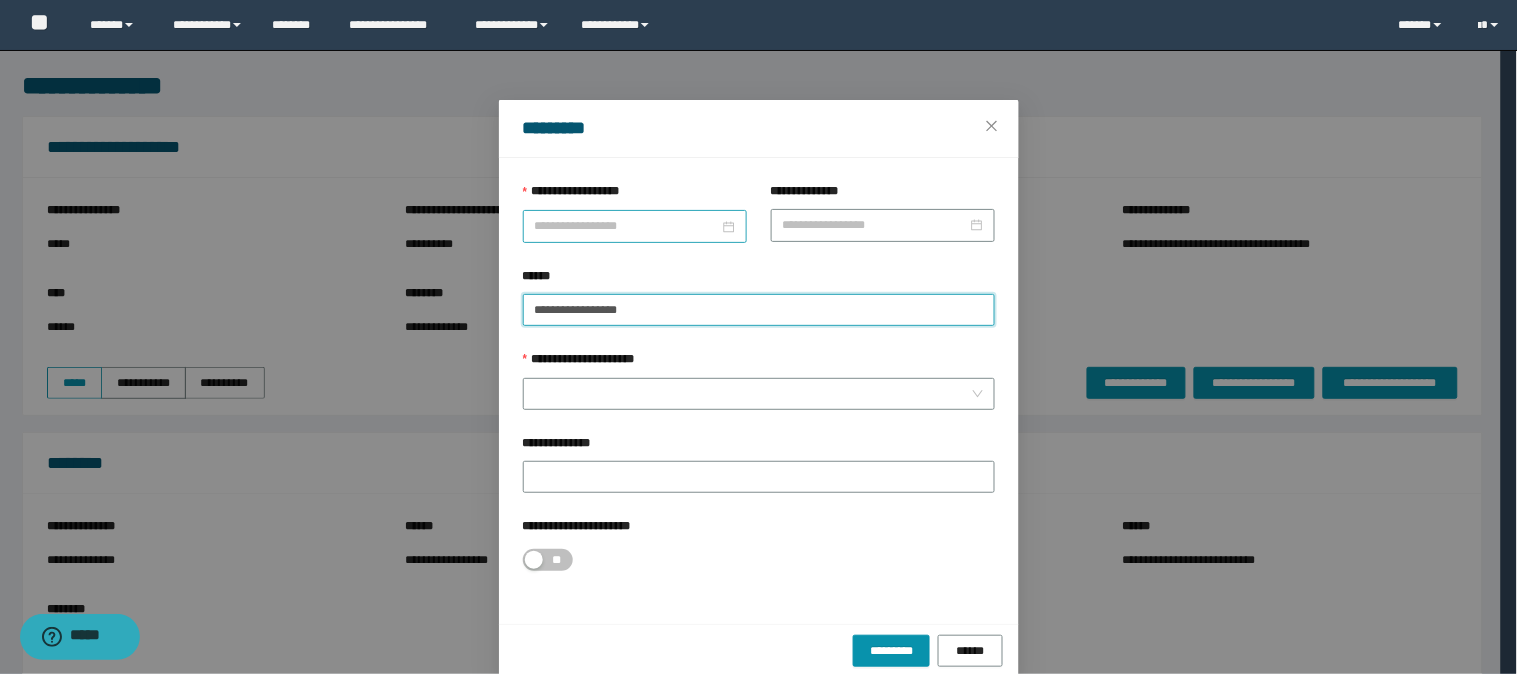 type on "**********" 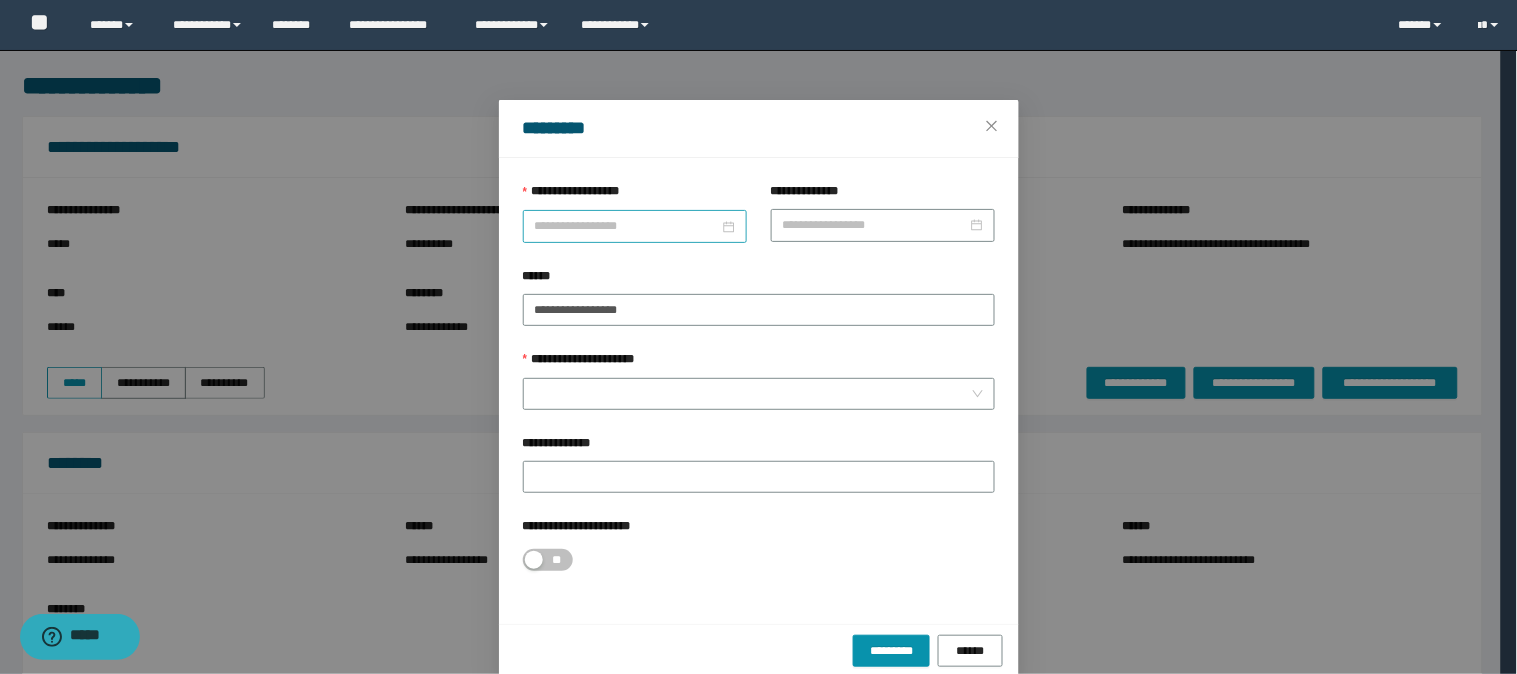 click on "**********" at bounding box center [627, 226] 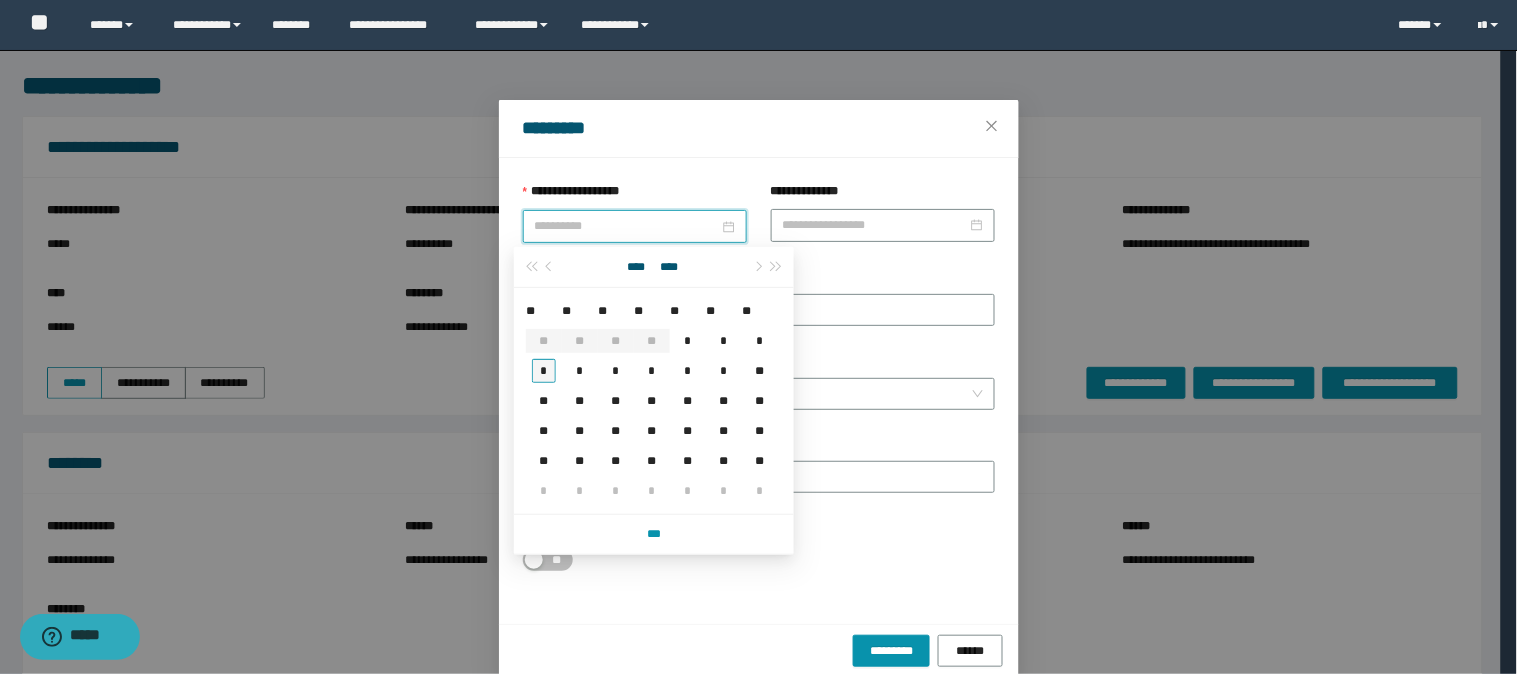 type on "**********" 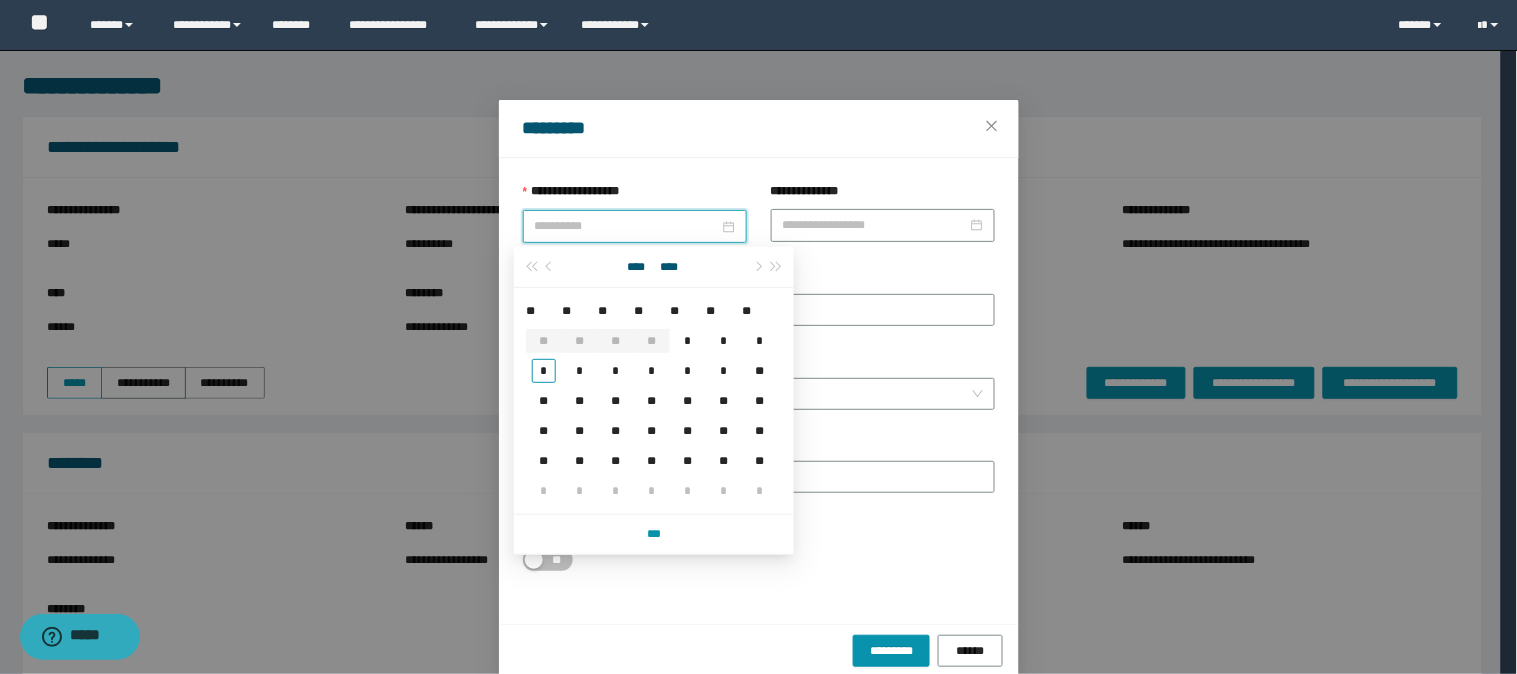 click on "*" at bounding box center [544, 371] 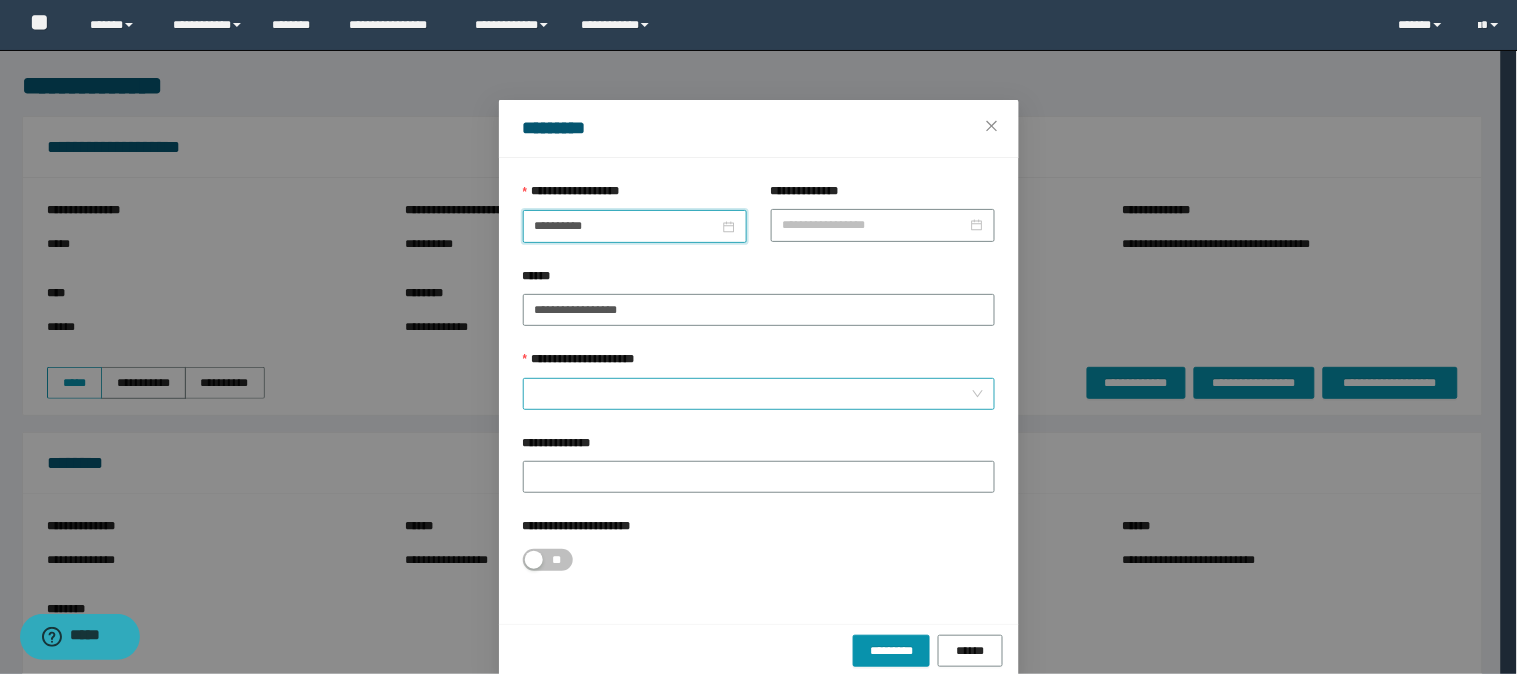 click on "**********" at bounding box center (753, 394) 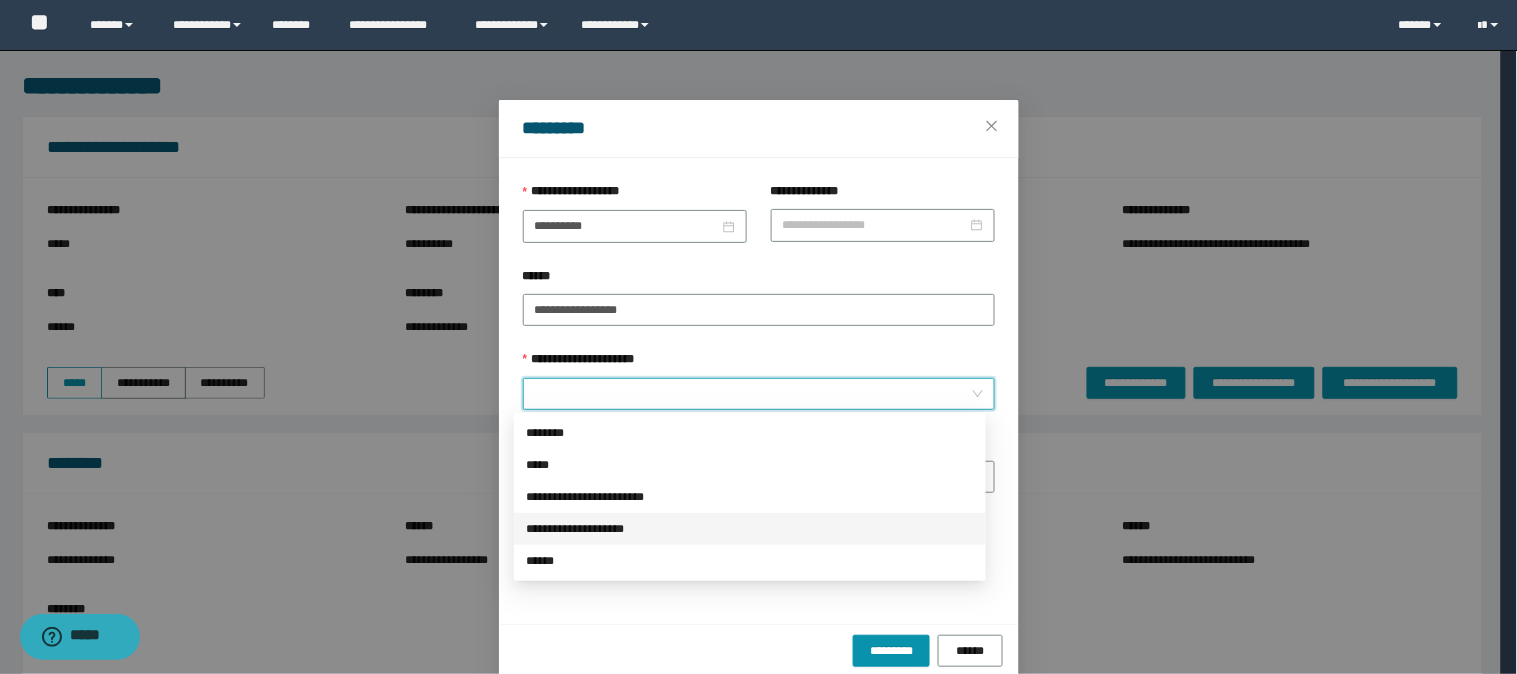 click on "**********" at bounding box center (750, 497) 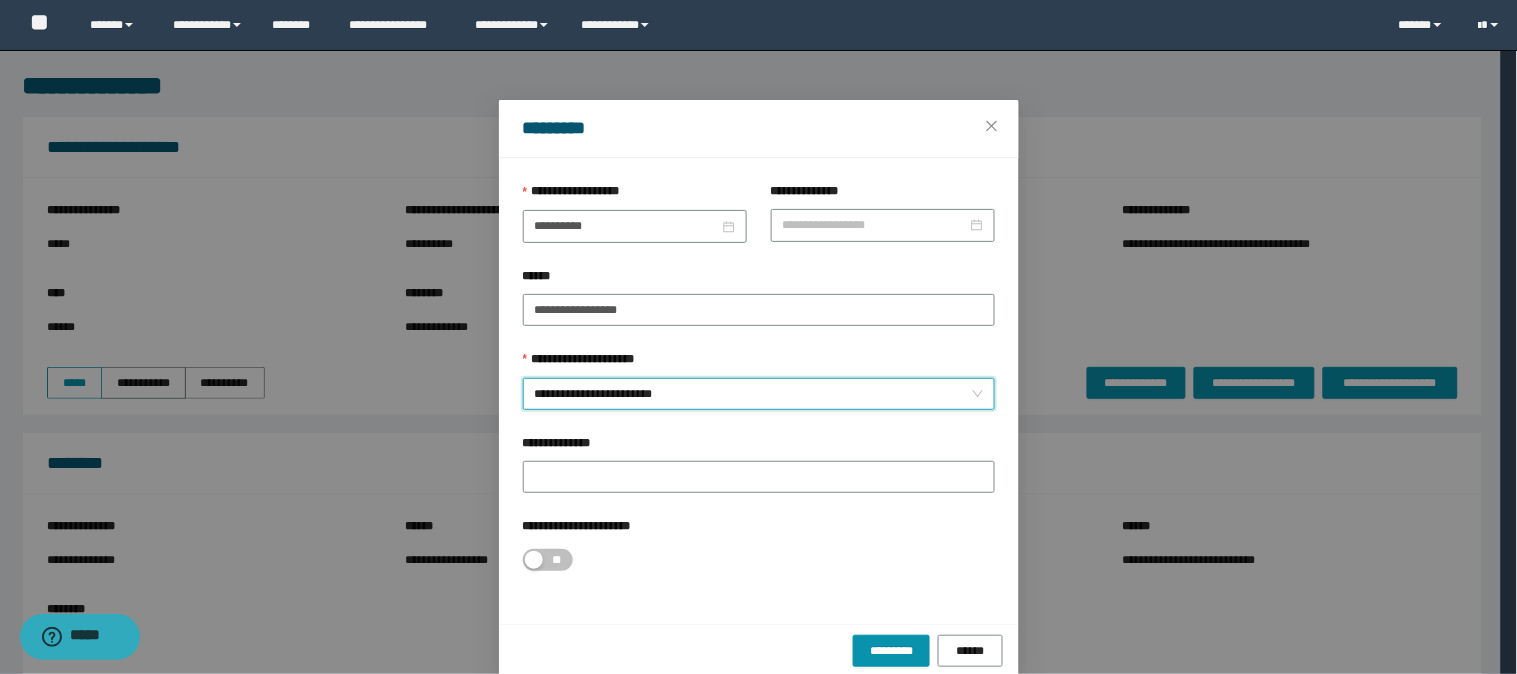 click on "**********" at bounding box center (759, 475) 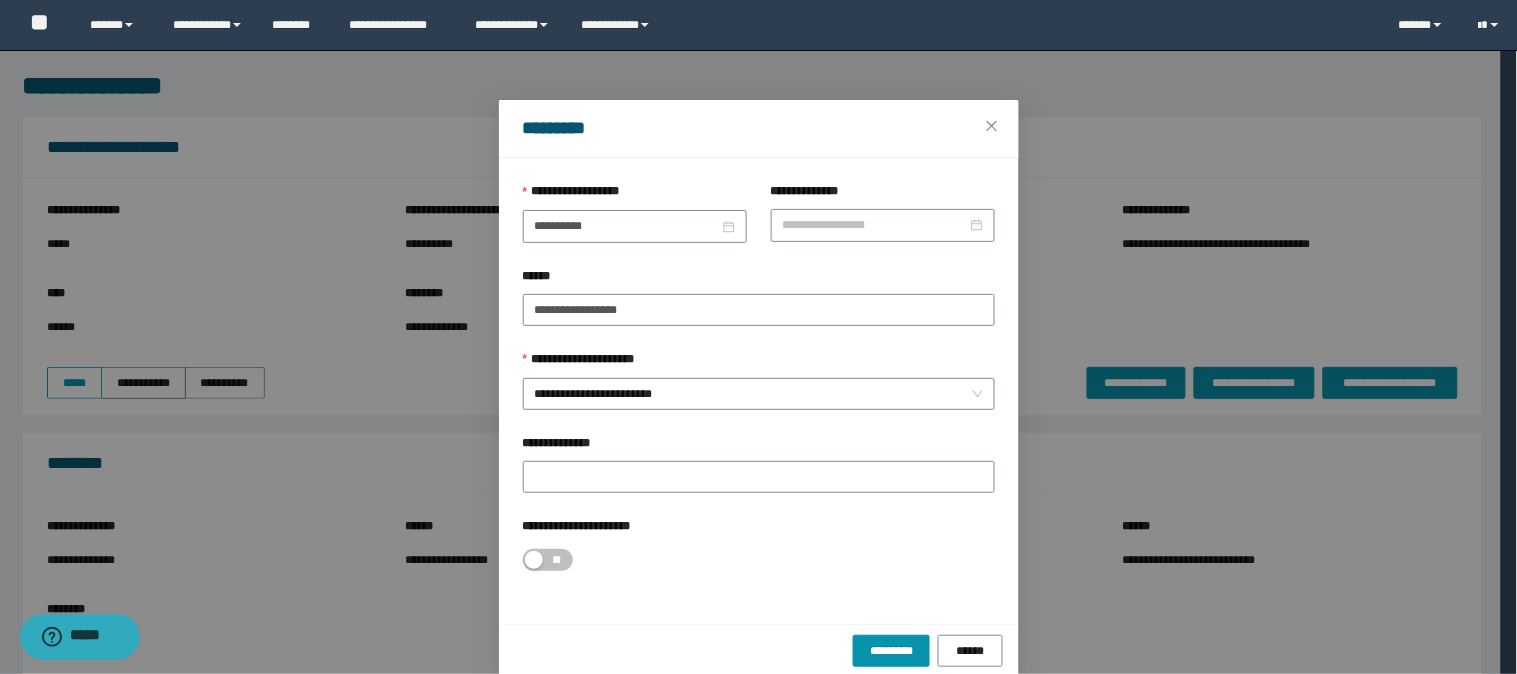drag, startPoint x: 676, startPoint y: 383, endPoint x: 641, endPoint y: 467, distance: 91 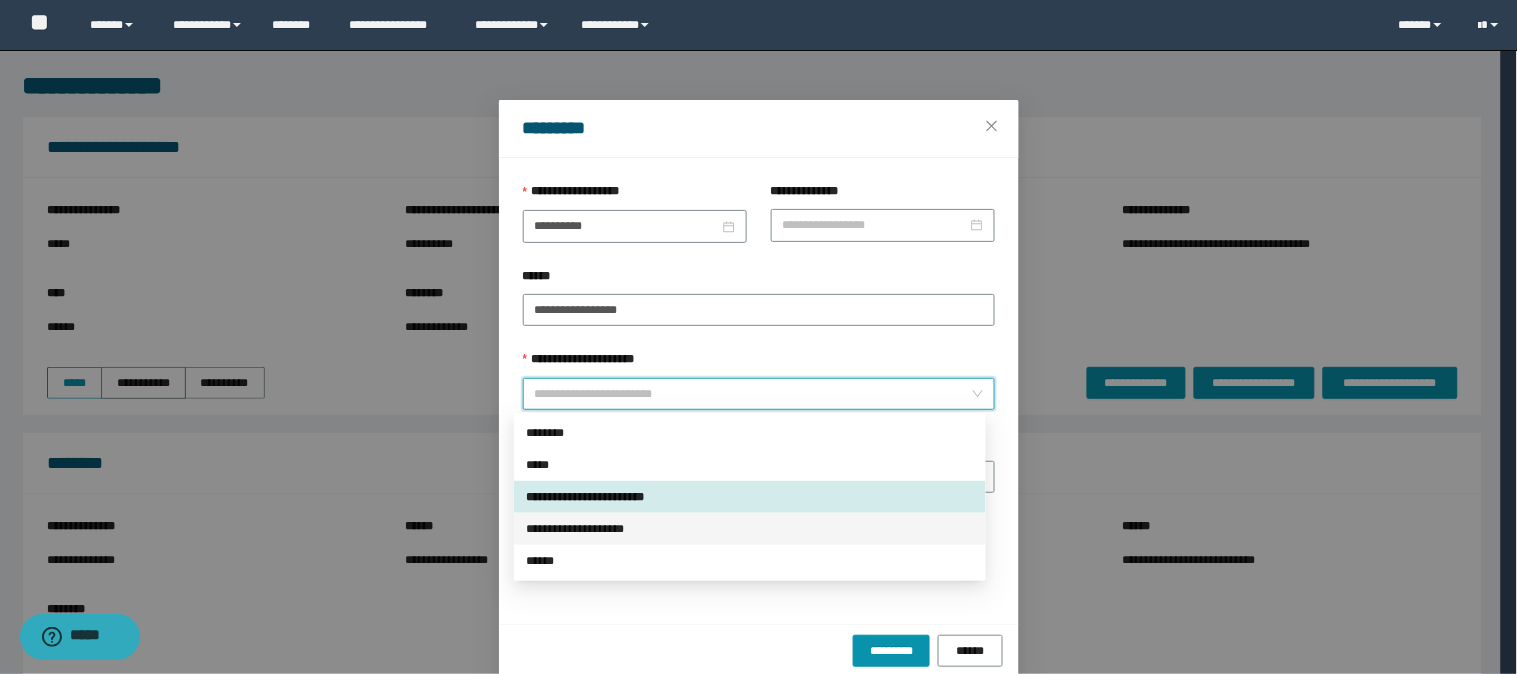 click on "**********" at bounding box center [750, 529] 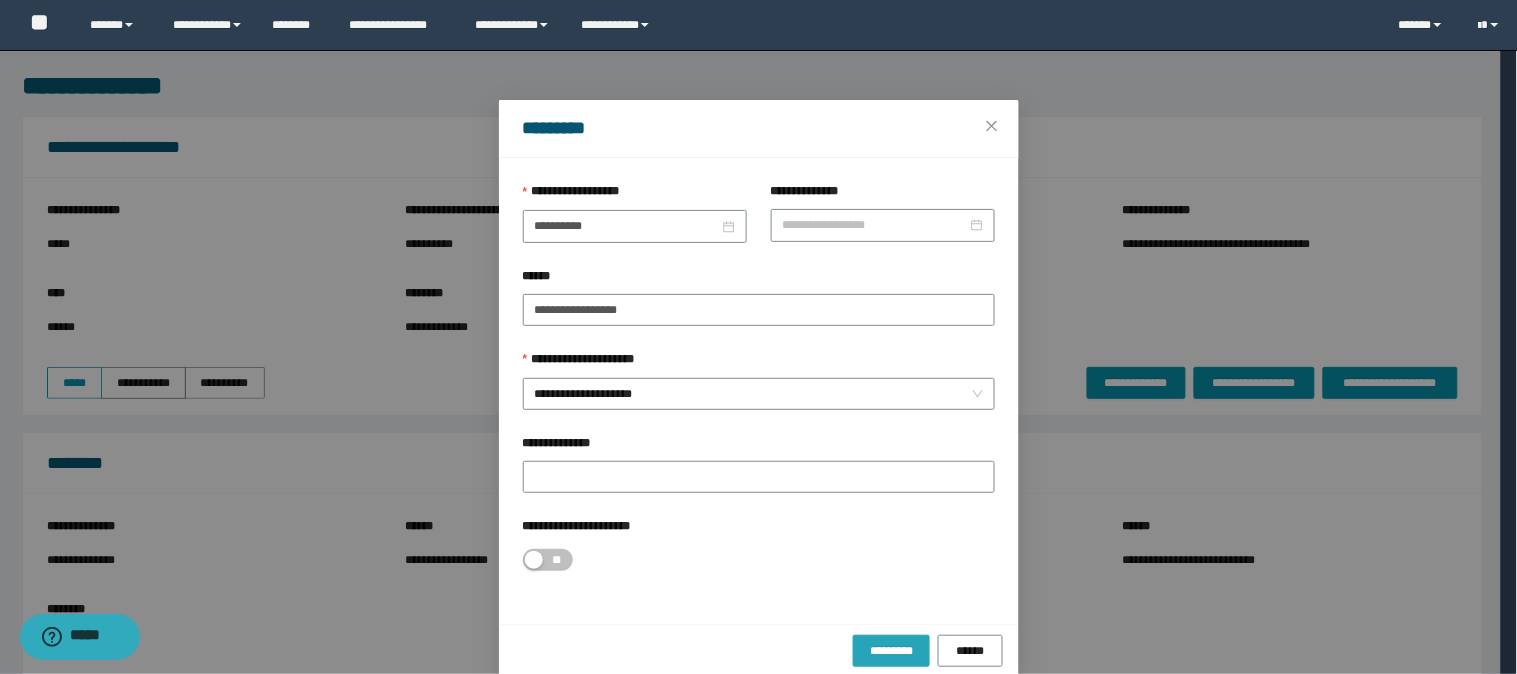 click on "*********" at bounding box center (891, 651) 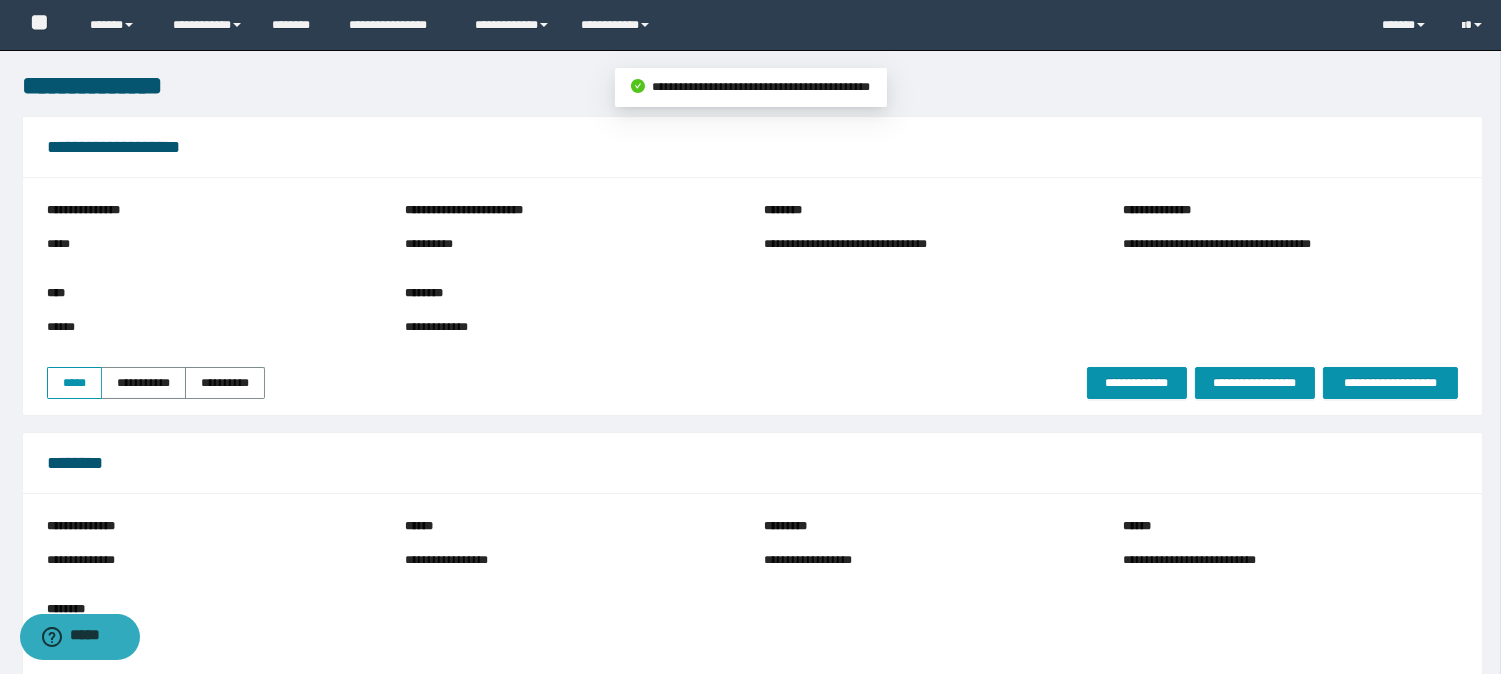 scroll, scrollTop: 333, scrollLeft: 0, axis: vertical 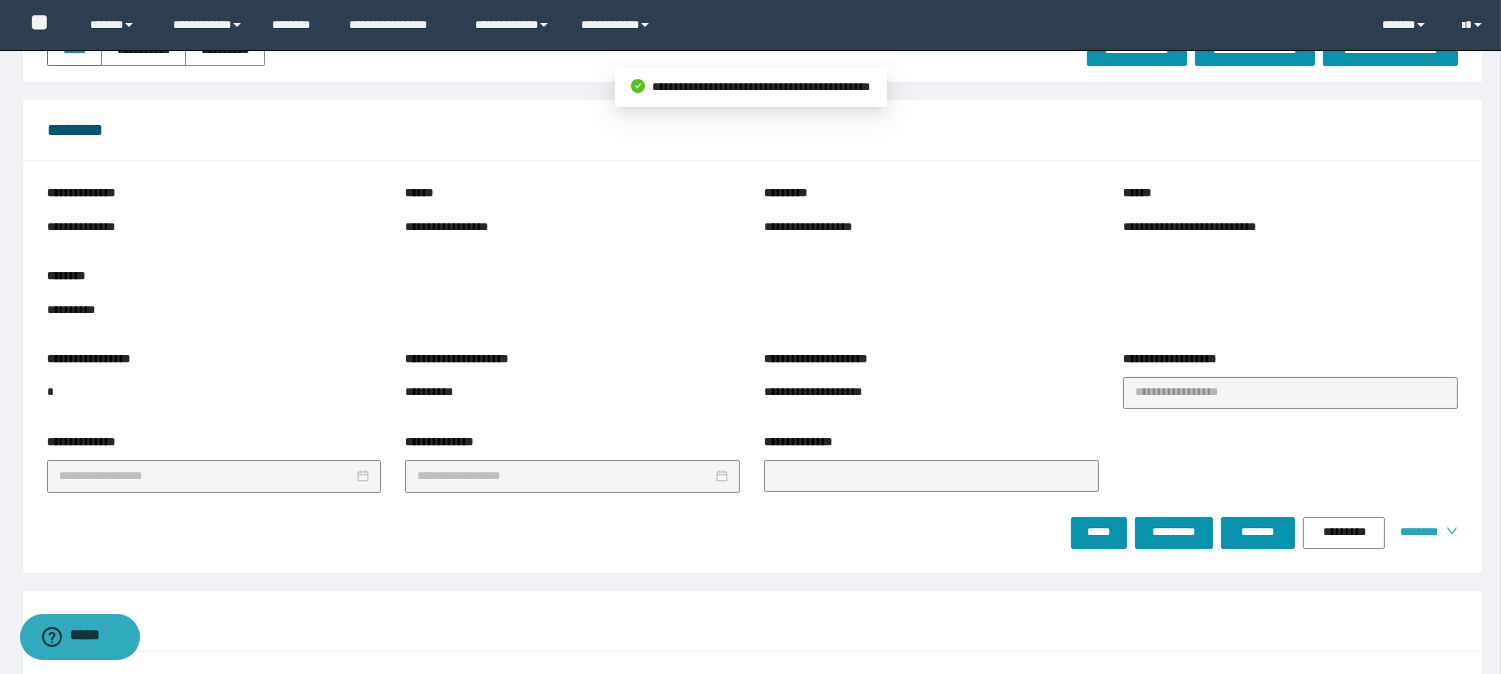 click on "********" at bounding box center [1425, 532] 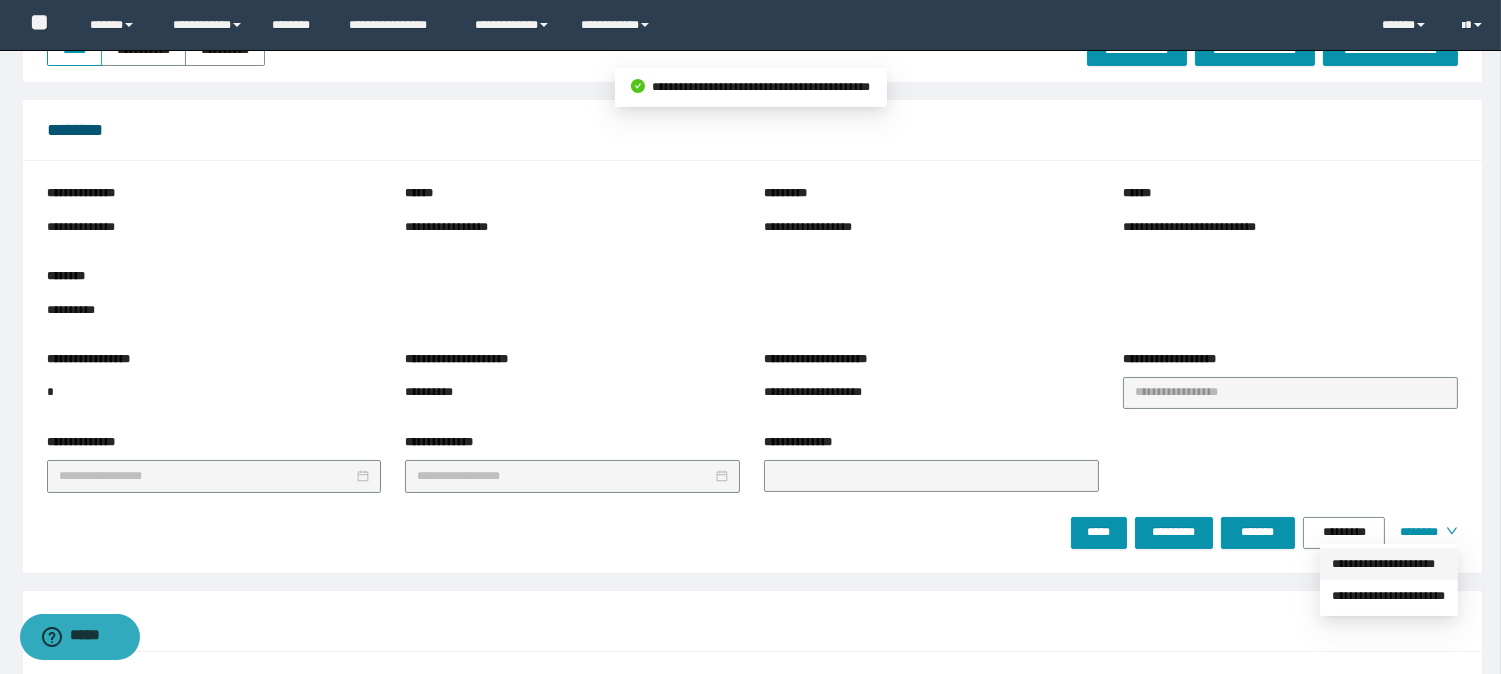 click on "**********" at bounding box center (1389, 564) 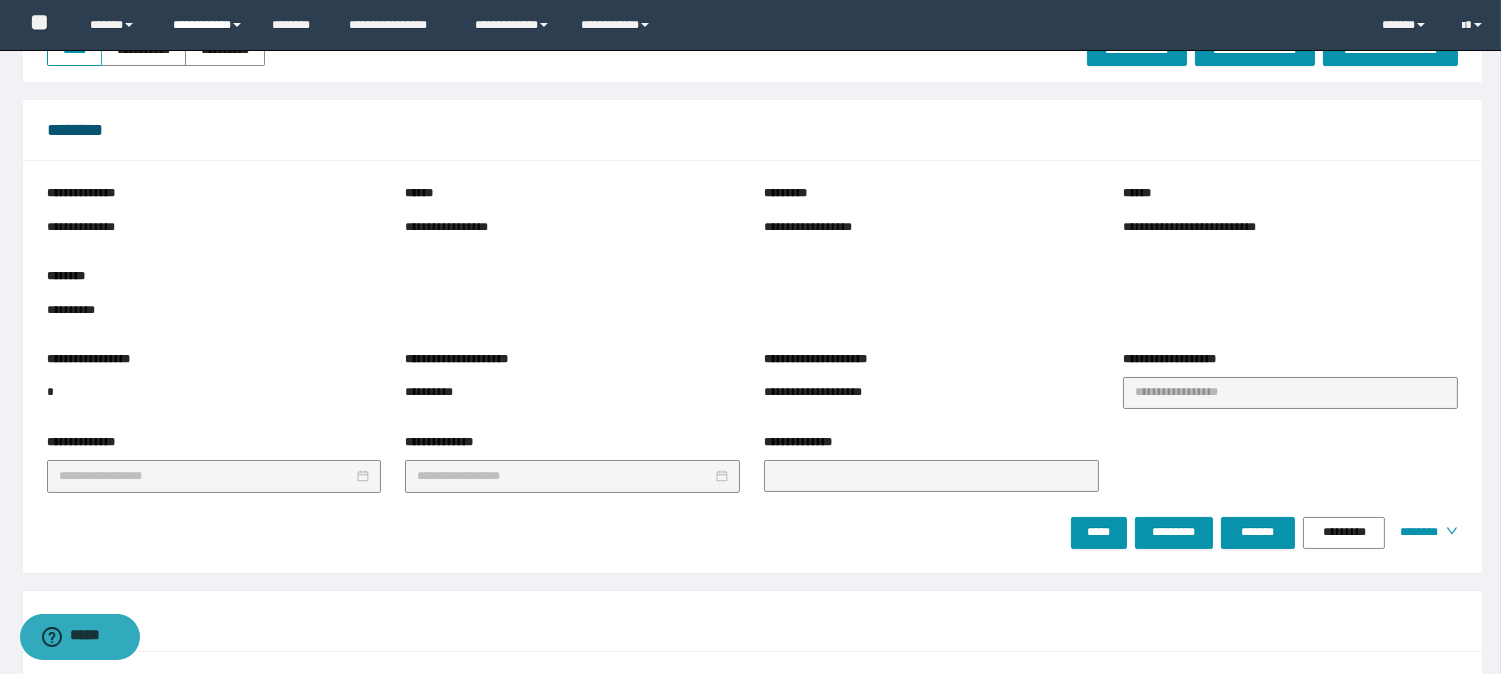 click on "**********" at bounding box center [207, 25] 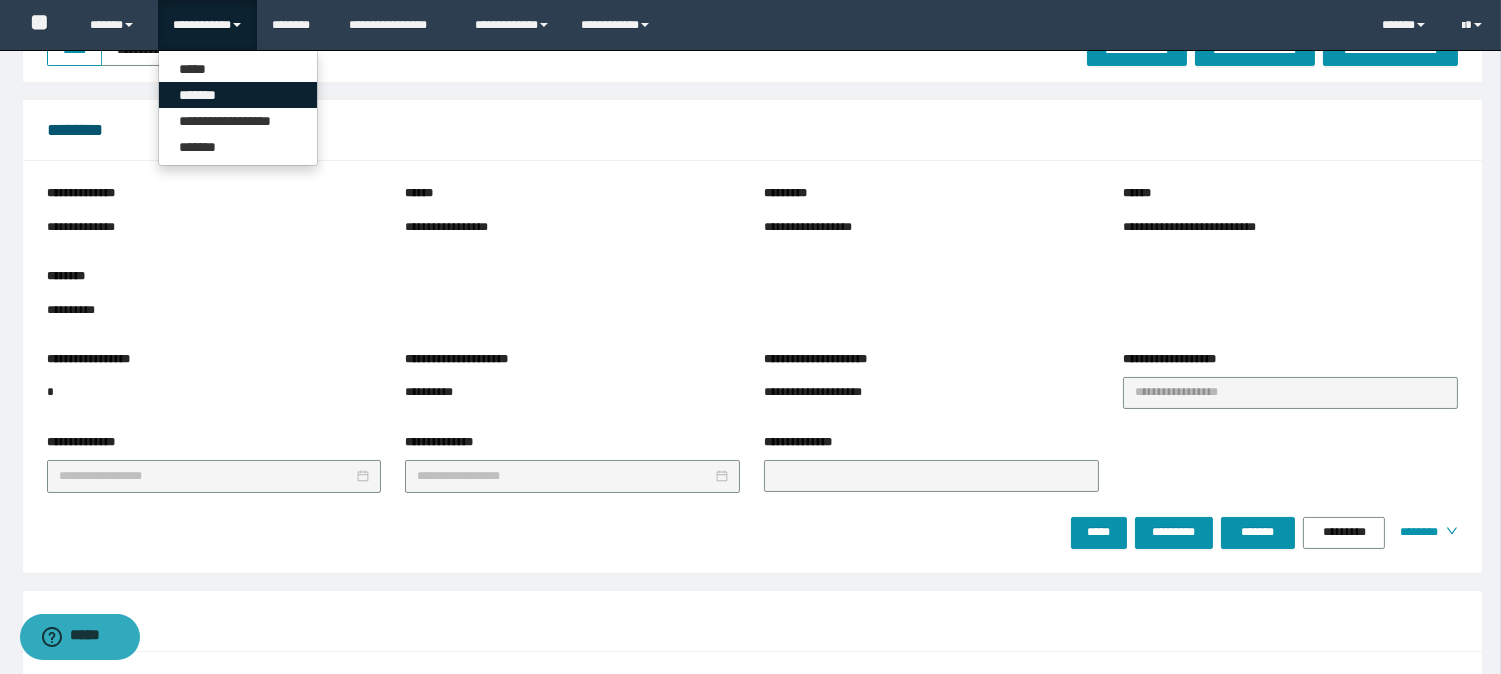 click on "*******" at bounding box center [238, 95] 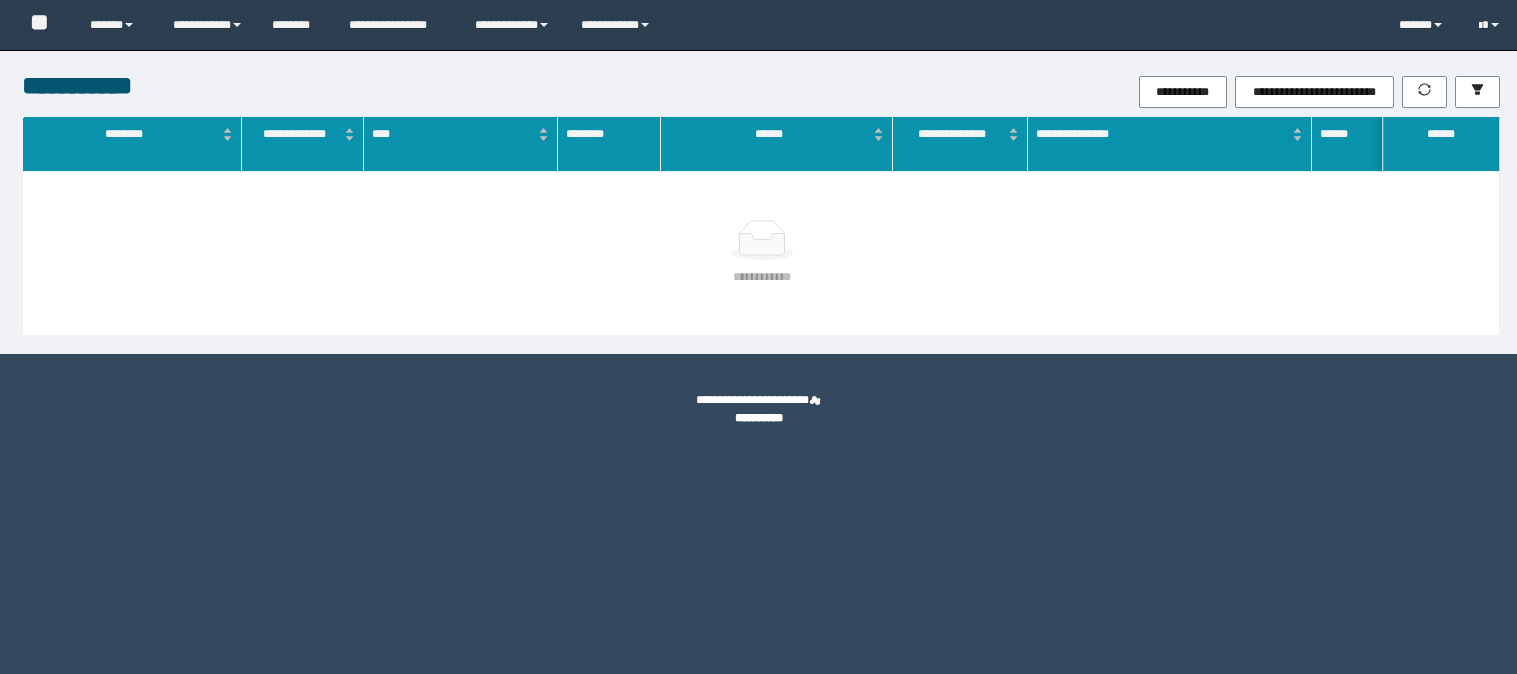 scroll, scrollTop: 0, scrollLeft: 0, axis: both 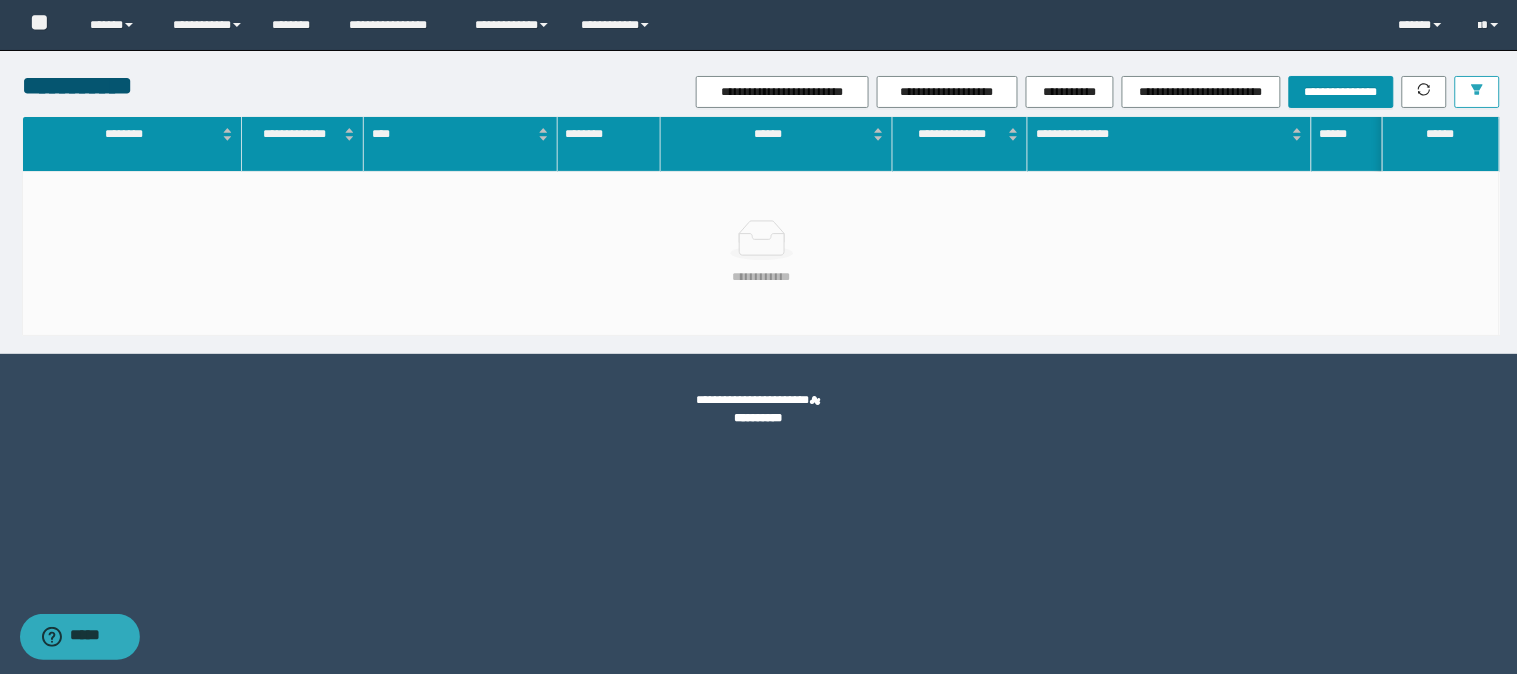 click 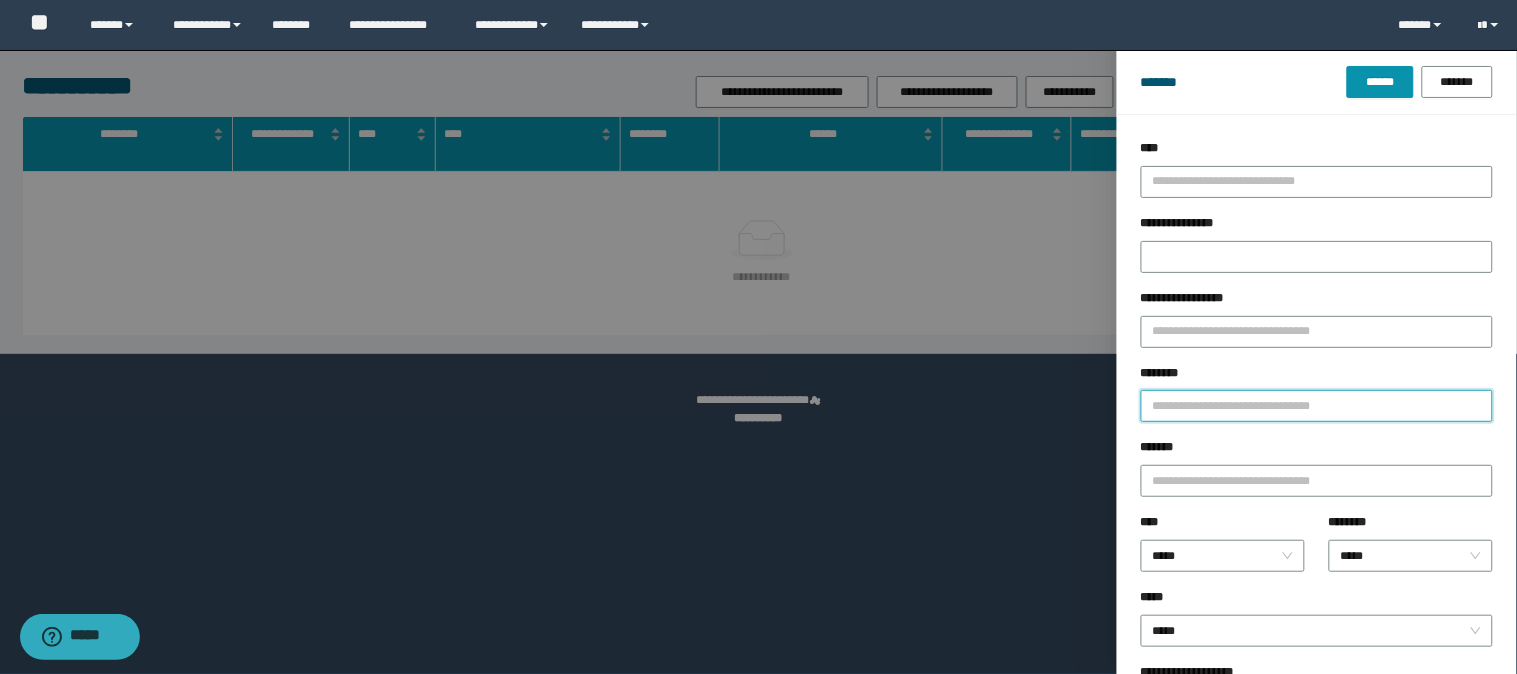 click on "********" at bounding box center [1317, 406] 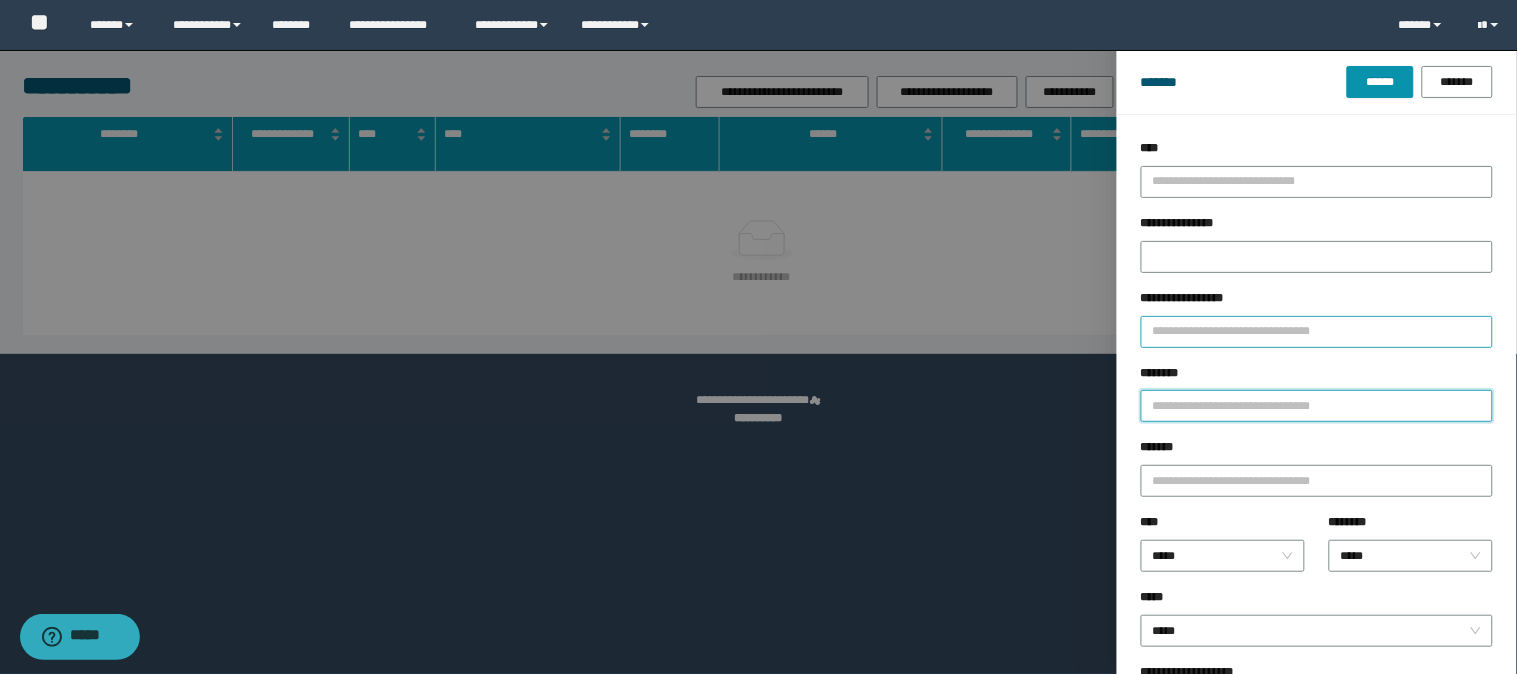 paste on "********" 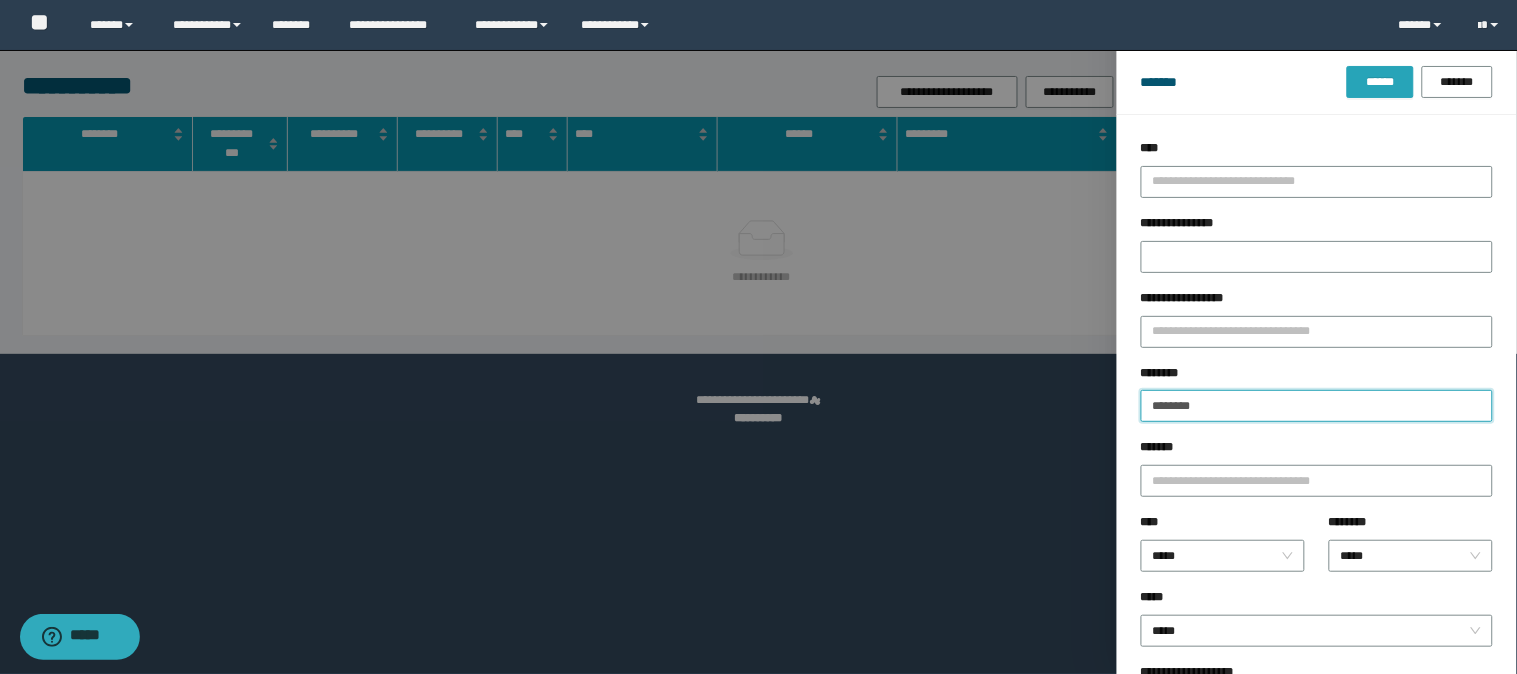 type on "********" 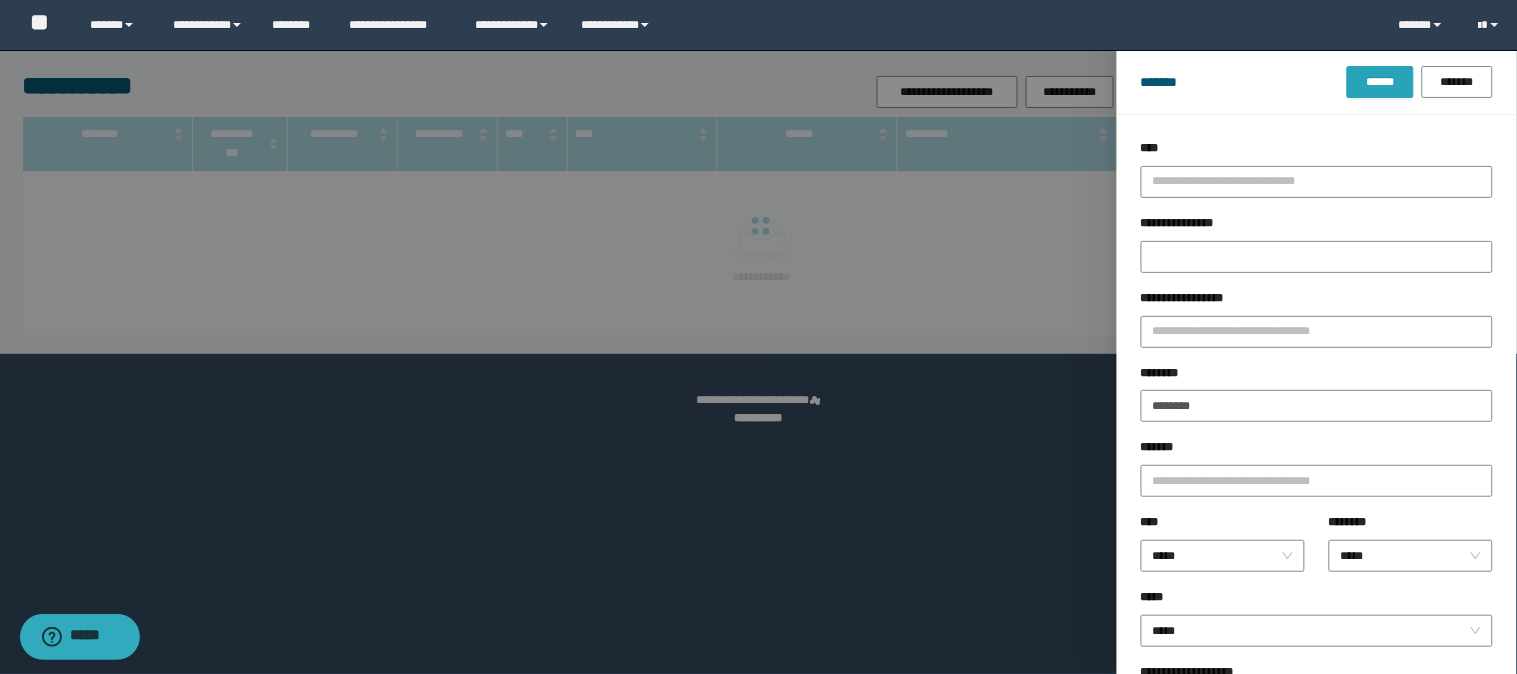 click on "******" at bounding box center [1380, 82] 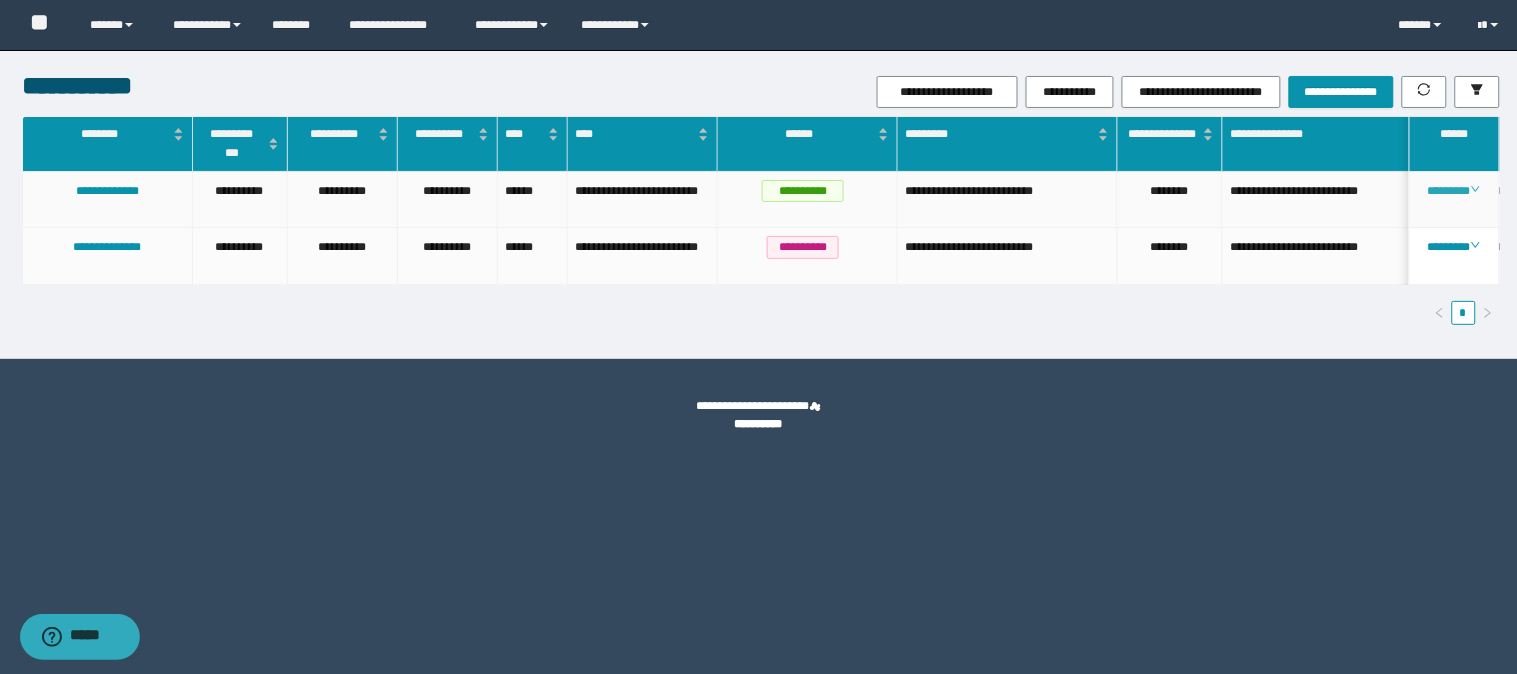 click on "********" at bounding box center (1454, 191) 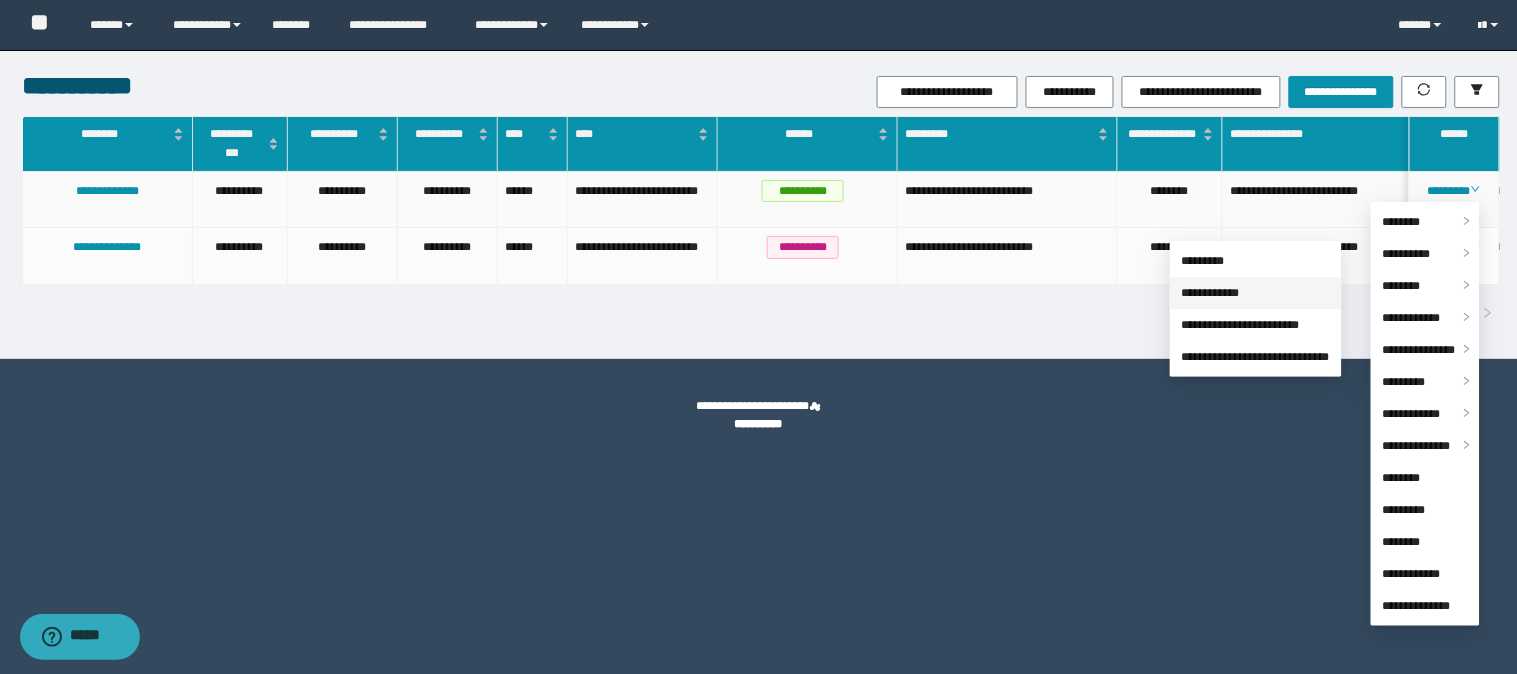 click on "**********" at bounding box center [1211, 293] 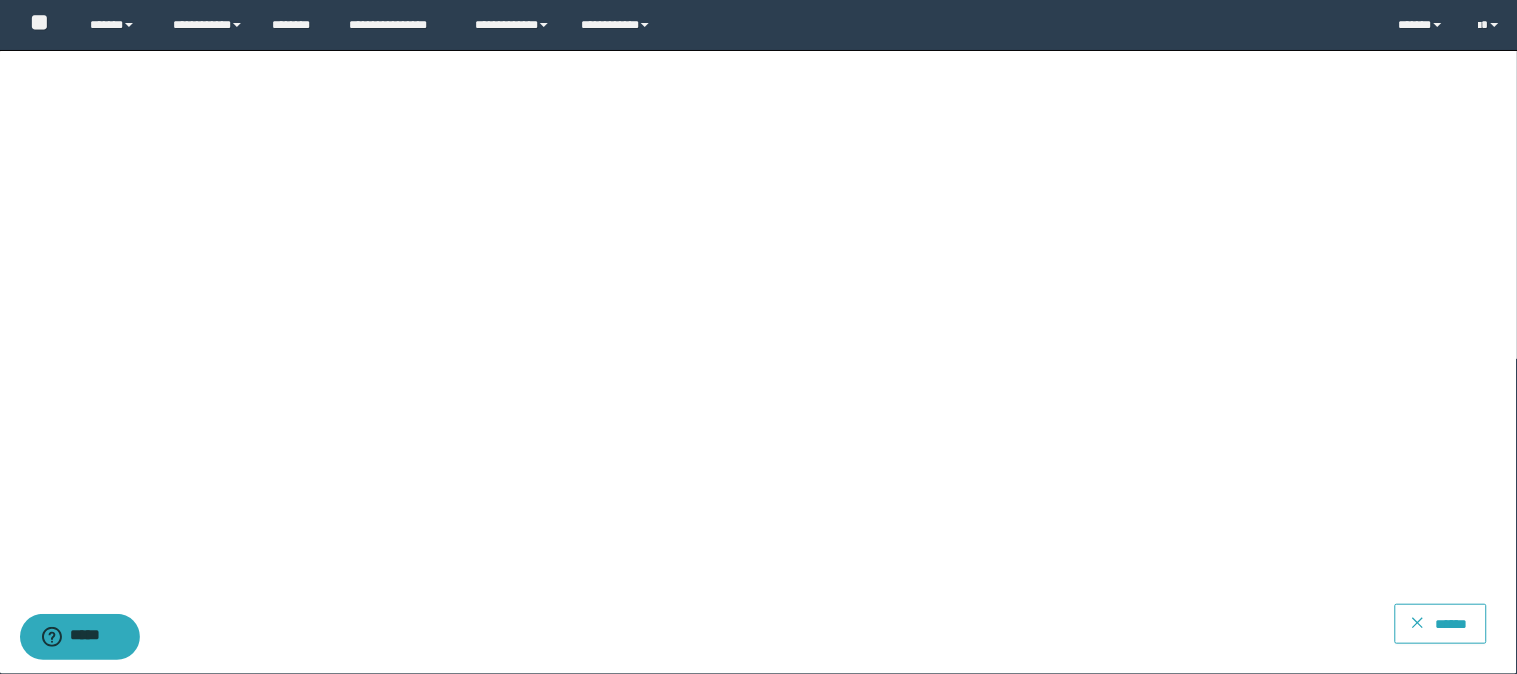 click 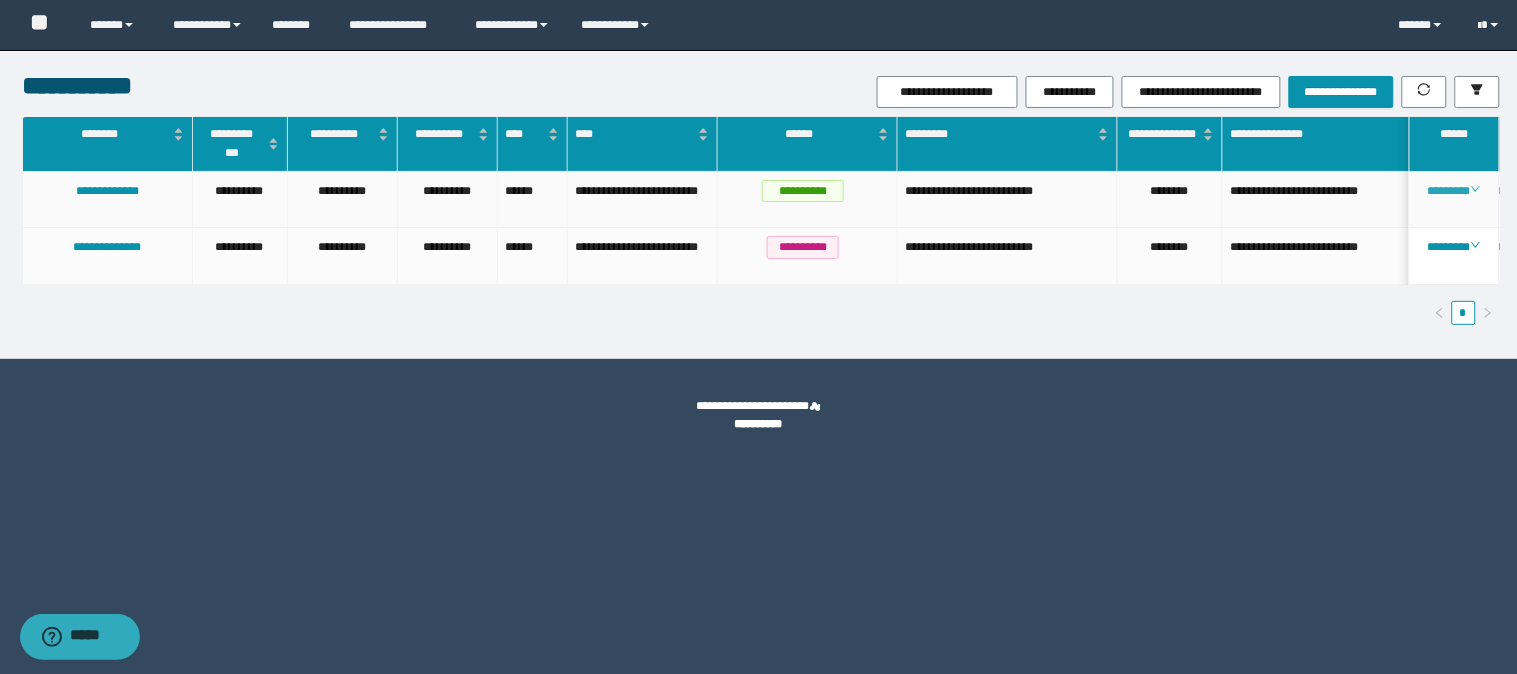 click on "********" at bounding box center (1454, 191) 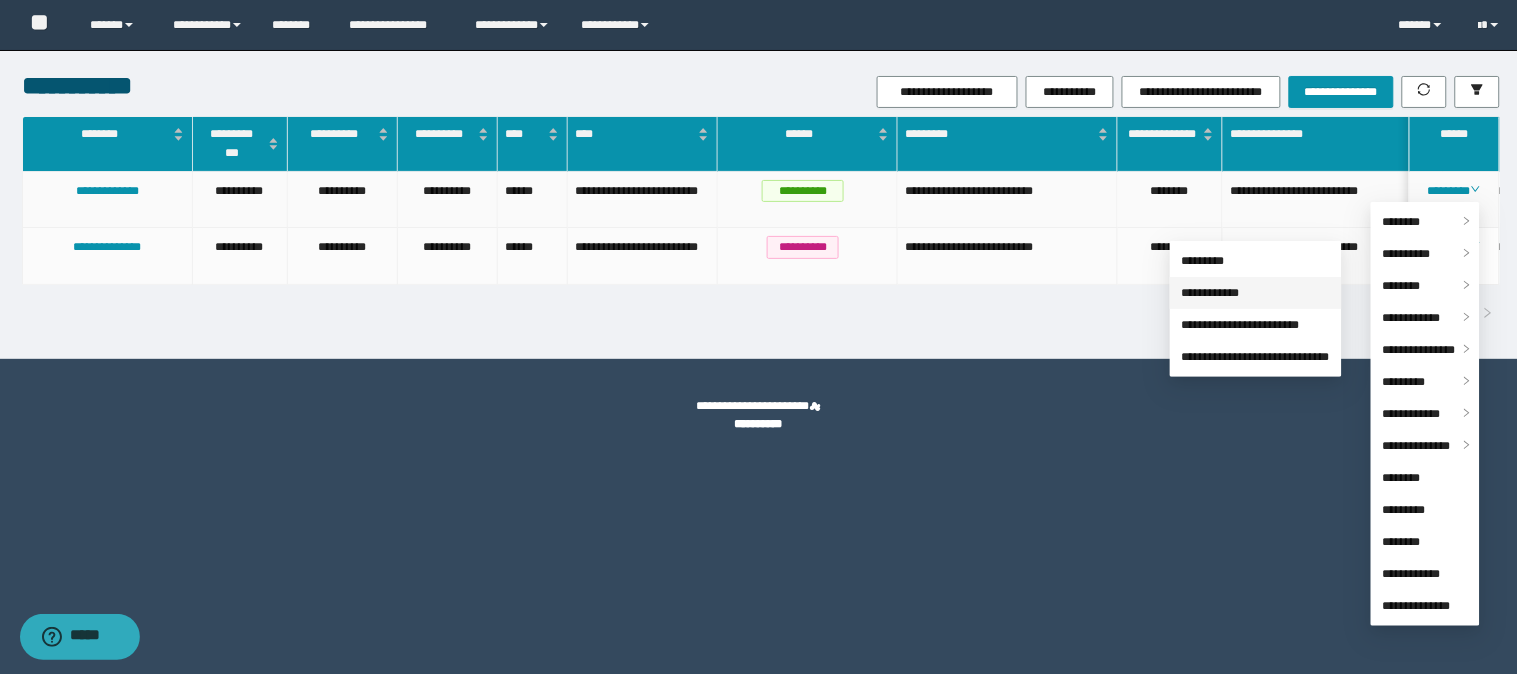 click on "**********" at bounding box center [1211, 293] 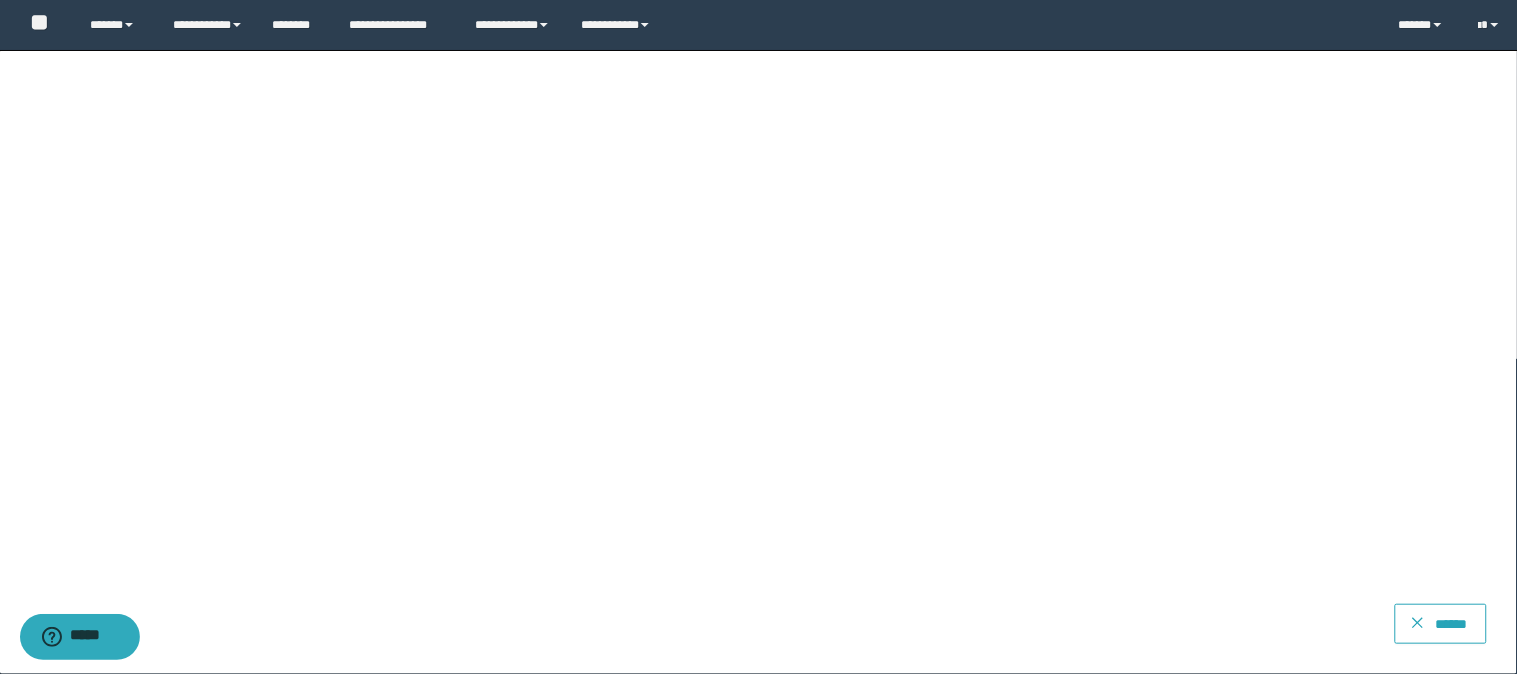 click on "******" at bounding box center [1452, 624] 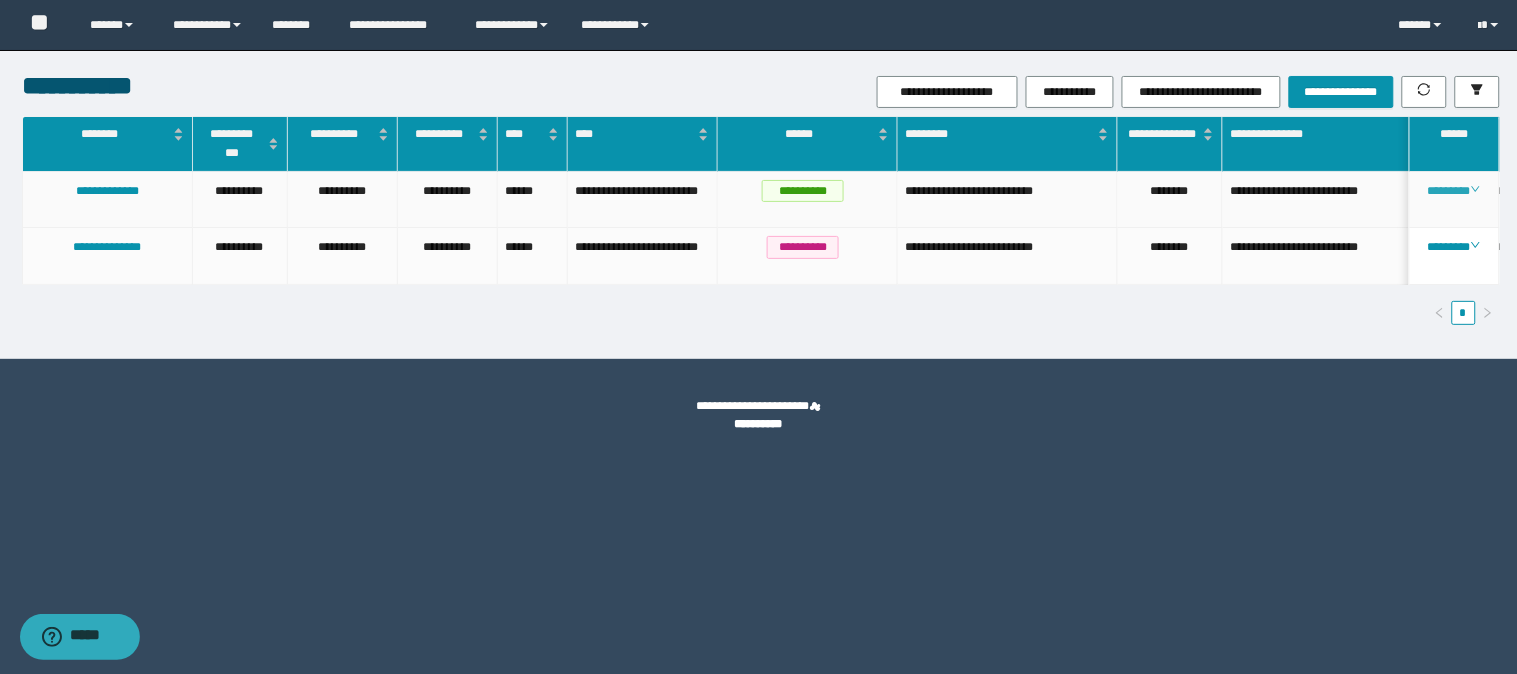 click on "********" at bounding box center [1454, 191] 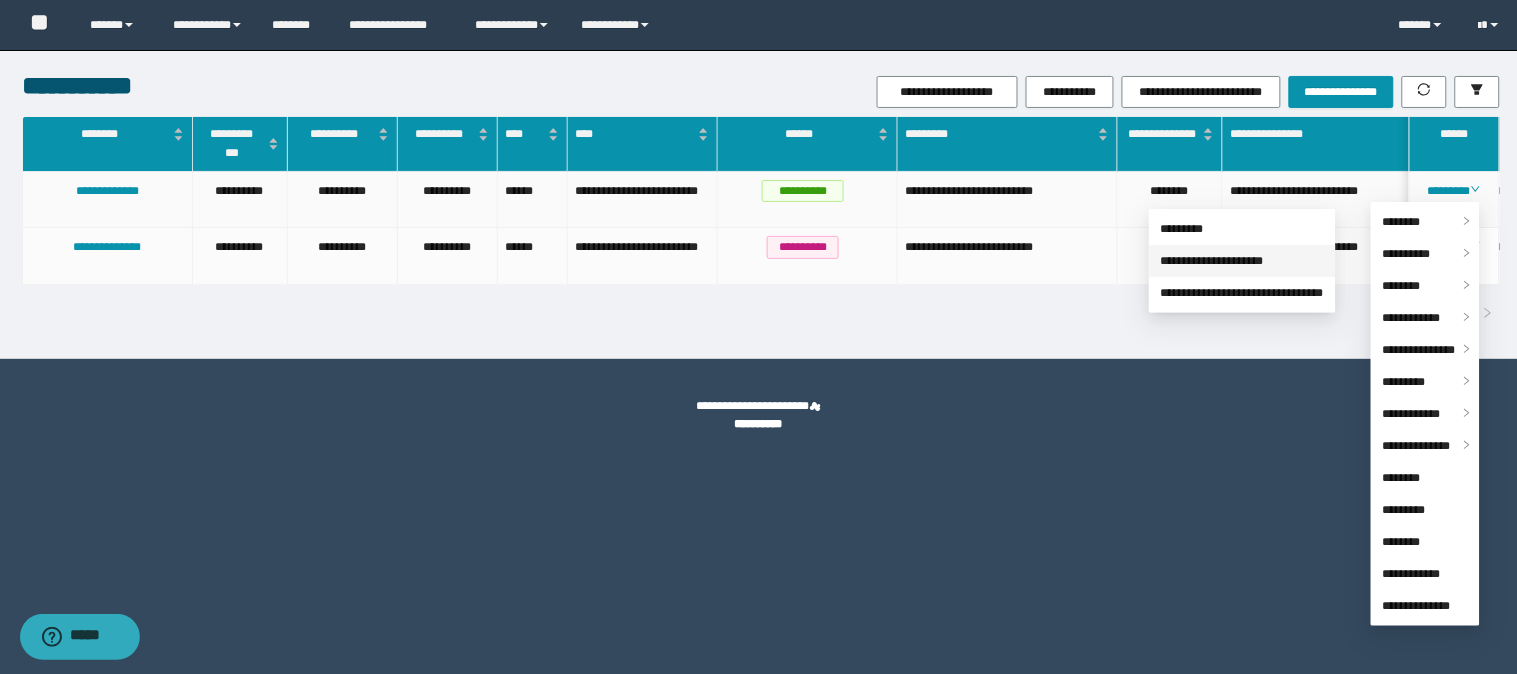 click on "**********" at bounding box center (1212, 261) 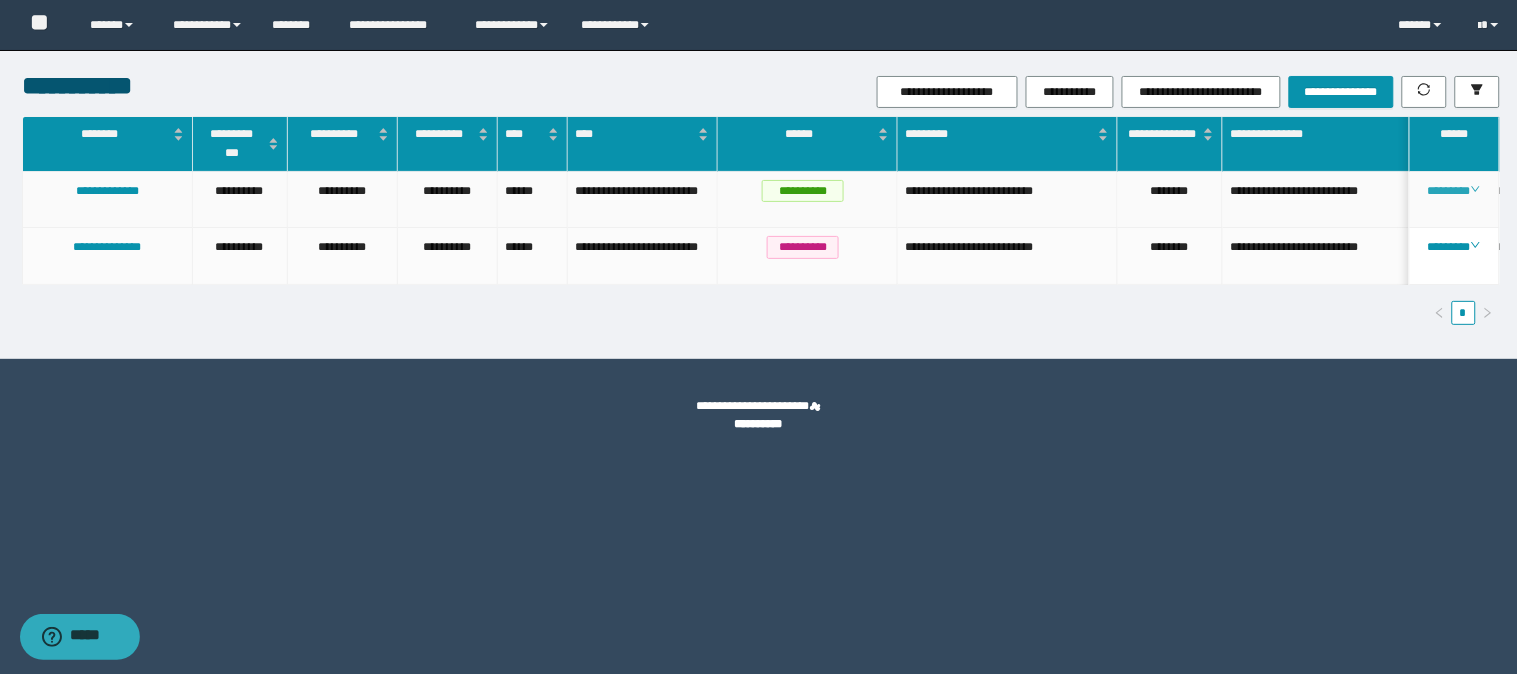 click on "********" at bounding box center (1454, 191) 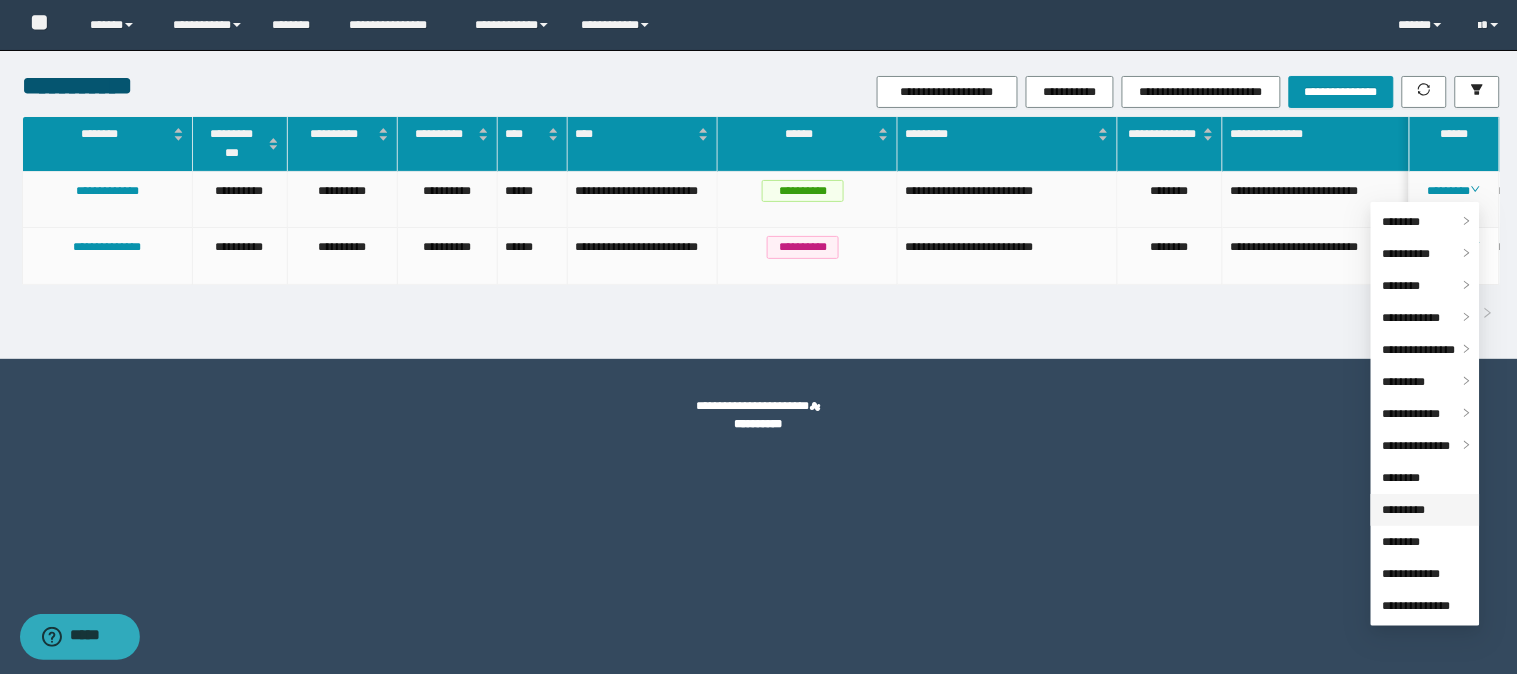 click on "*********" at bounding box center [1404, 510] 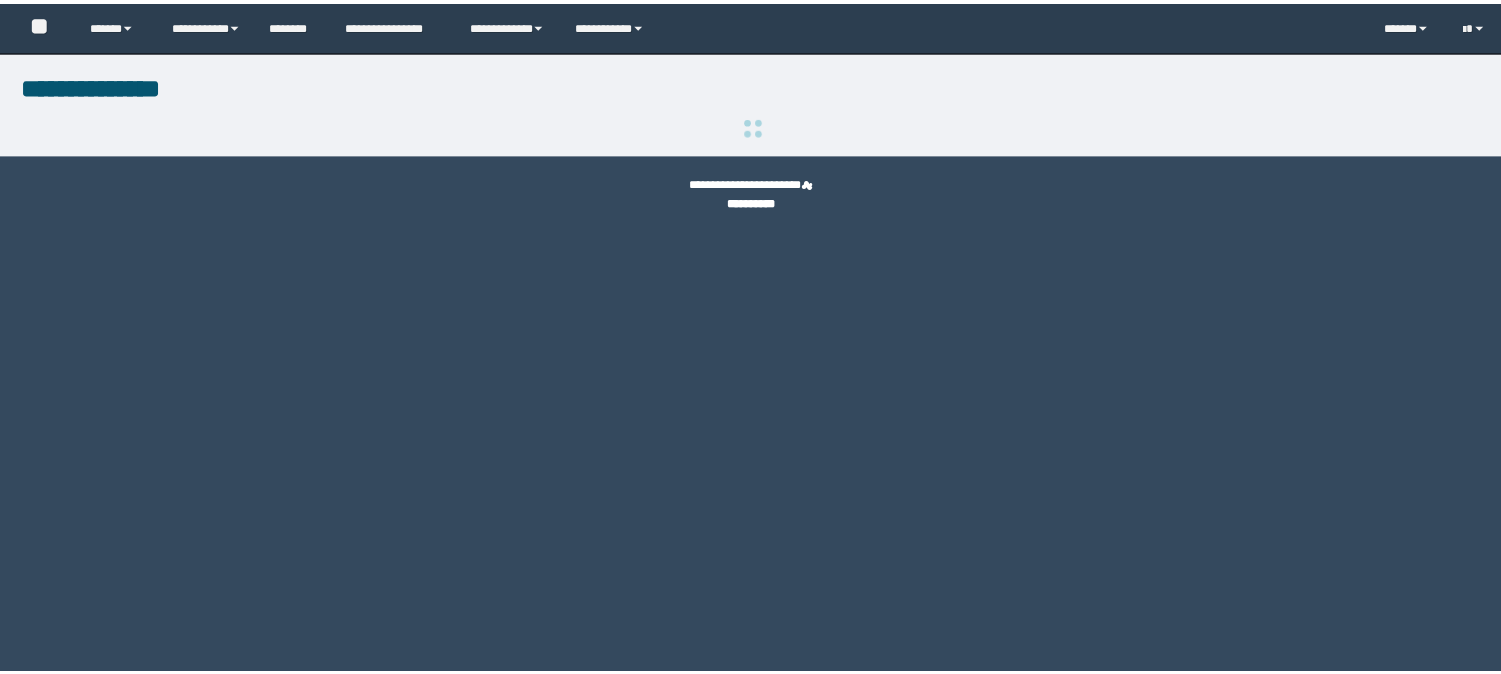 scroll, scrollTop: 0, scrollLeft: 0, axis: both 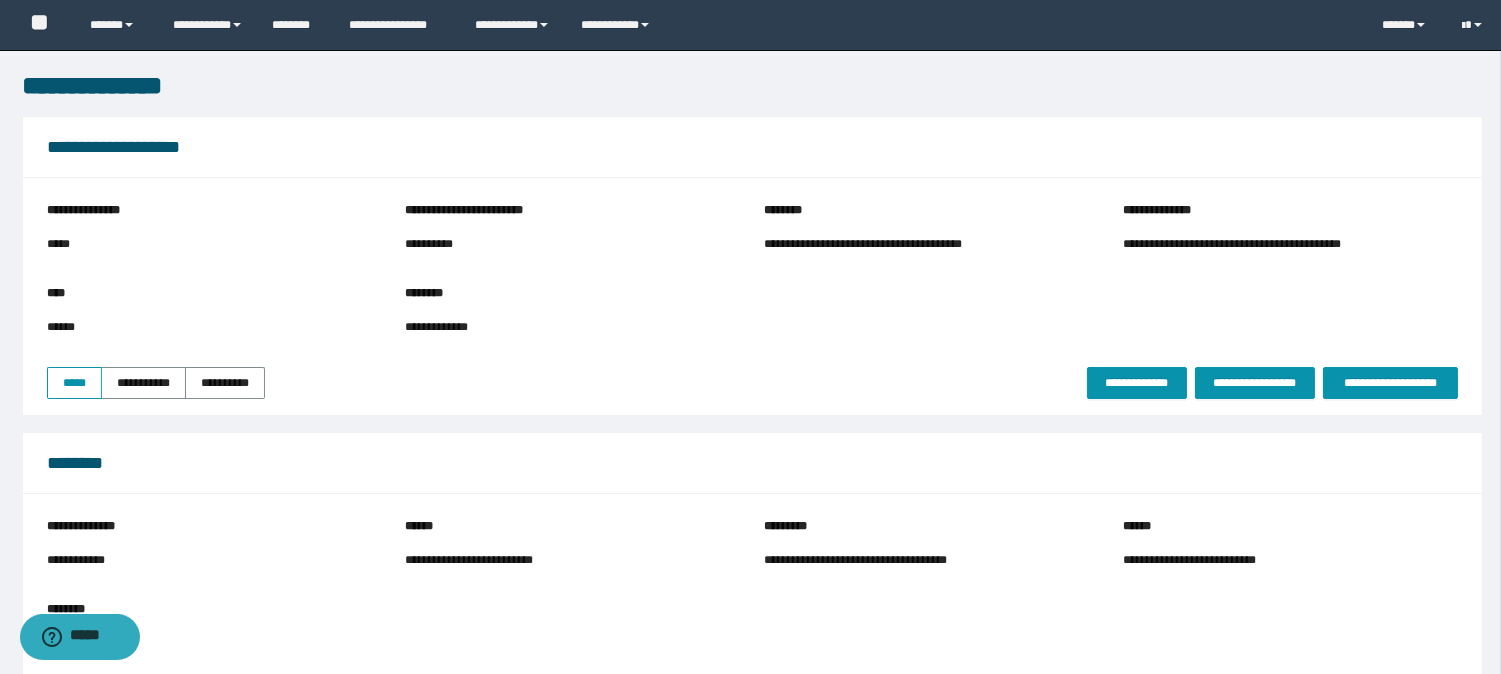 click on "**********" at bounding box center (895, 244) 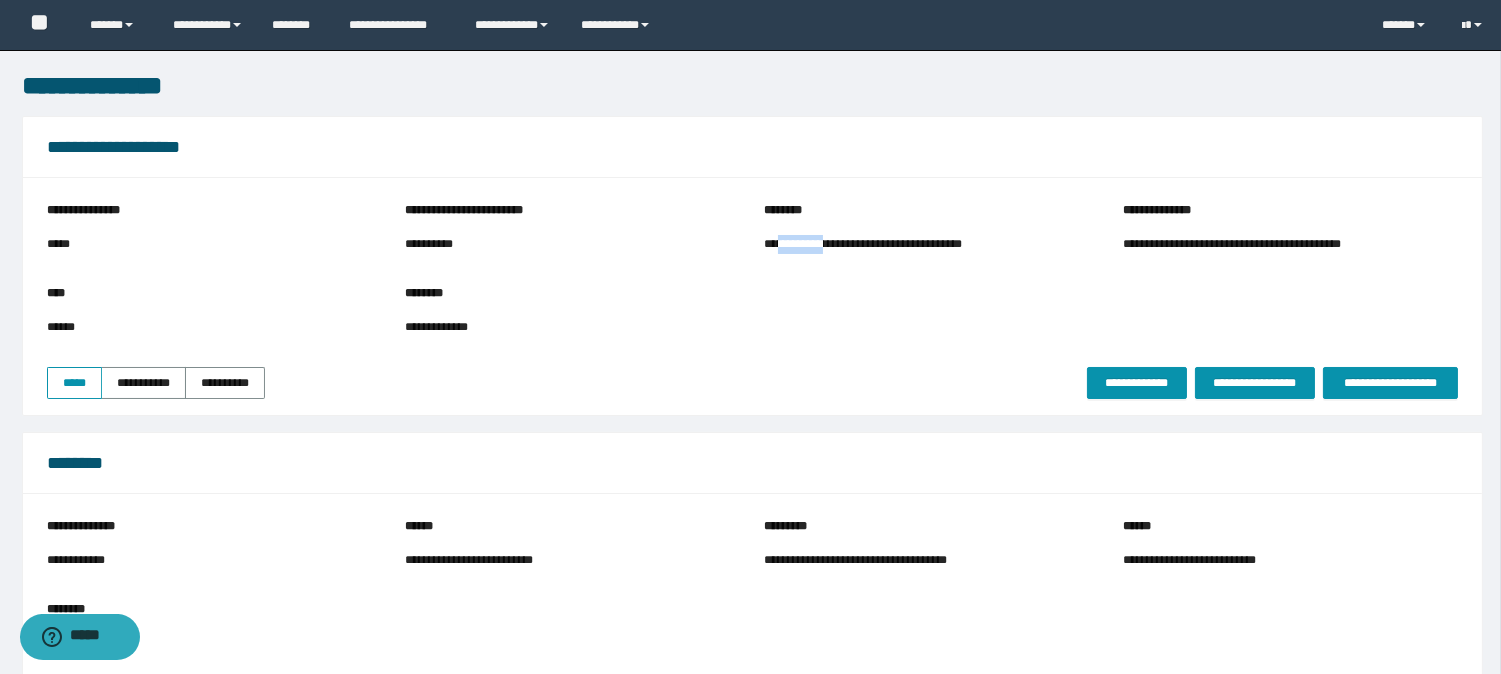 click on "**********" at bounding box center [895, 244] 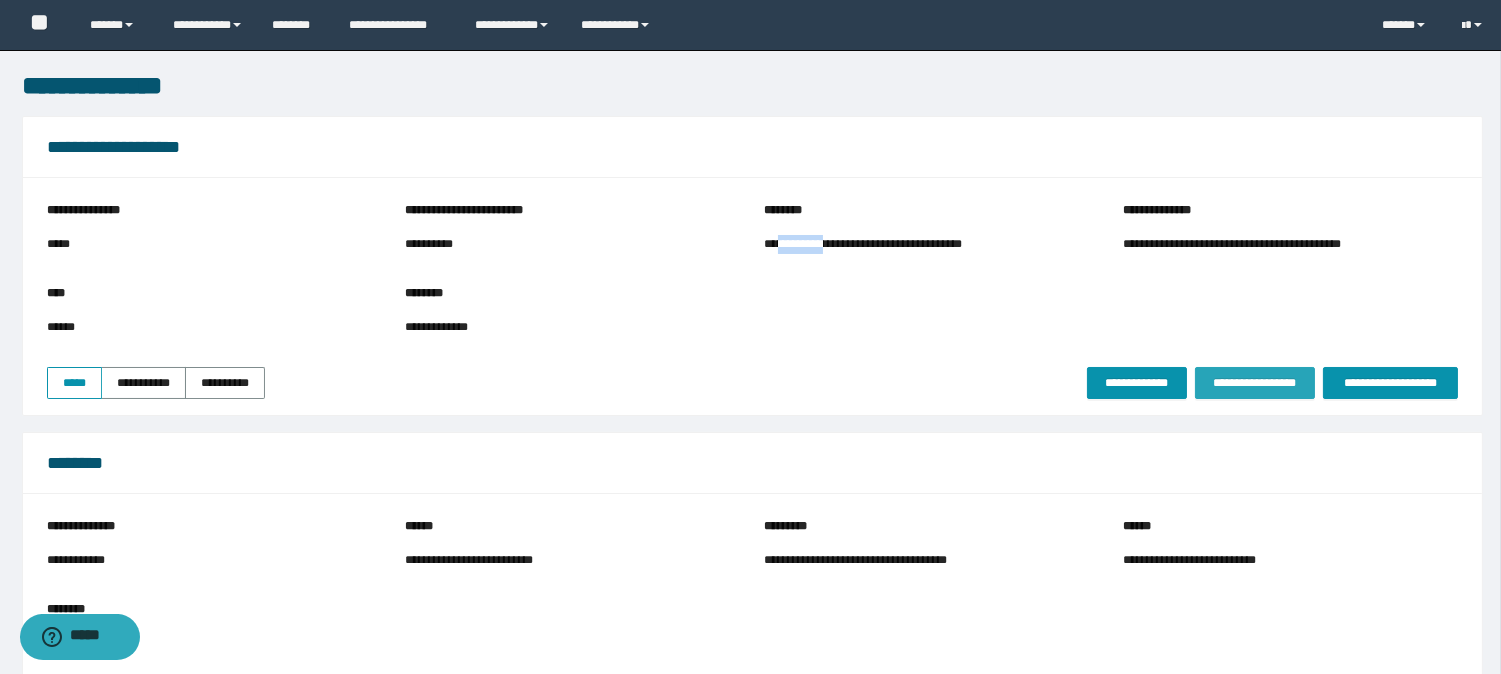 click on "**********" at bounding box center [1255, 383] 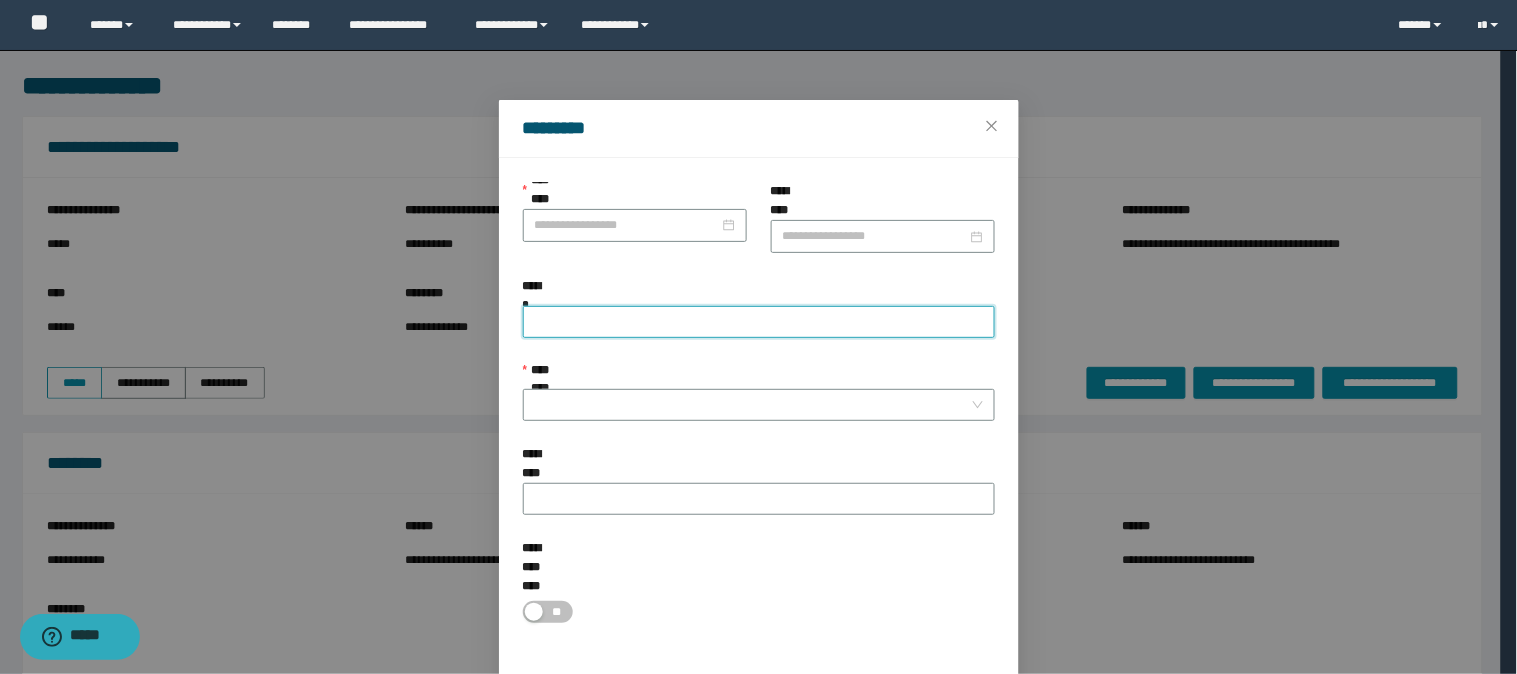 click on "******" at bounding box center (759, 322) 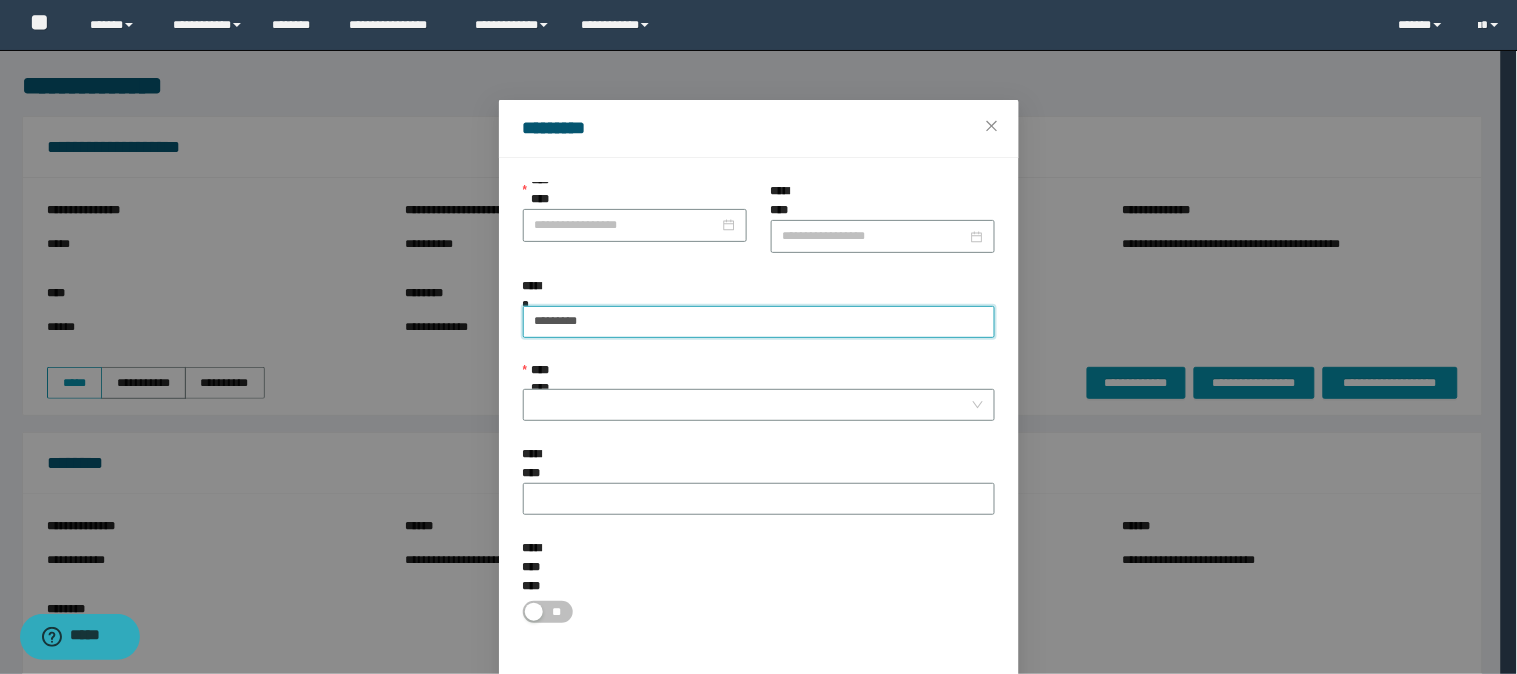 click on "*********" at bounding box center [759, 322] 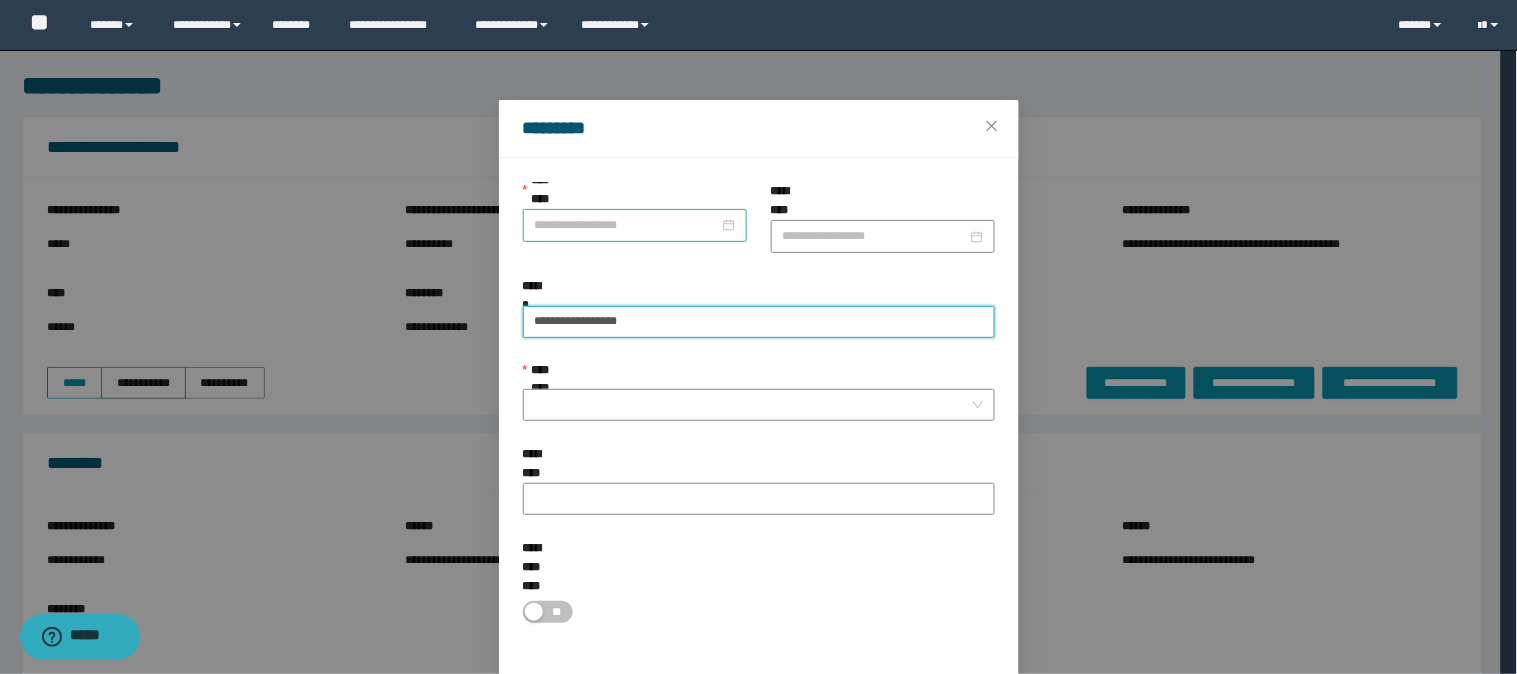 type on "**********" 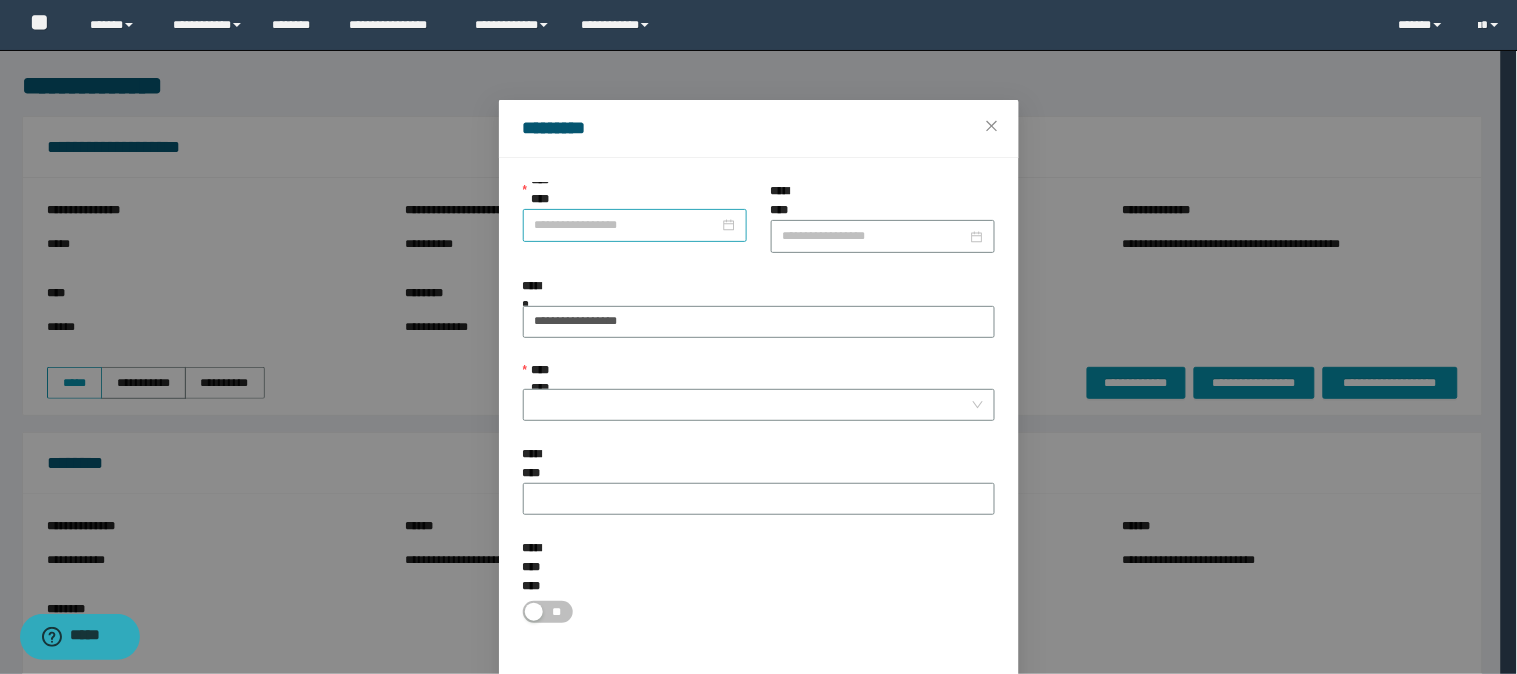 click on "**********" at bounding box center (627, 225) 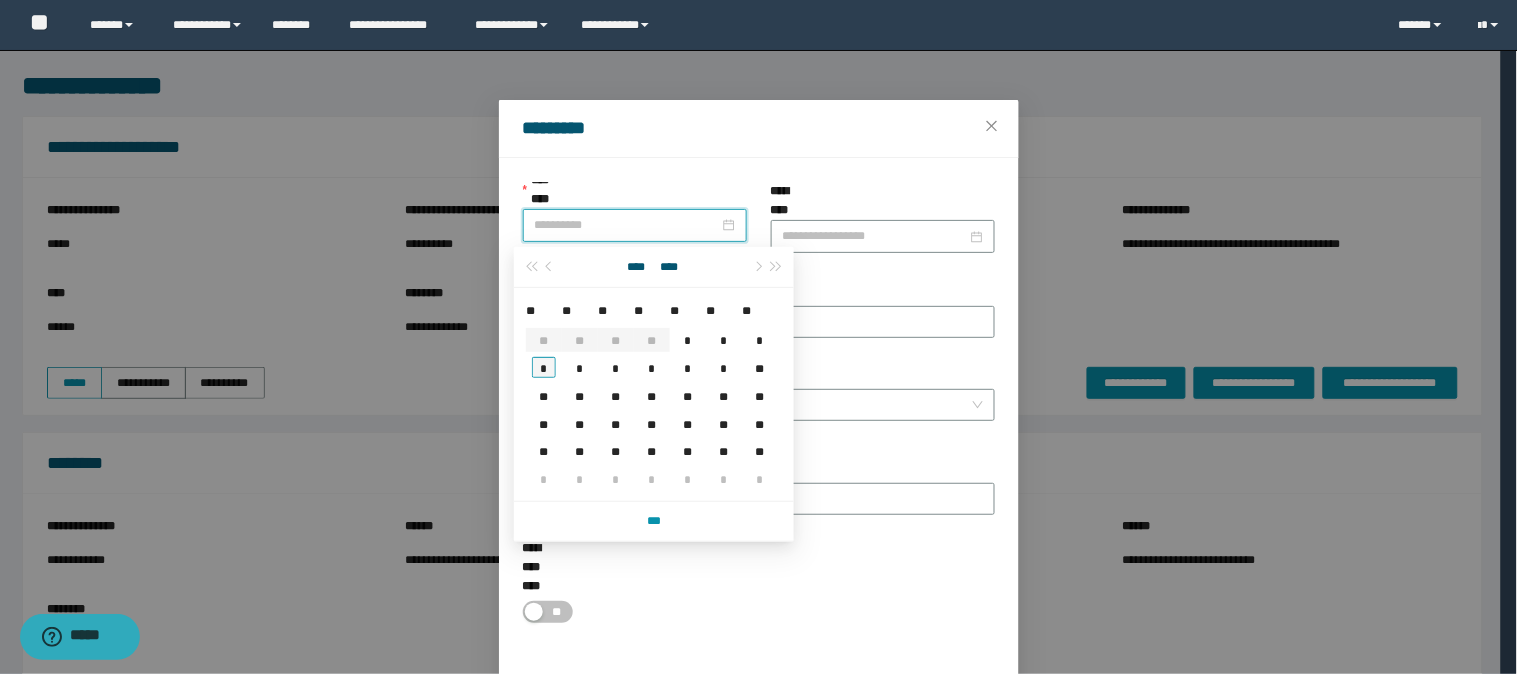 type on "**********" 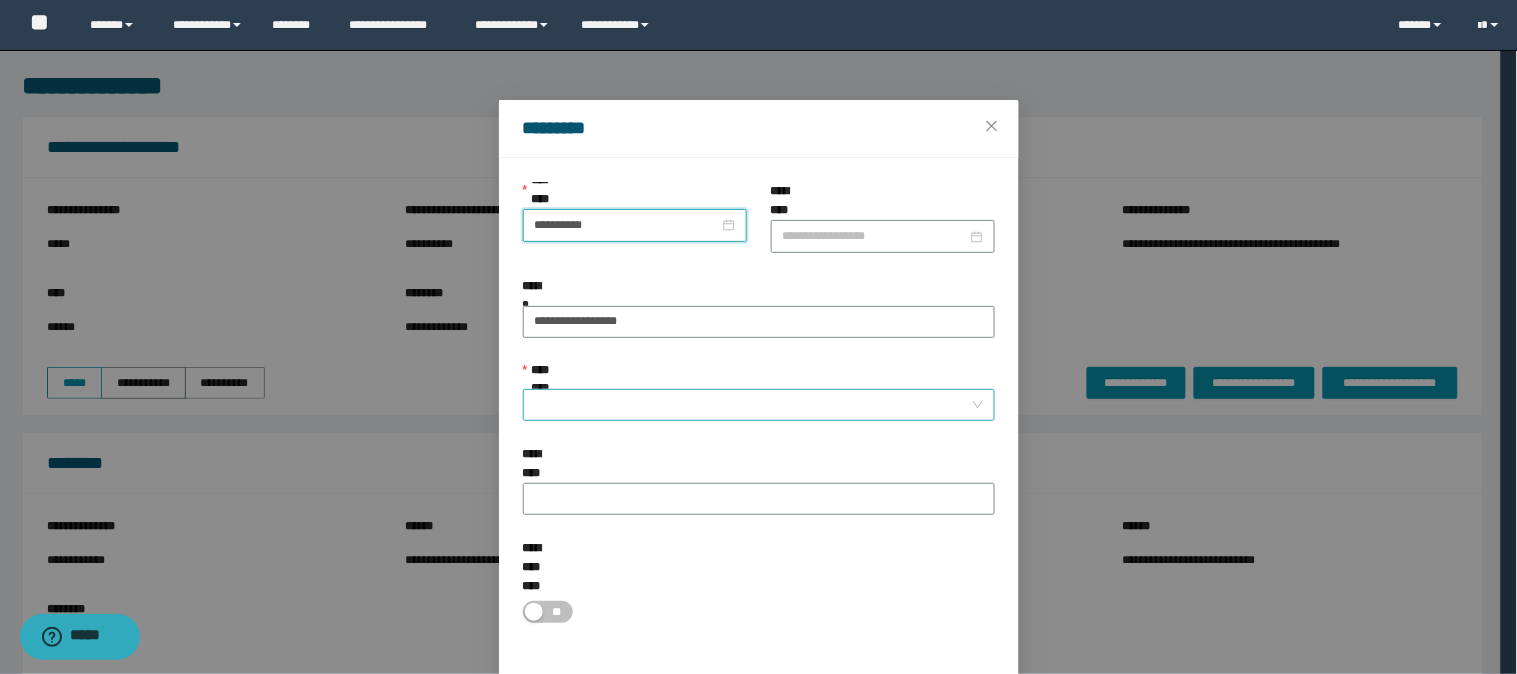 click on "**********" at bounding box center (753, 405) 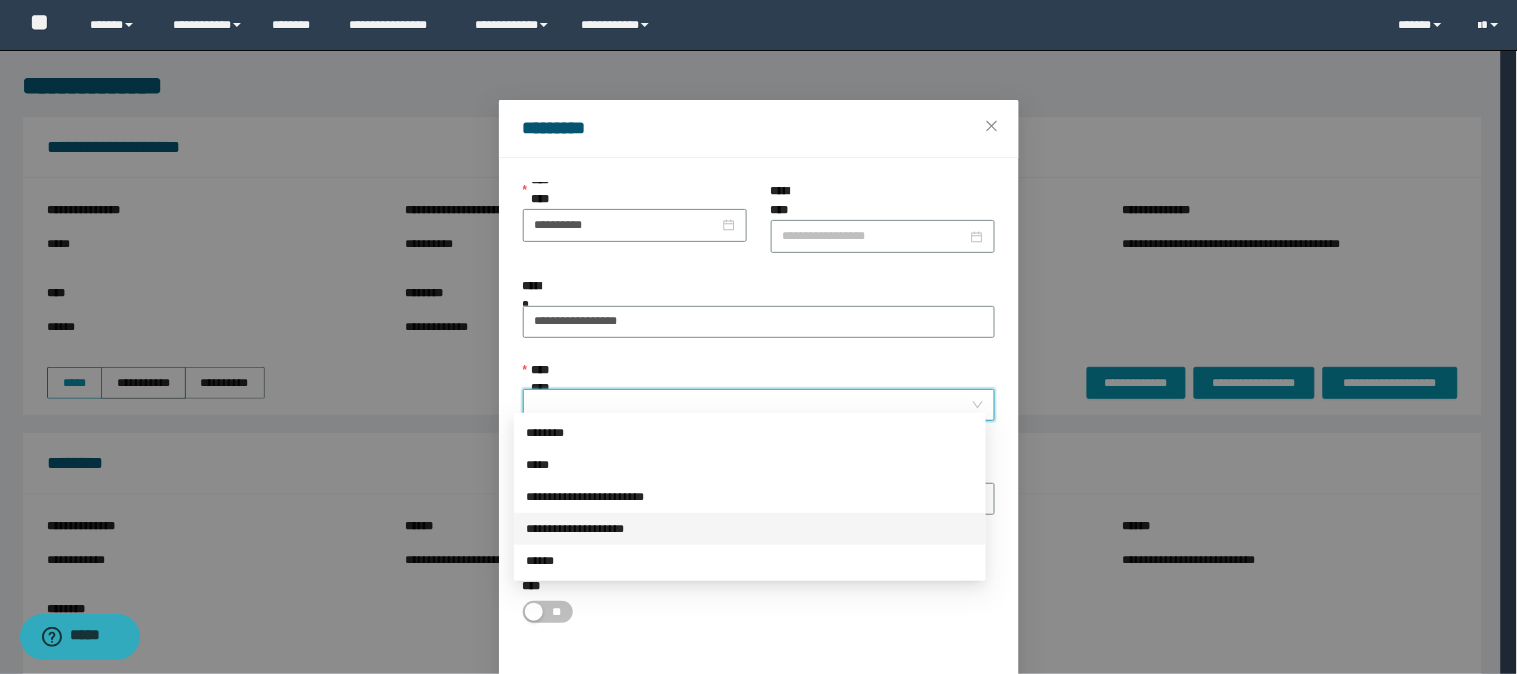 click on "**********" at bounding box center [750, 529] 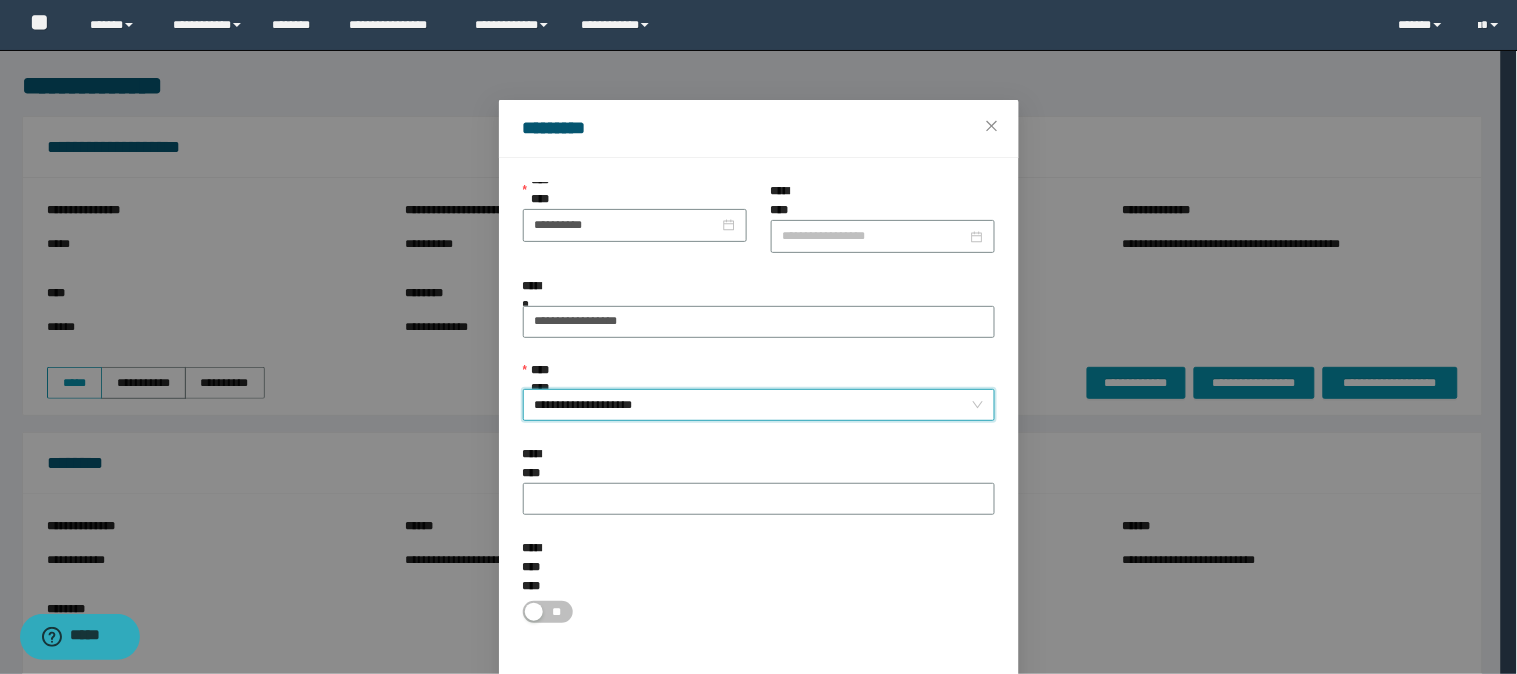click on "*********" at bounding box center (935, 696) 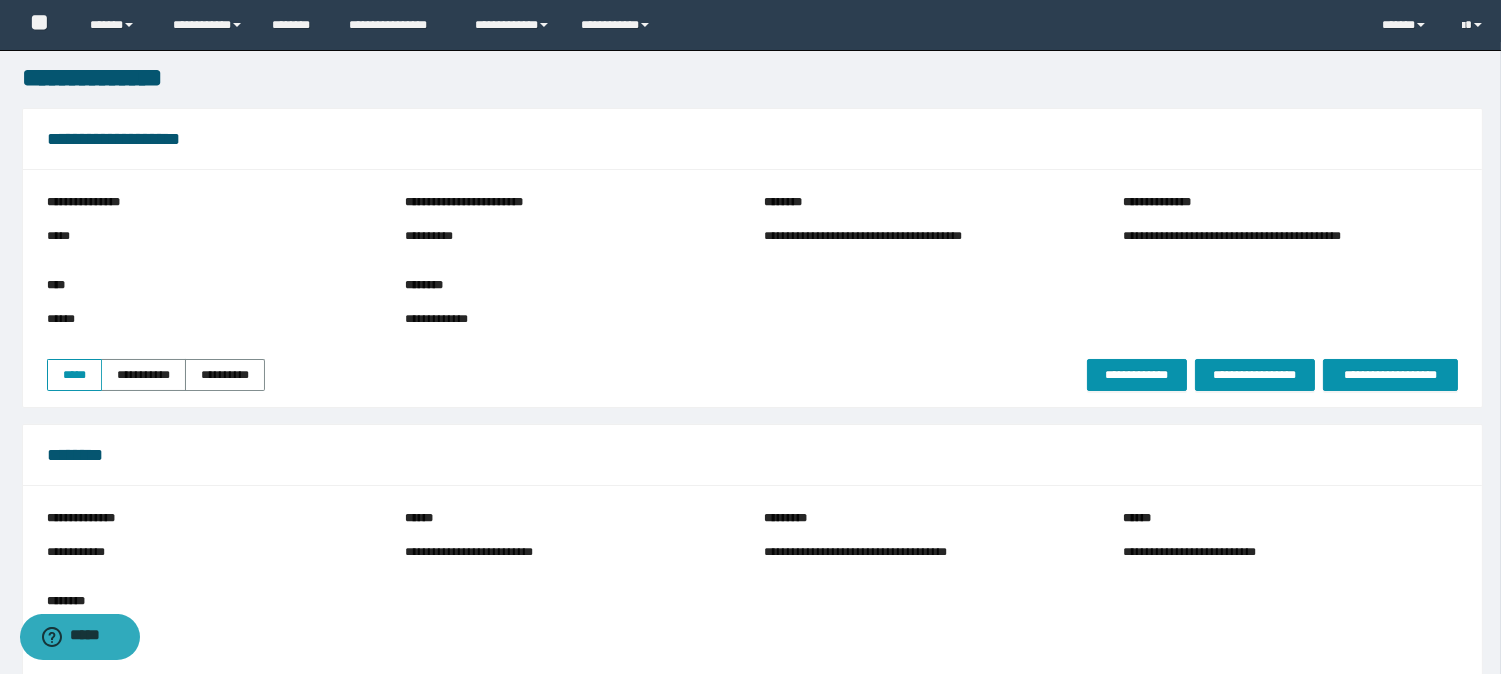 scroll, scrollTop: 333, scrollLeft: 0, axis: vertical 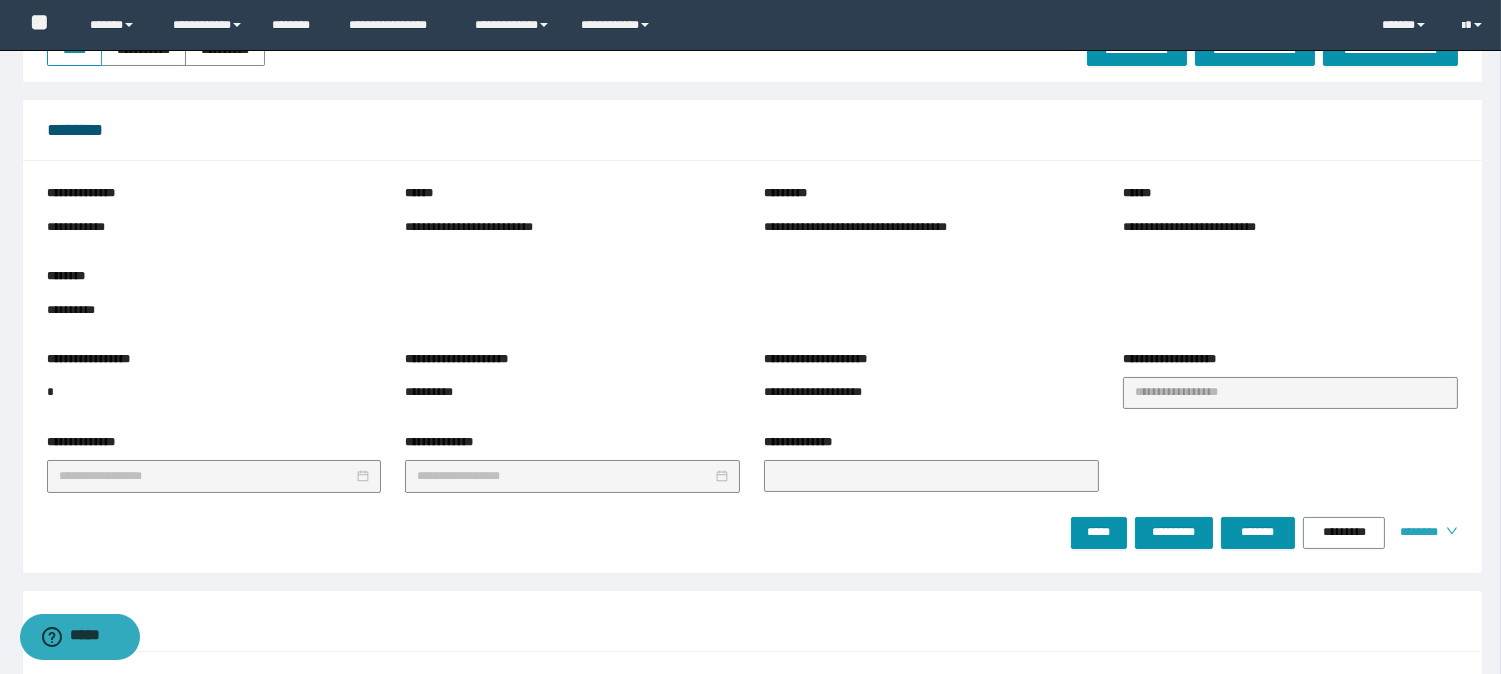click on "********" at bounding box center [1415, 532] 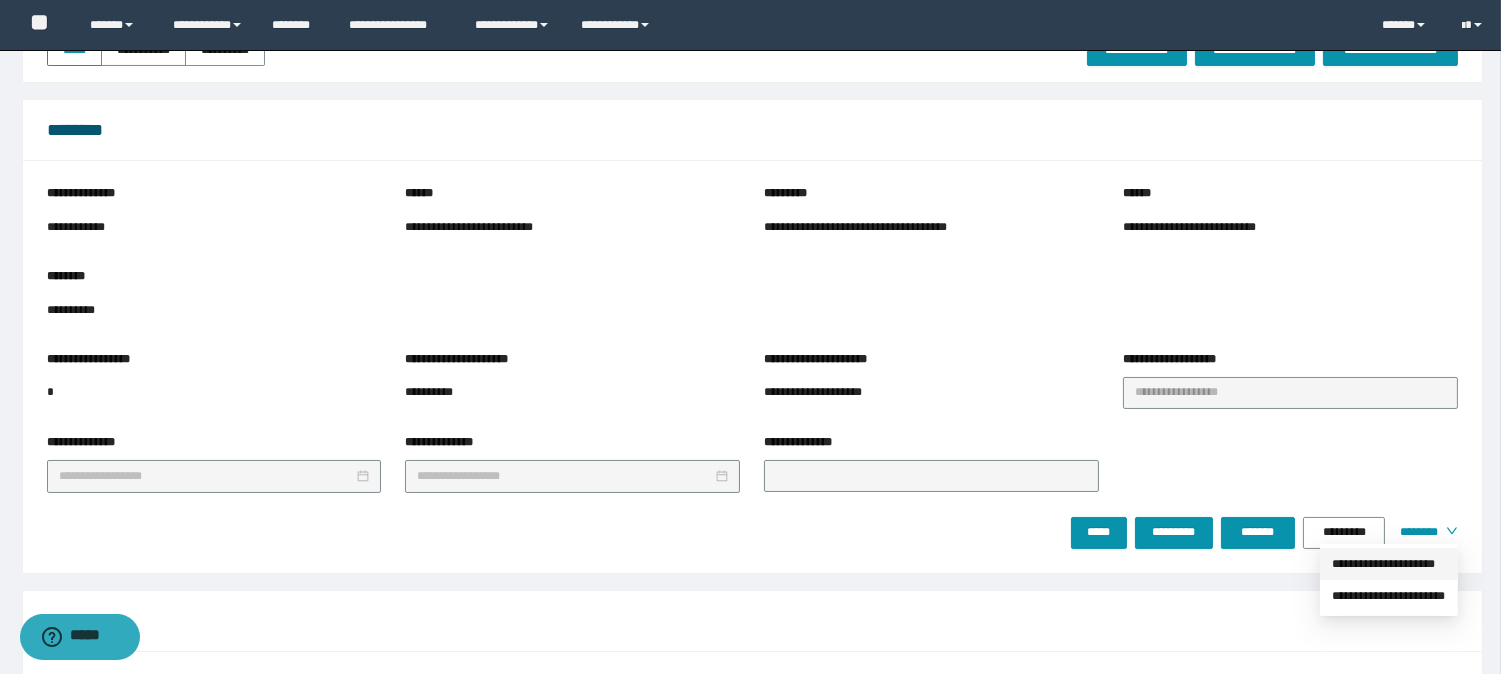 click on "**********" at bounding box center (1389, 564) 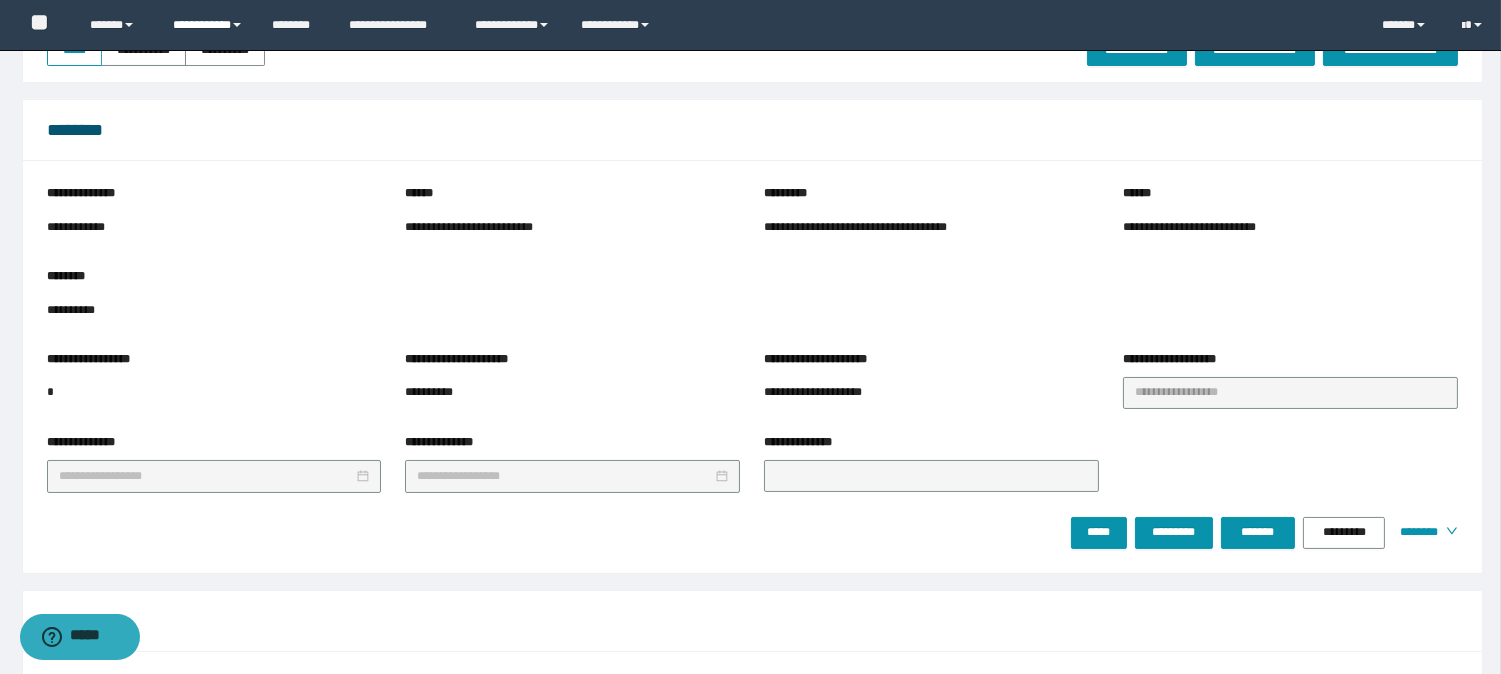click on "**********" at bounding box center [207, 25] 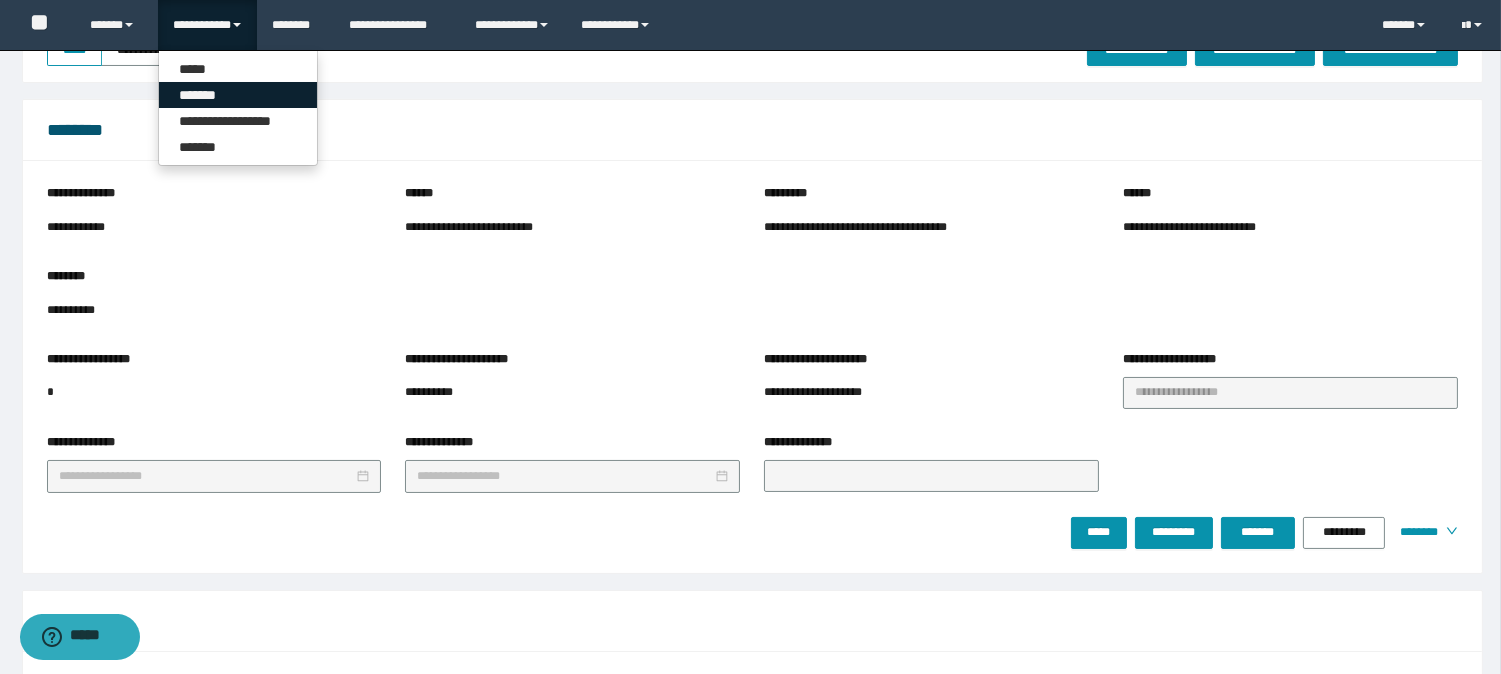 click on "*******" at bounding box center [238, 95] 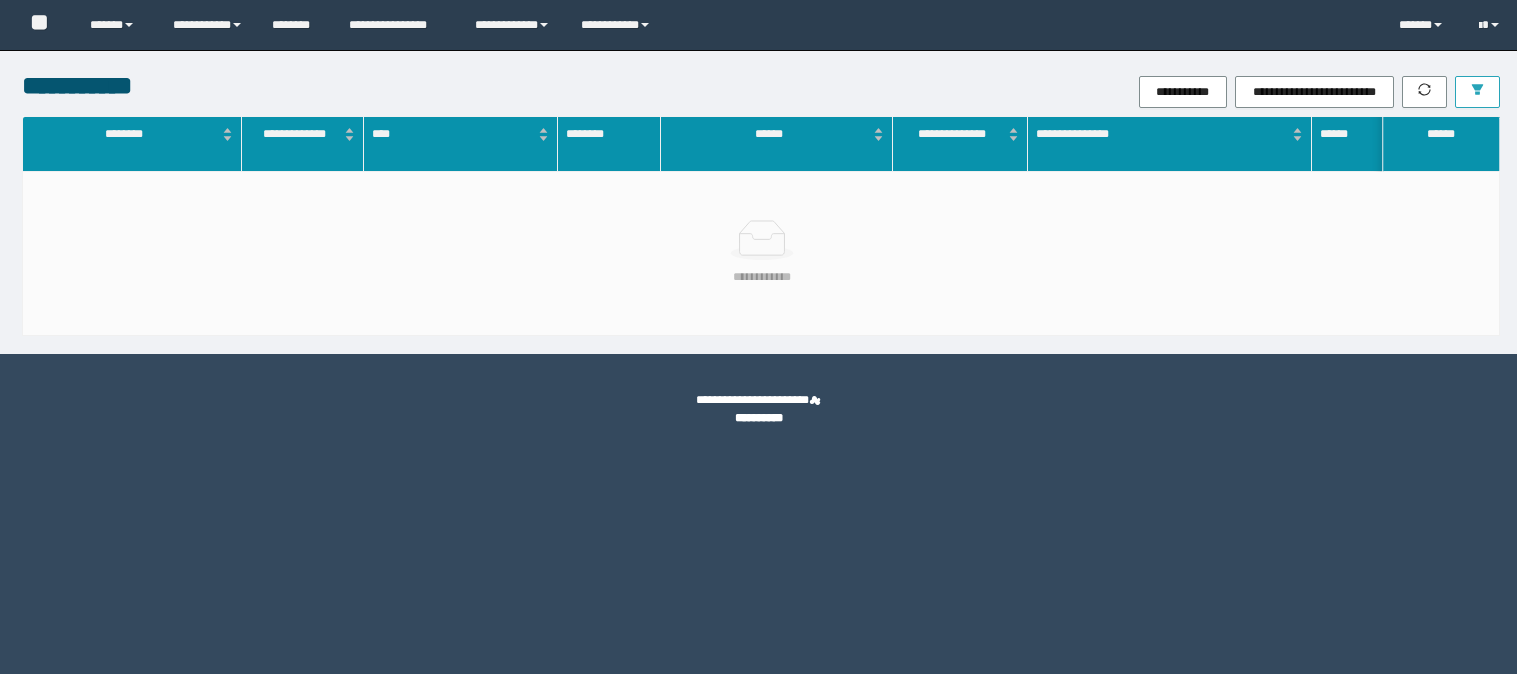 scroll, scrollTop: 0, scrollLeft: 0, axis: both 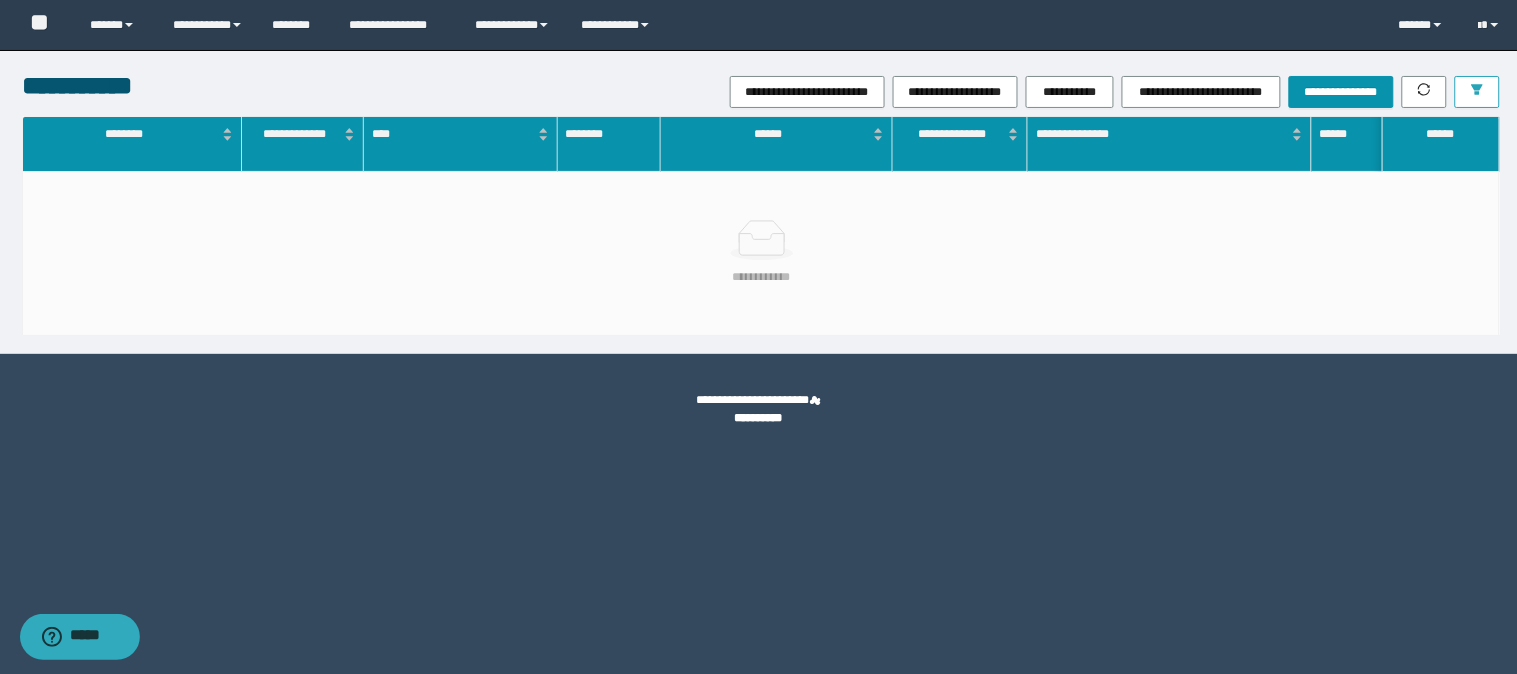 click 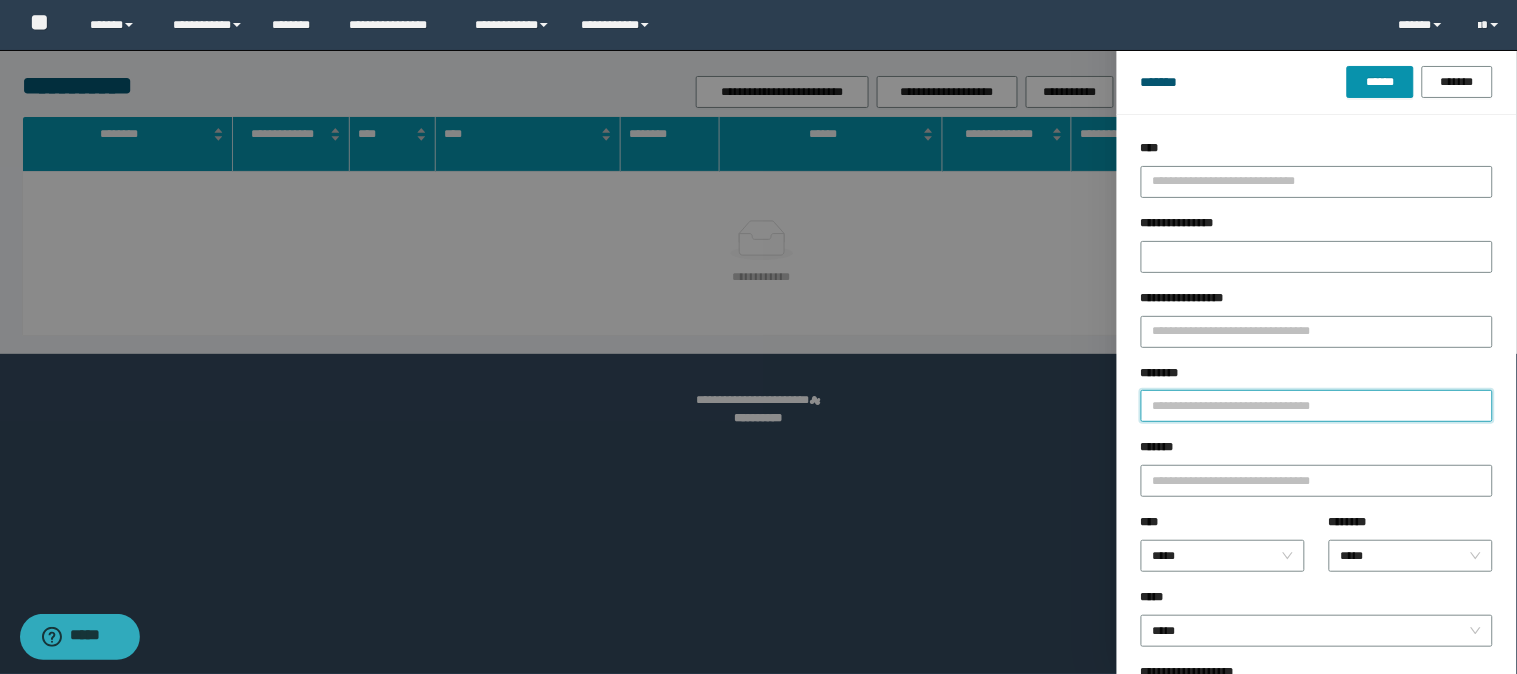click on "********" at bounding box center [1317, 406] 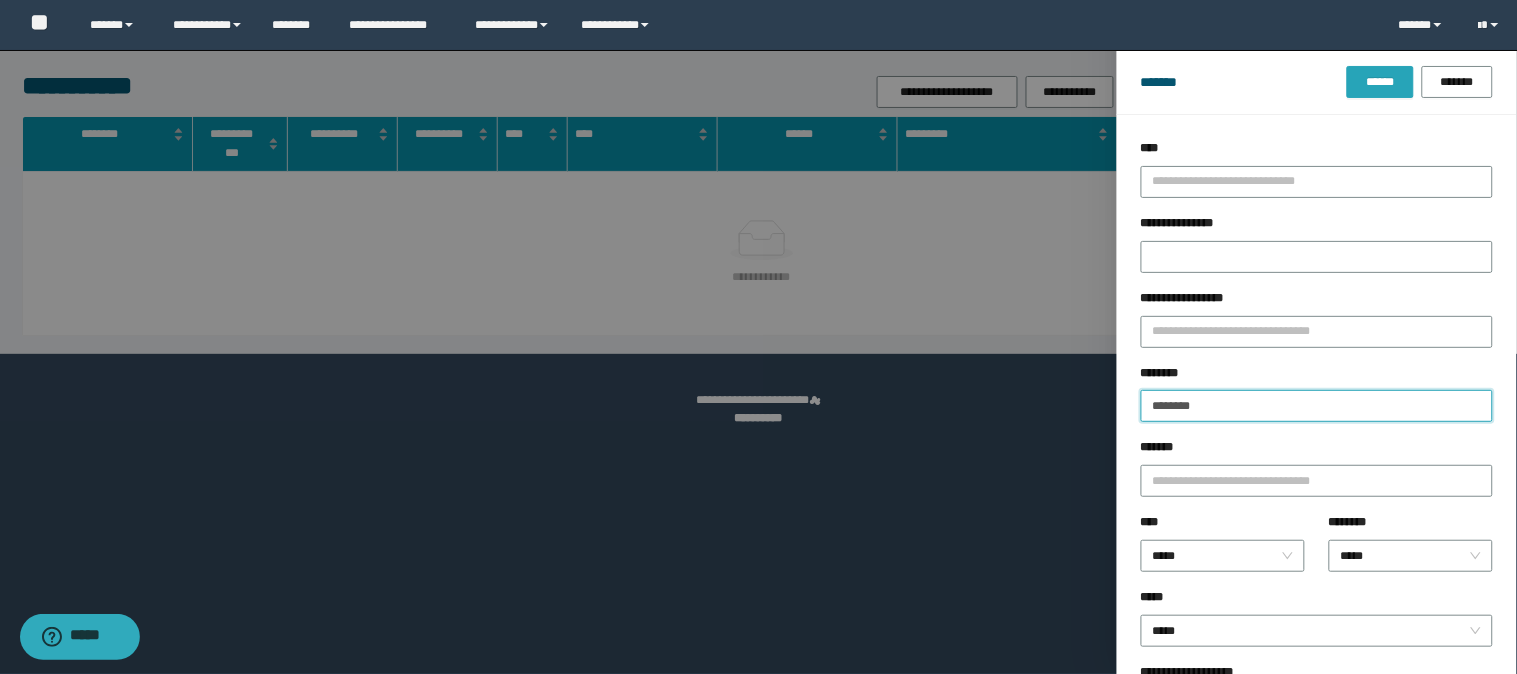 type on "********" 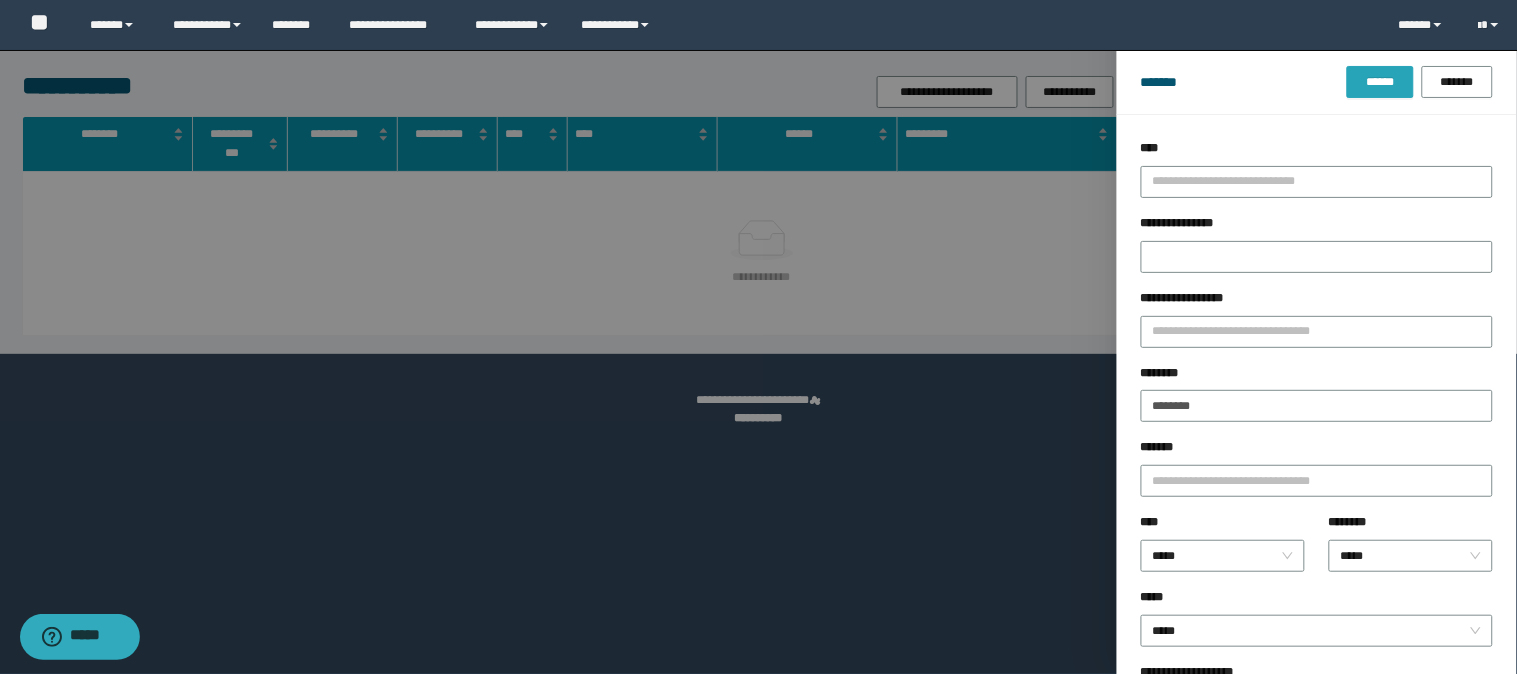 click on "******" at bounding box center [1380, 82] 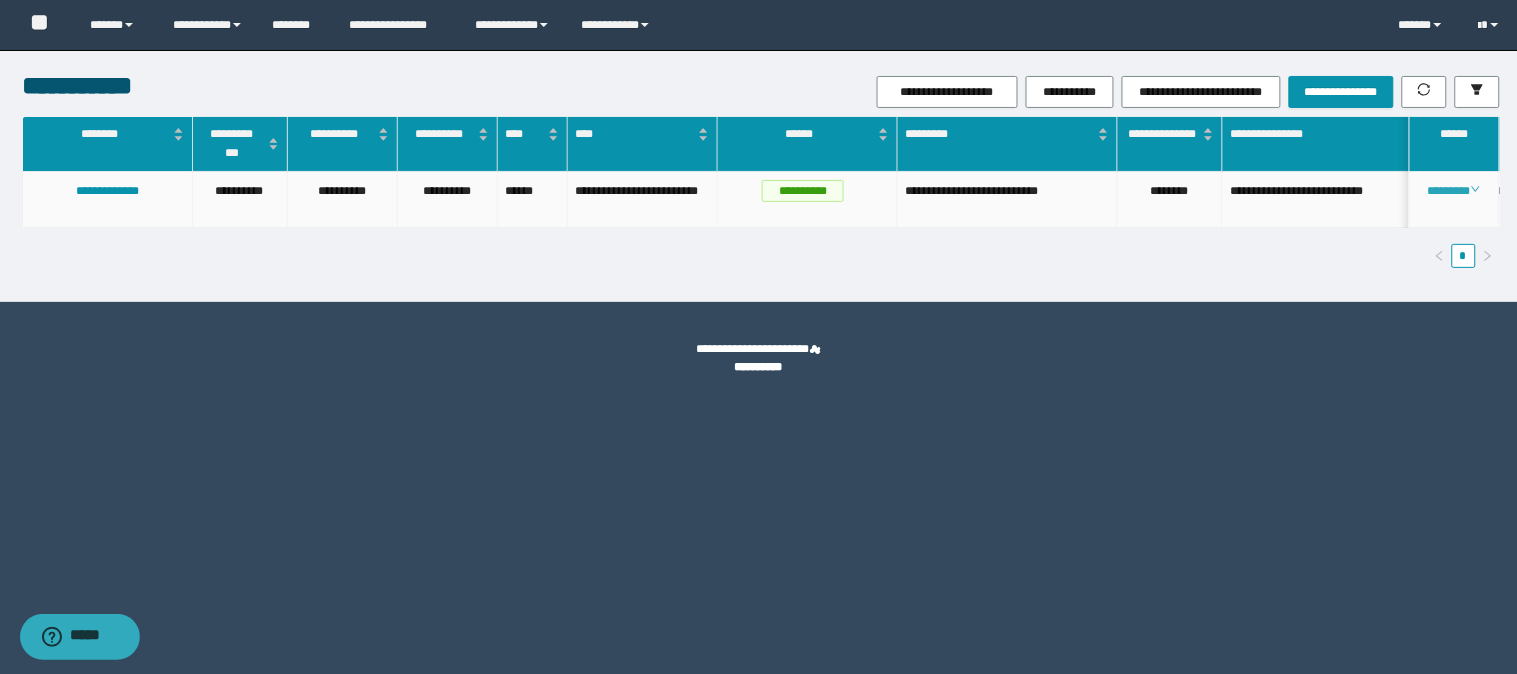 click on "********" at bounding box center (1454, 191) 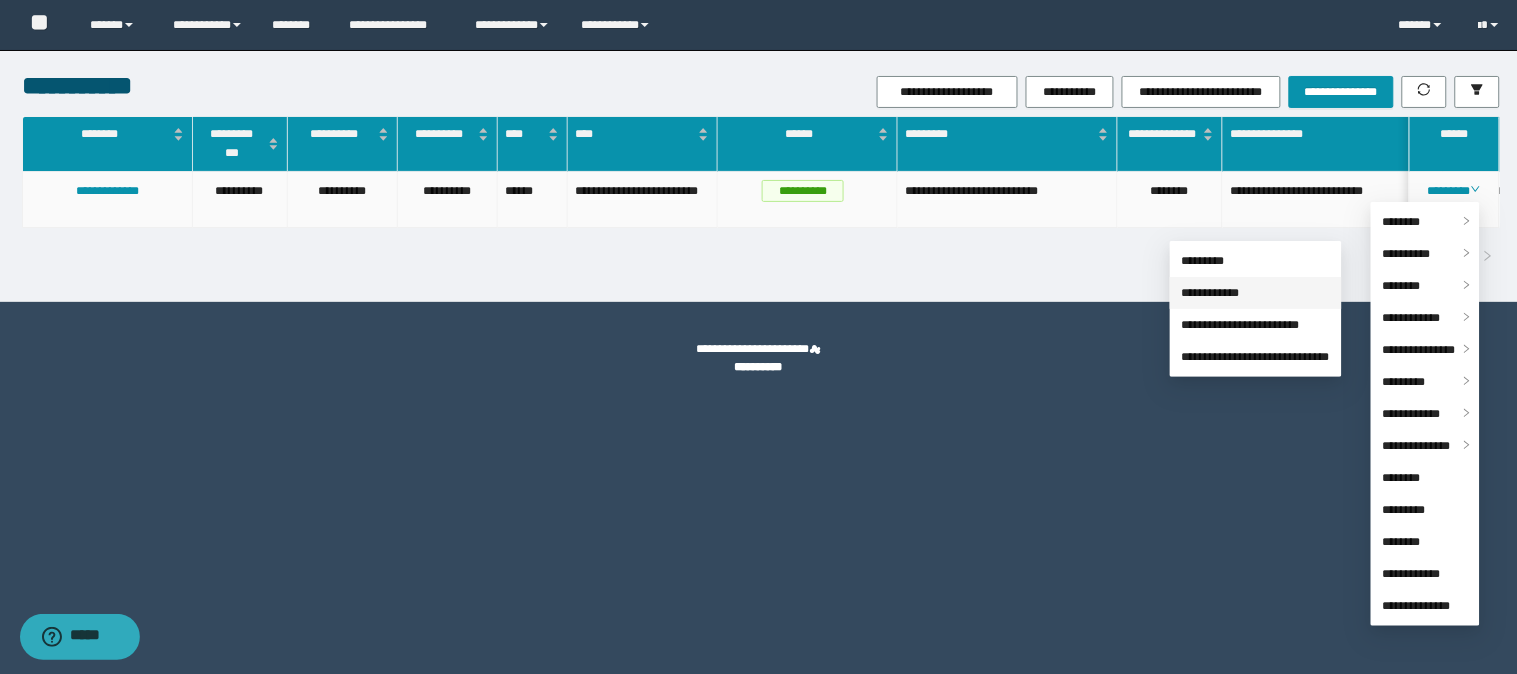 click on "**********" at bounding box center [1211, 293] 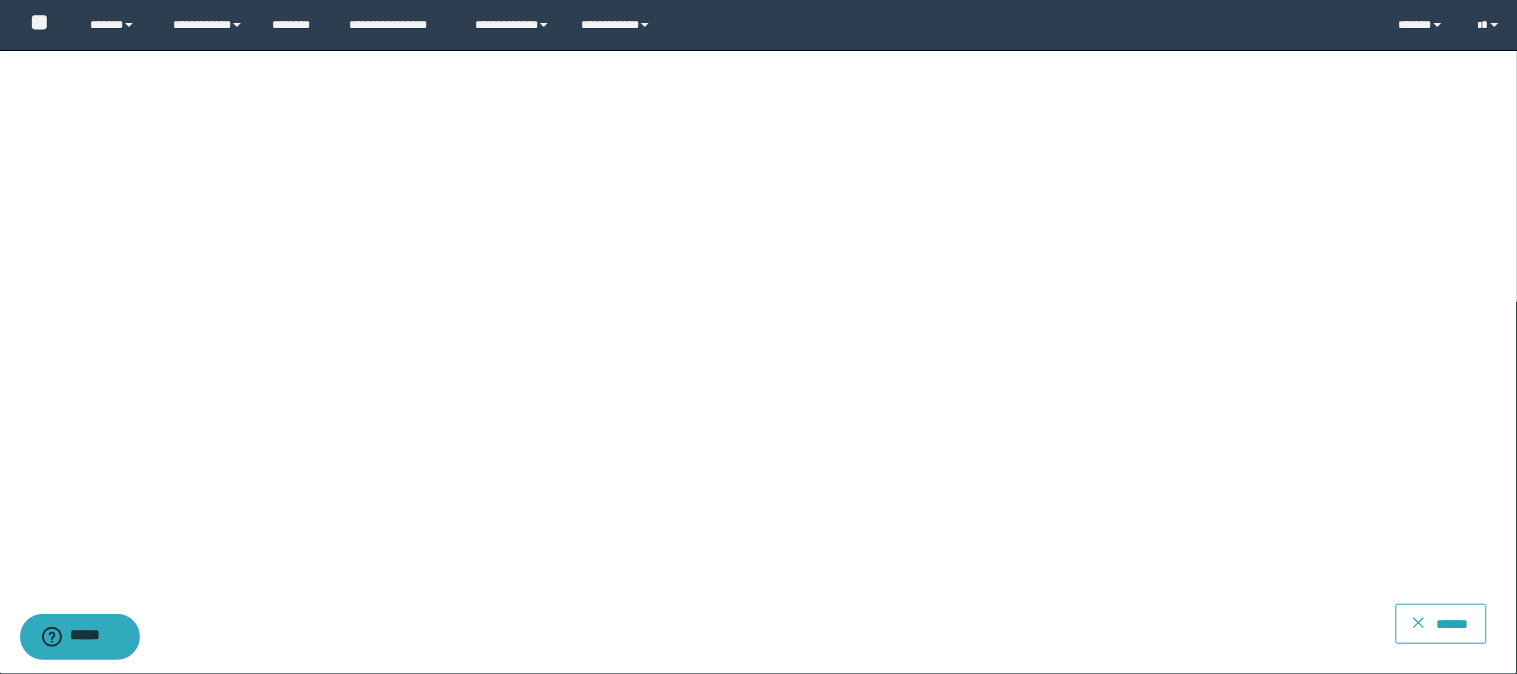 click on "******" at bounding box center (1452, 623) 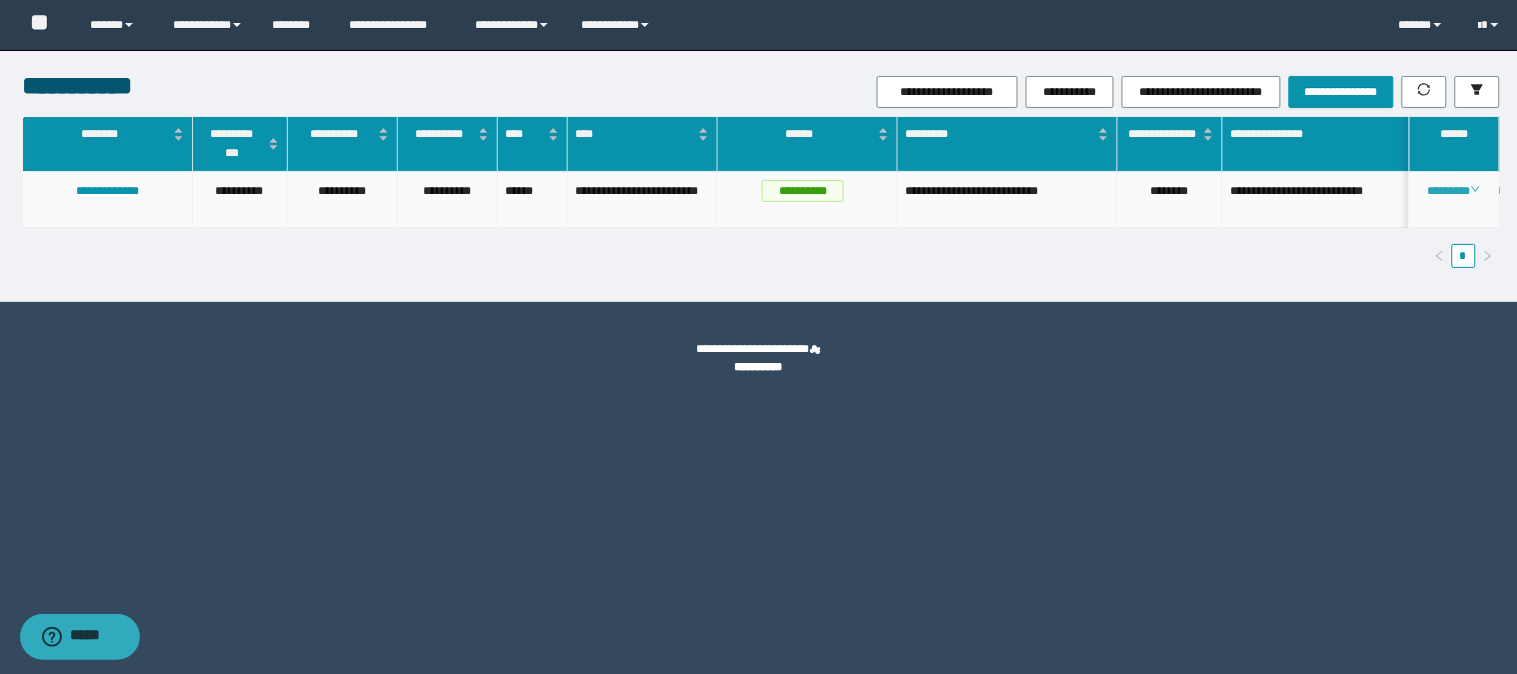 click on "********" at bounding box center [1454, 191] 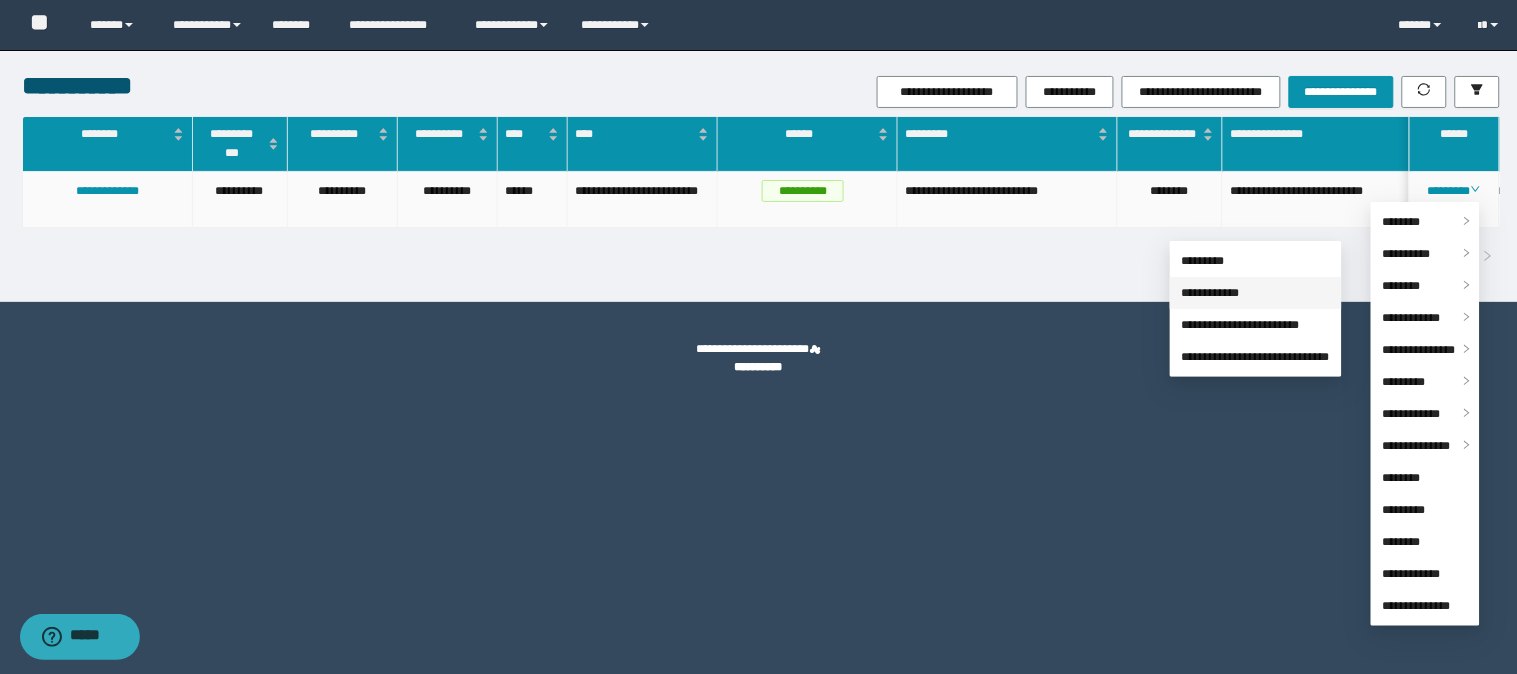 click on "**********" at bounding box center [1211, 293] 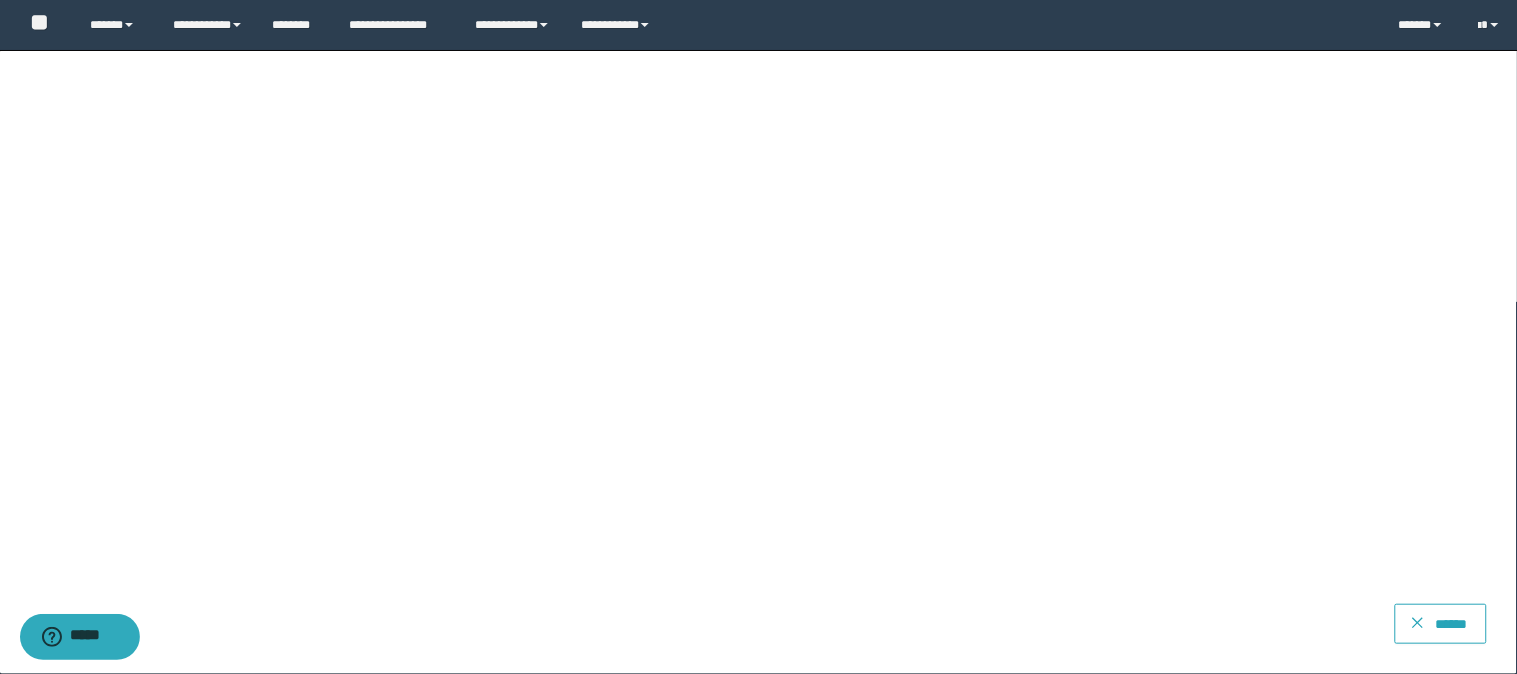 click on "******" at bounding box center (1452, 624) 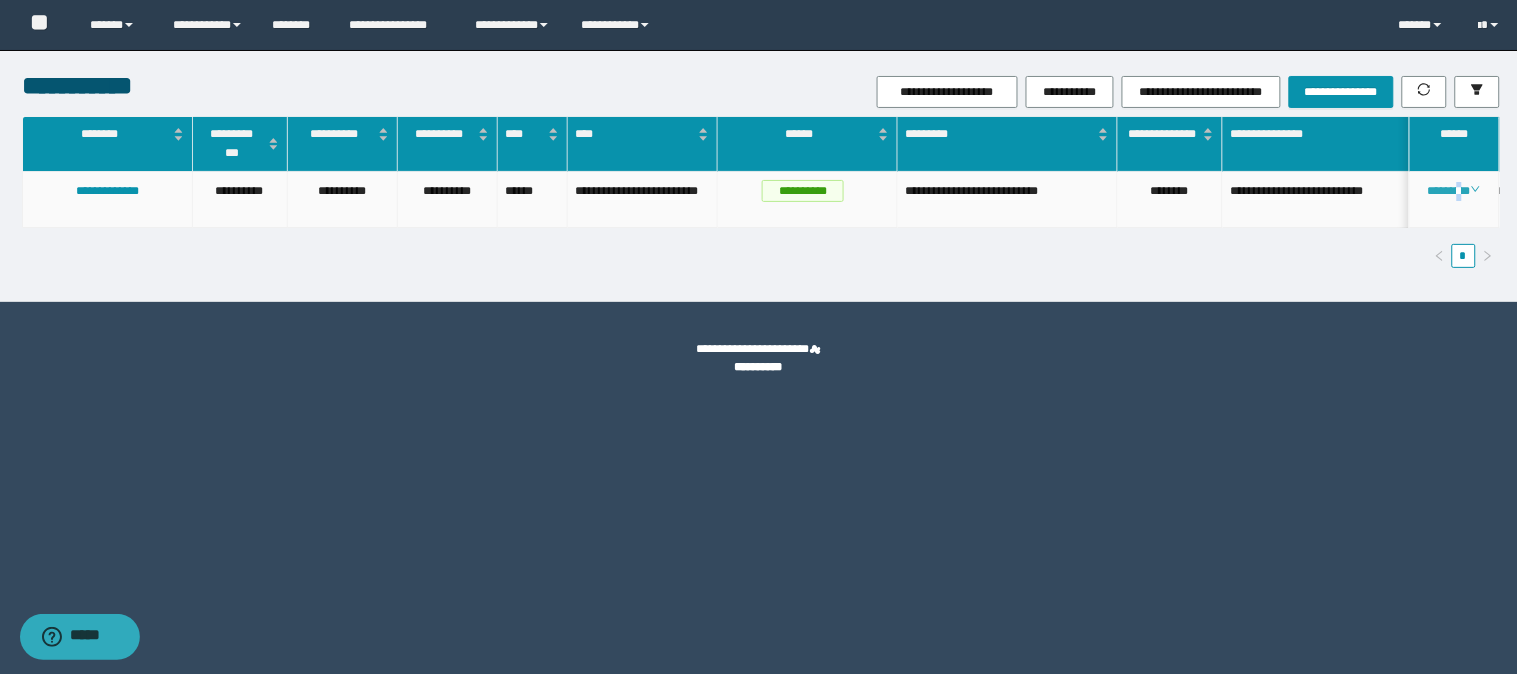 click on "********" at bounding box center (1454, 191) 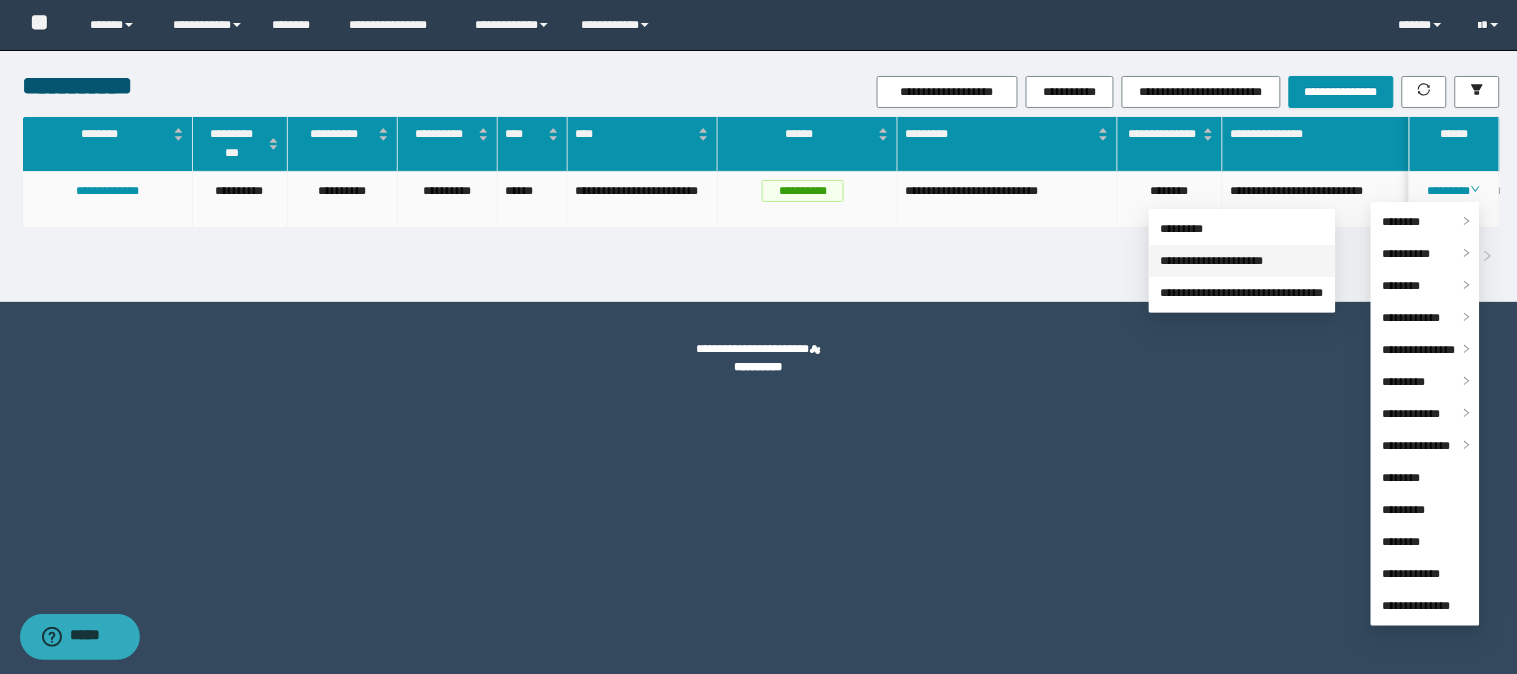 click on "**********" at bounding box center [1212, 261] 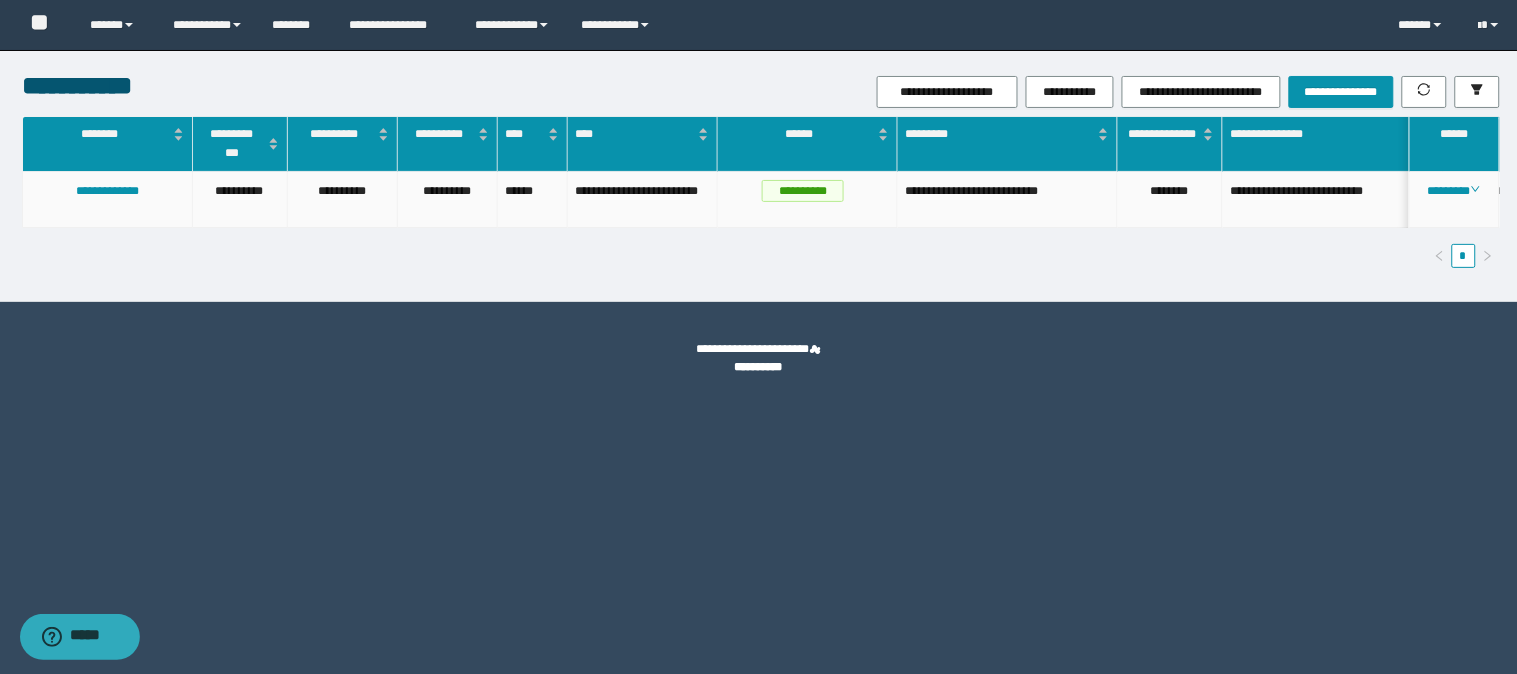 click on "********" at bounding box center (1170, 200) 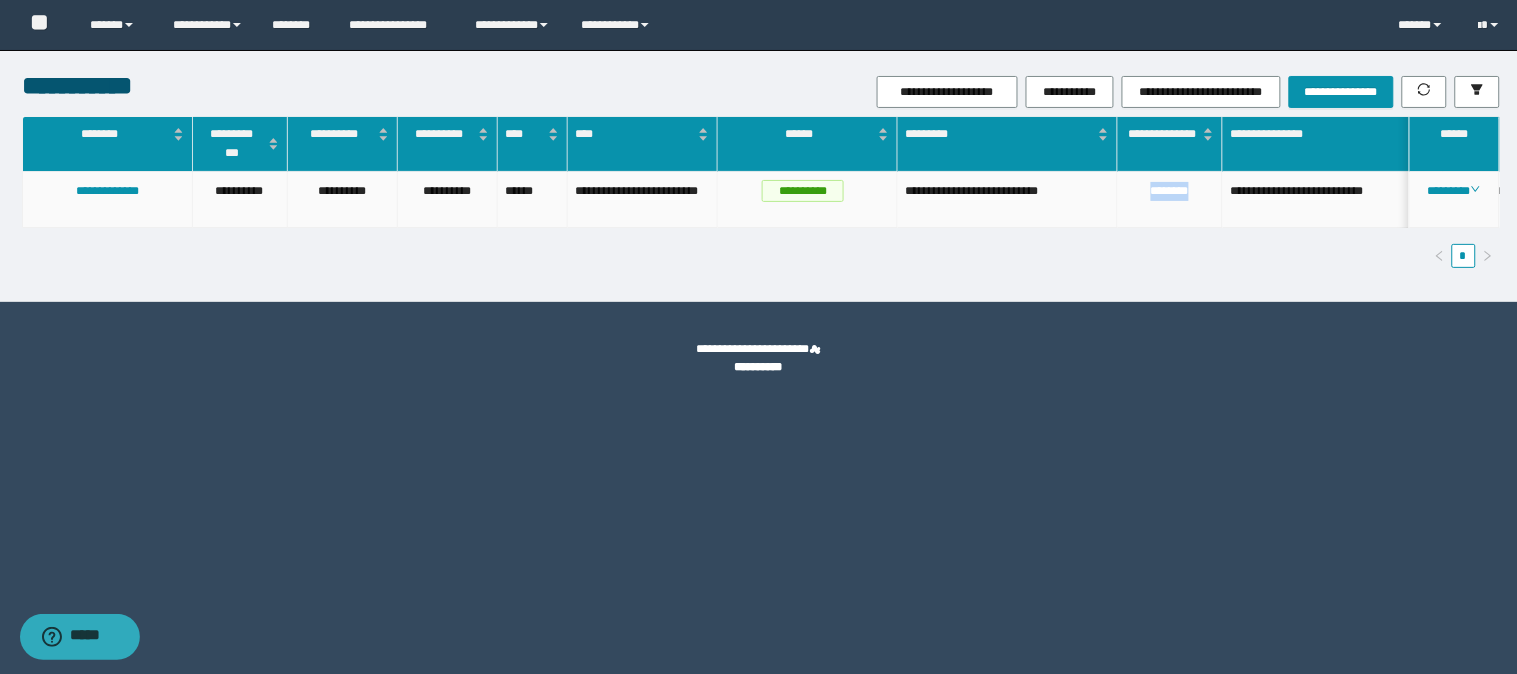 click on "********" at bounding box center (1170, 200) 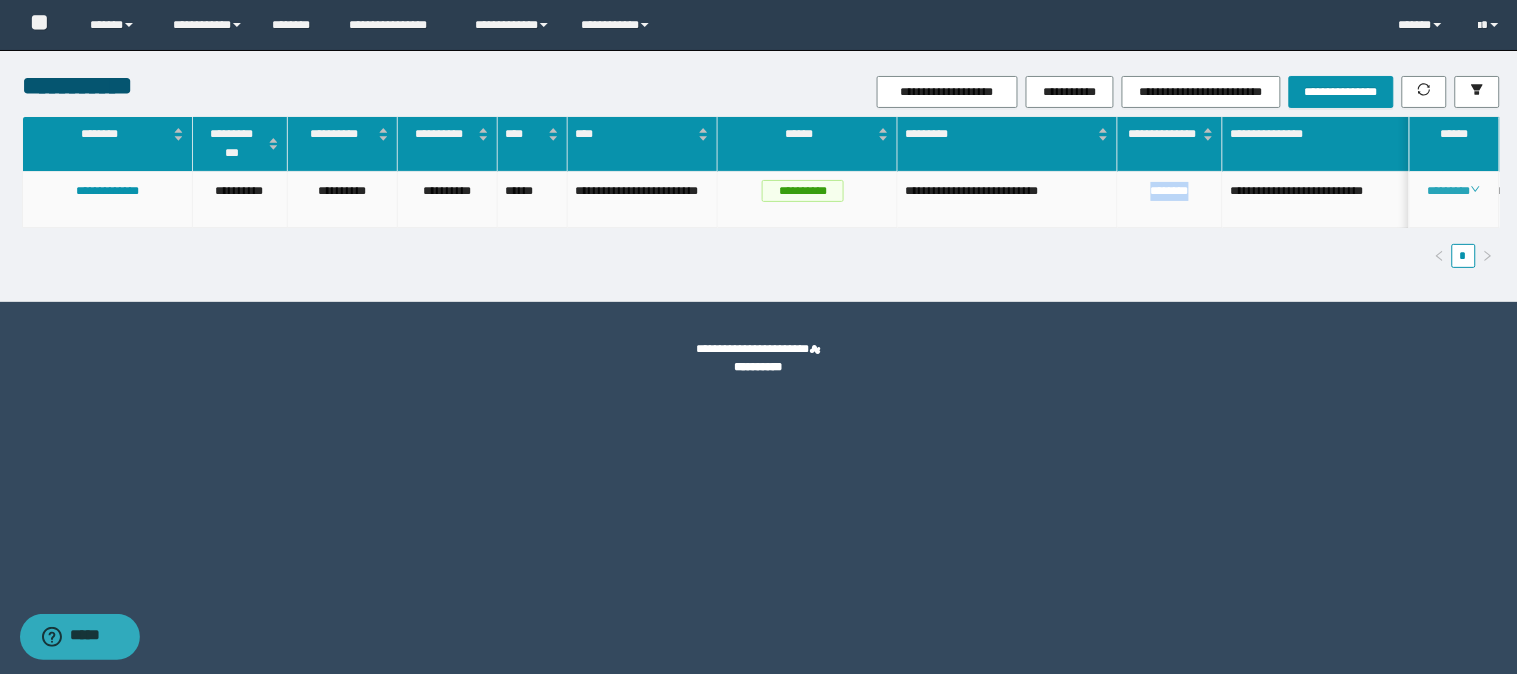 copy on "********" 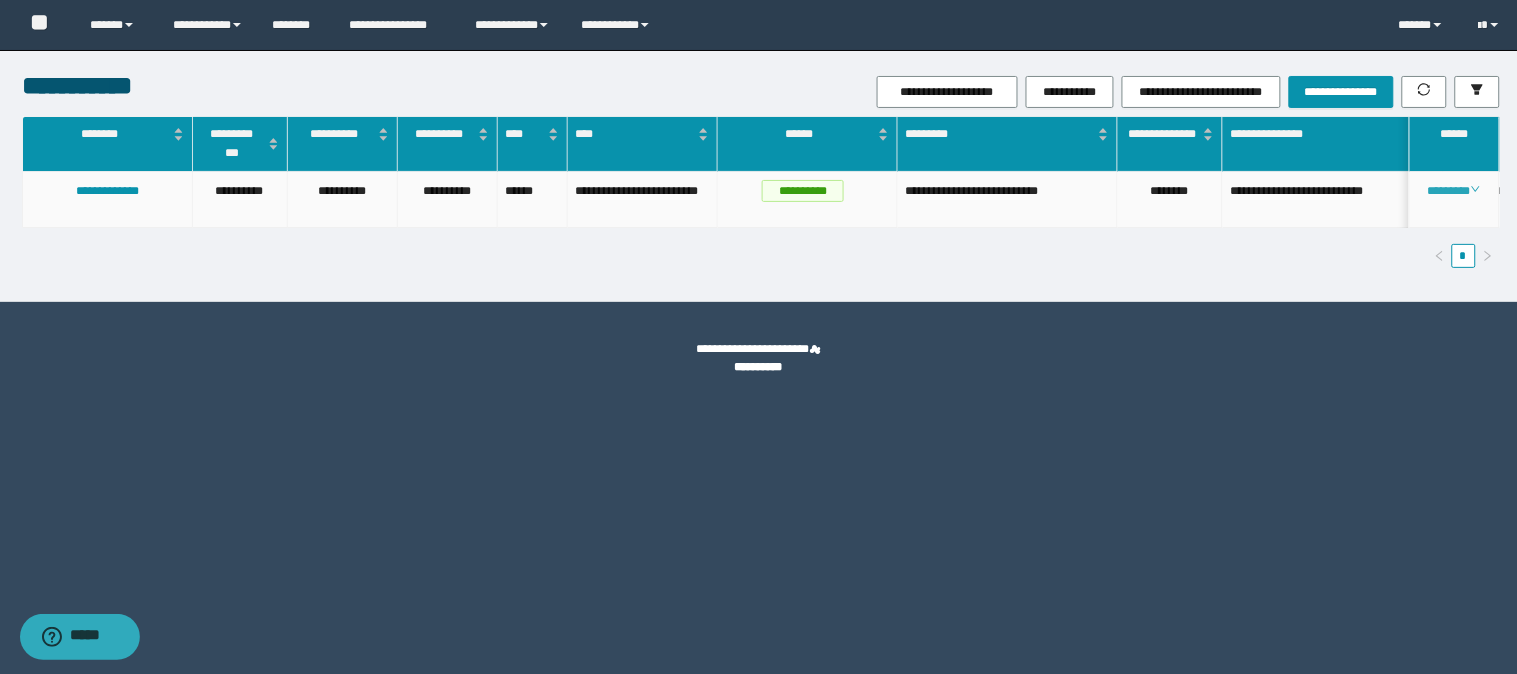click on "********" at bounding box center (1454, 191) 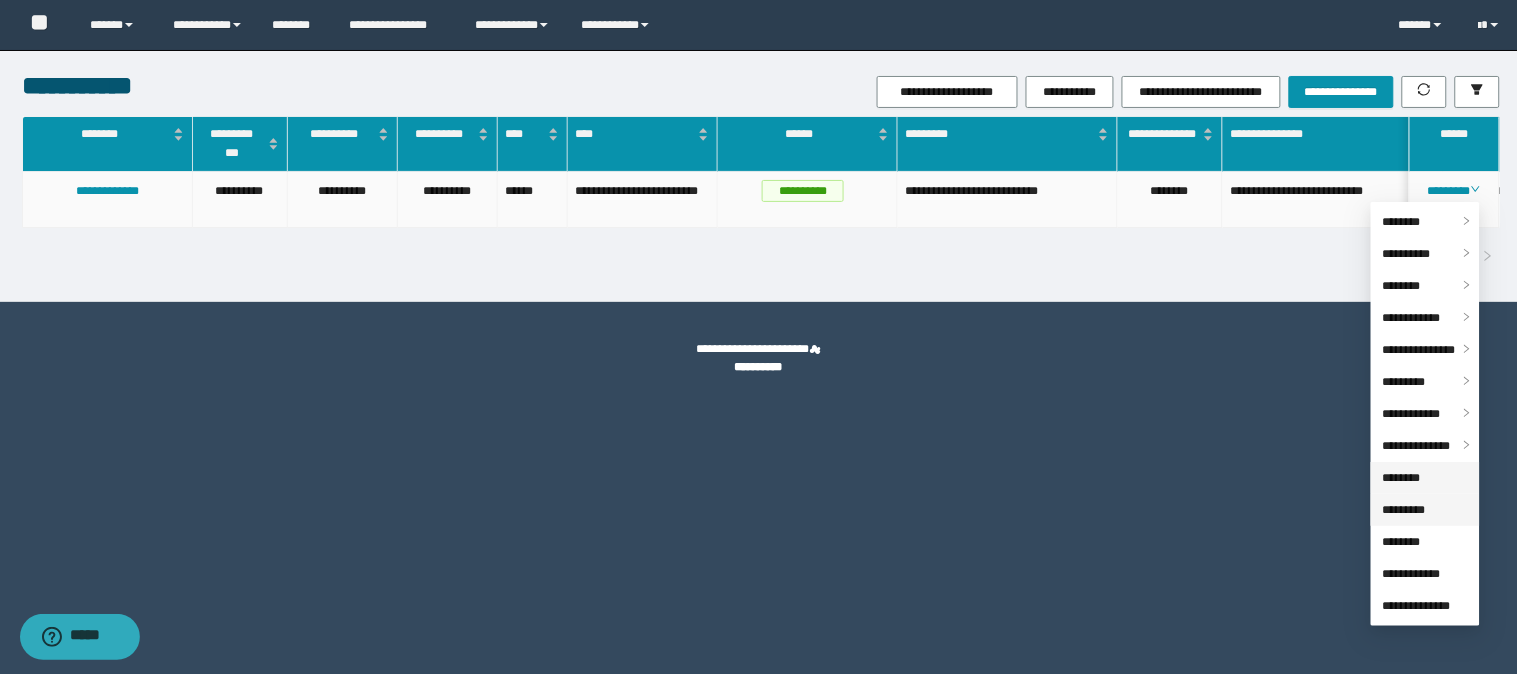 click on "*********" at bounding box center [1404, 510] 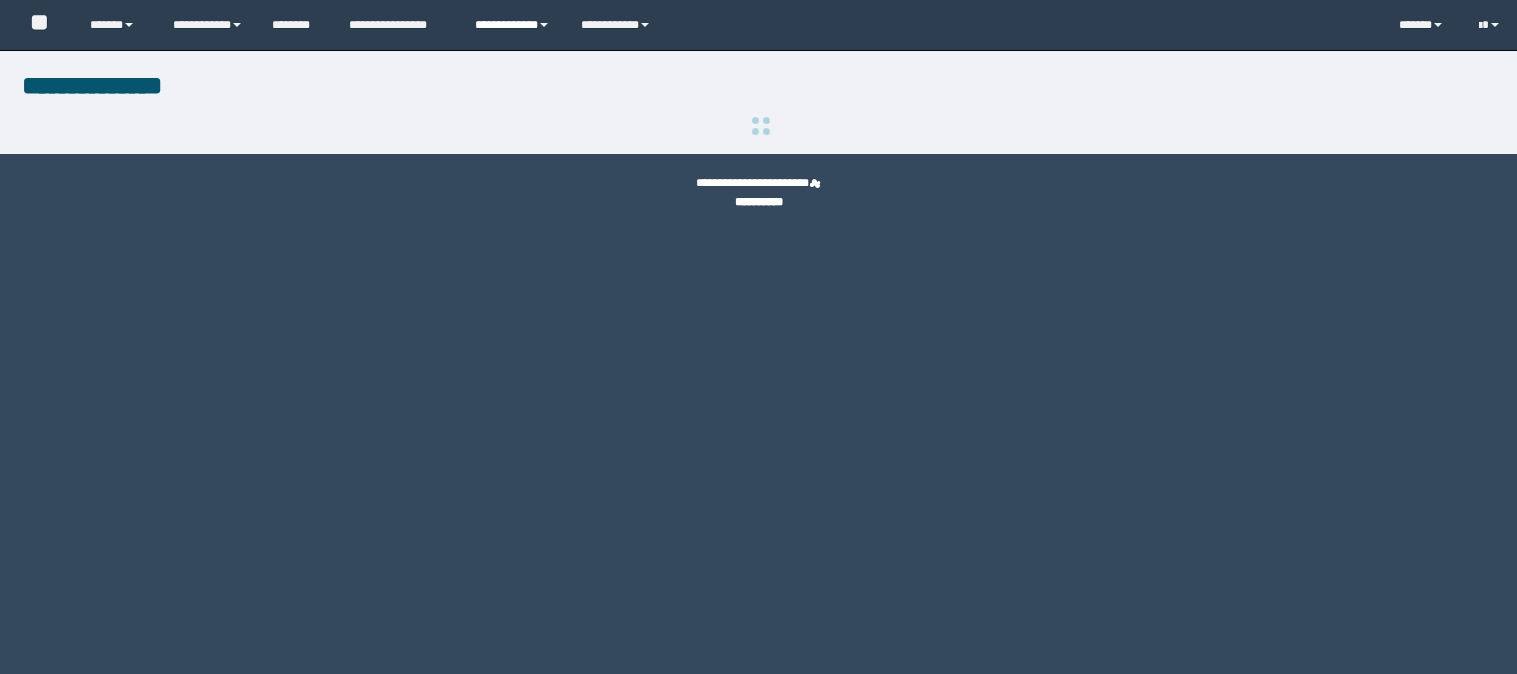 scroll, scrollTop: 0, scrollLeft: 0, axis: both 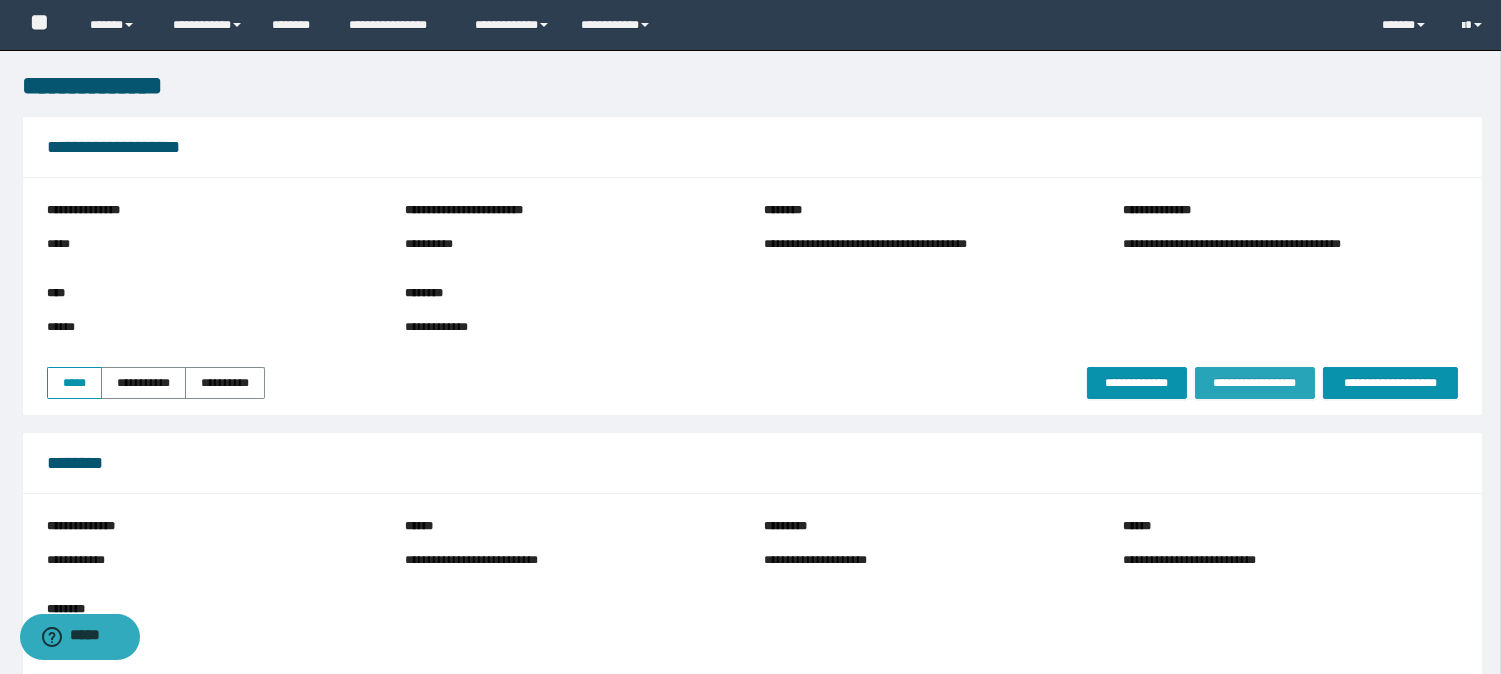 click on "**********" at bounding box center (1255, 383) 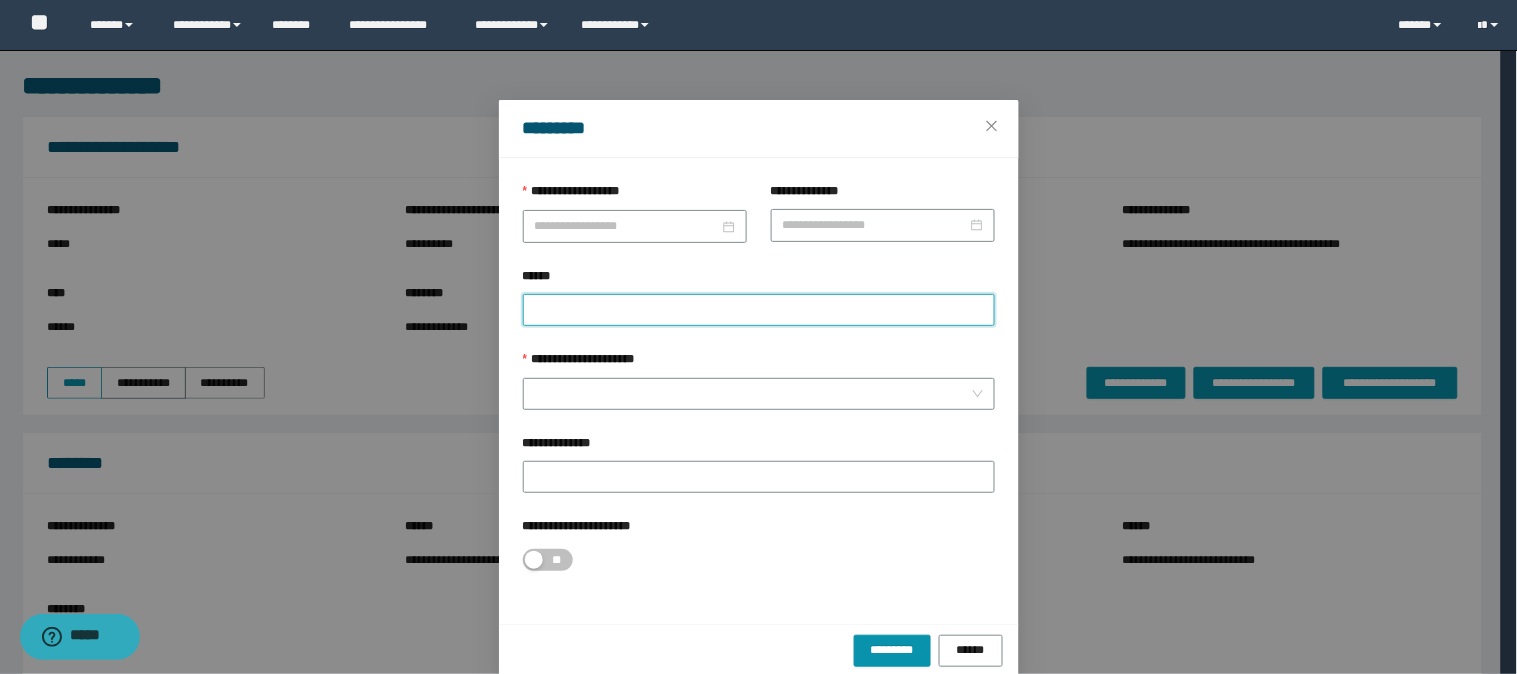 click on "******" at bounding box center (759, 310) 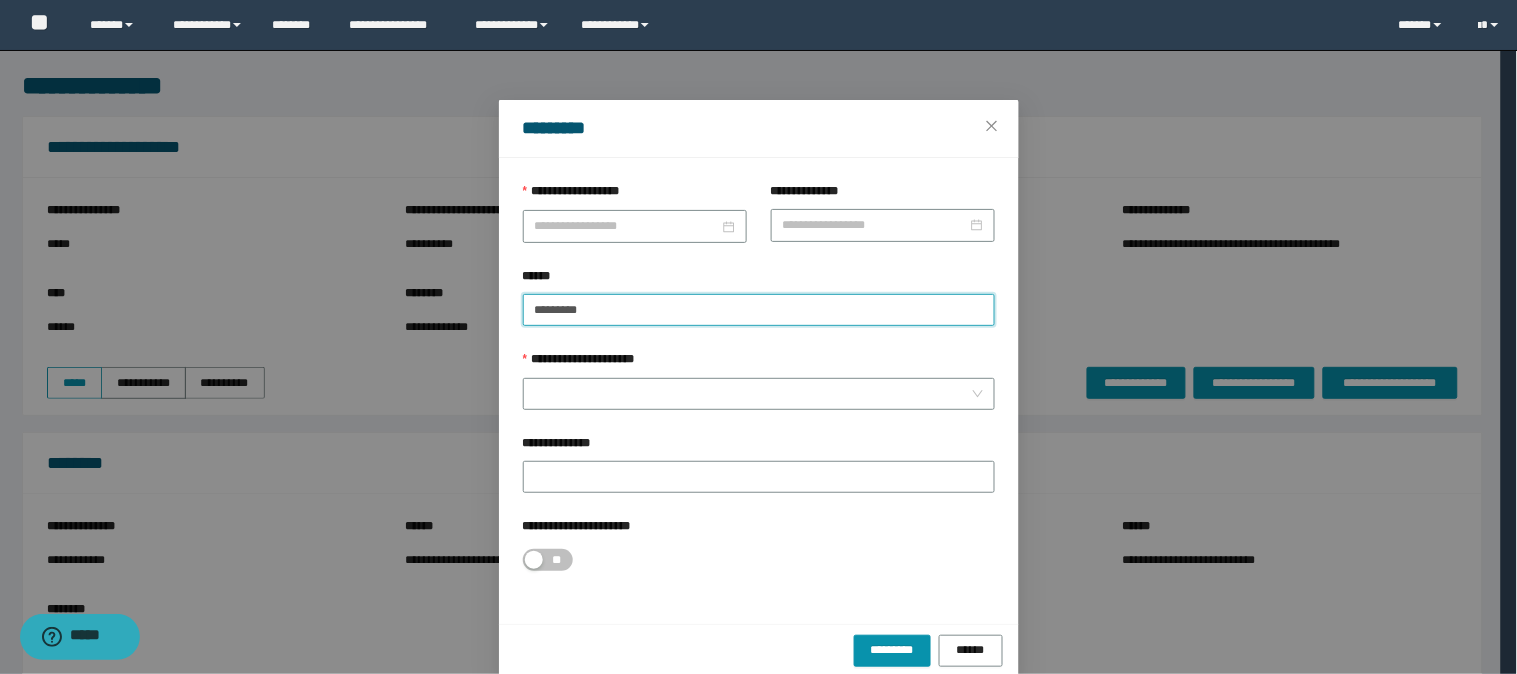 paste on "********" 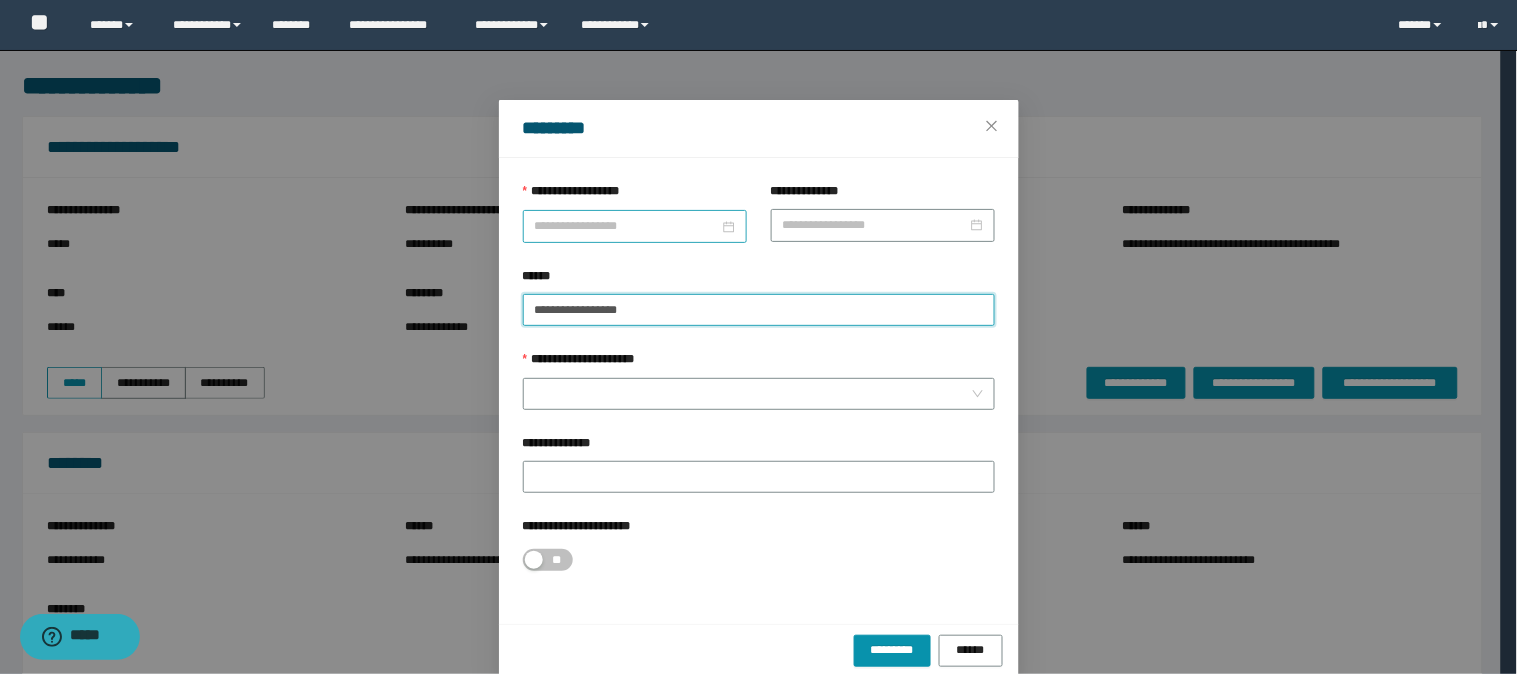 type on "**********" 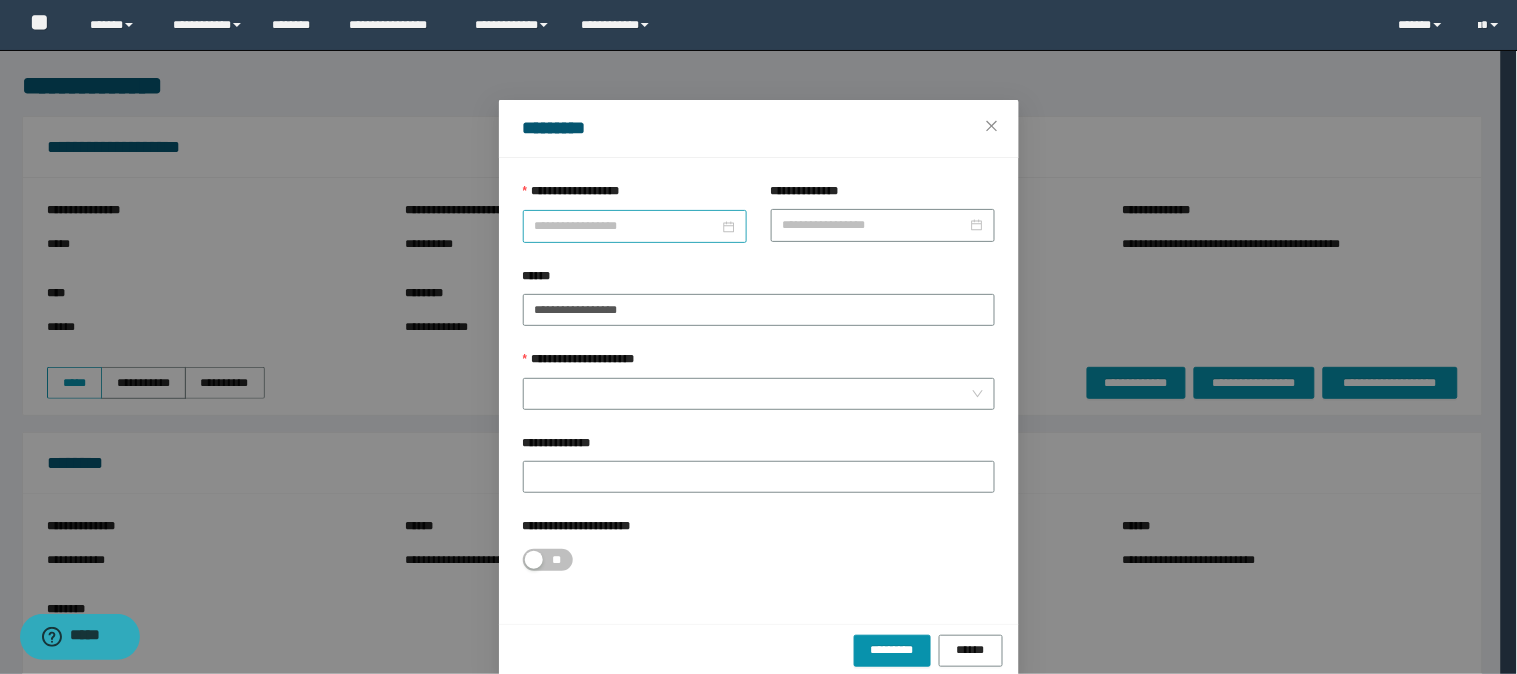 click at bounding box center [635, 226] 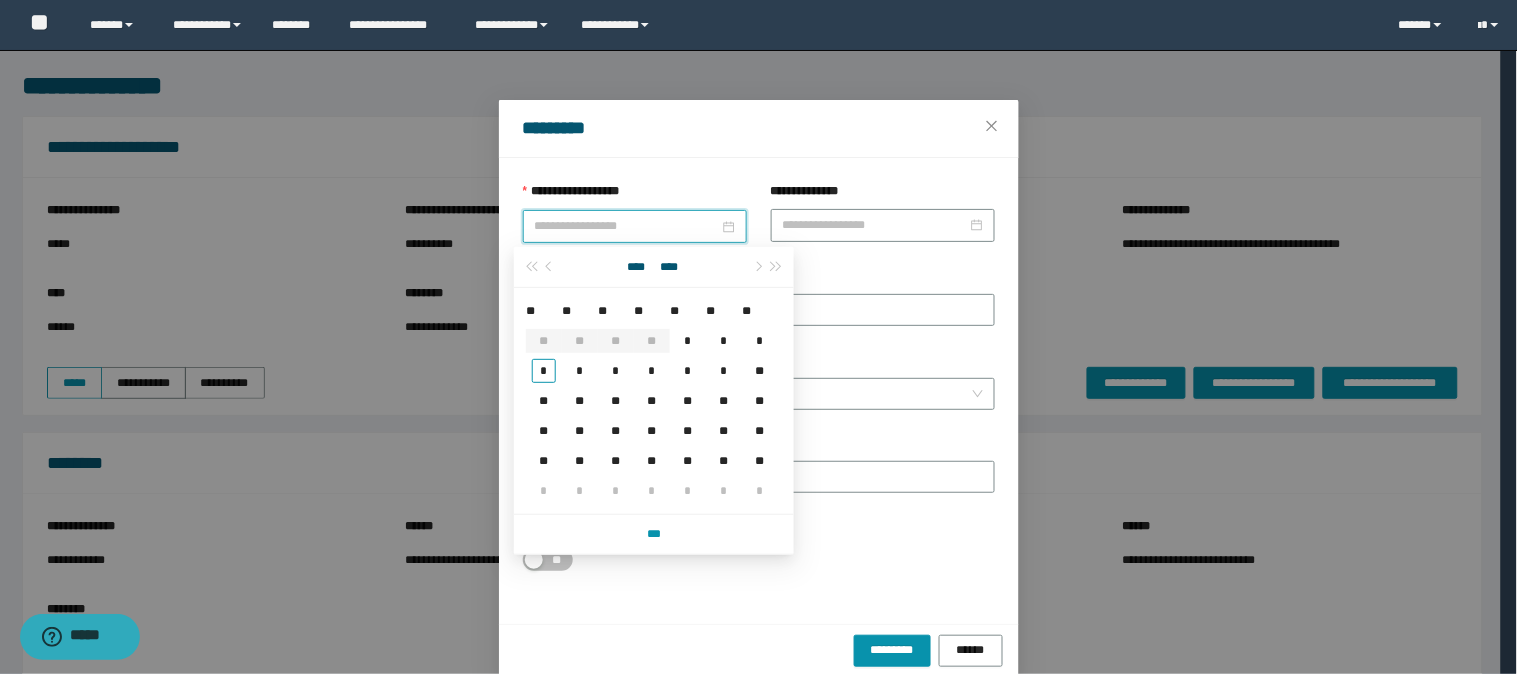 click on "**********" at bounding box center (627, 226) 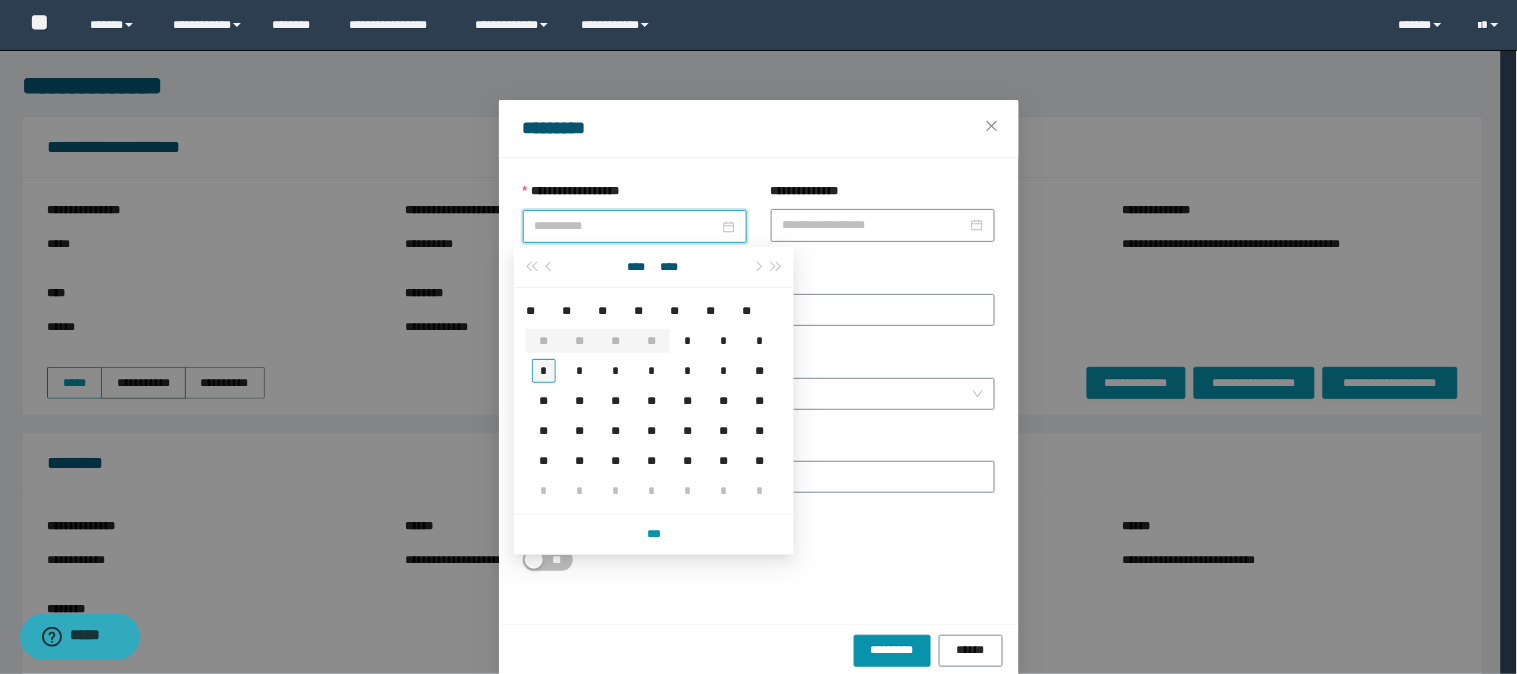 type on "**********" 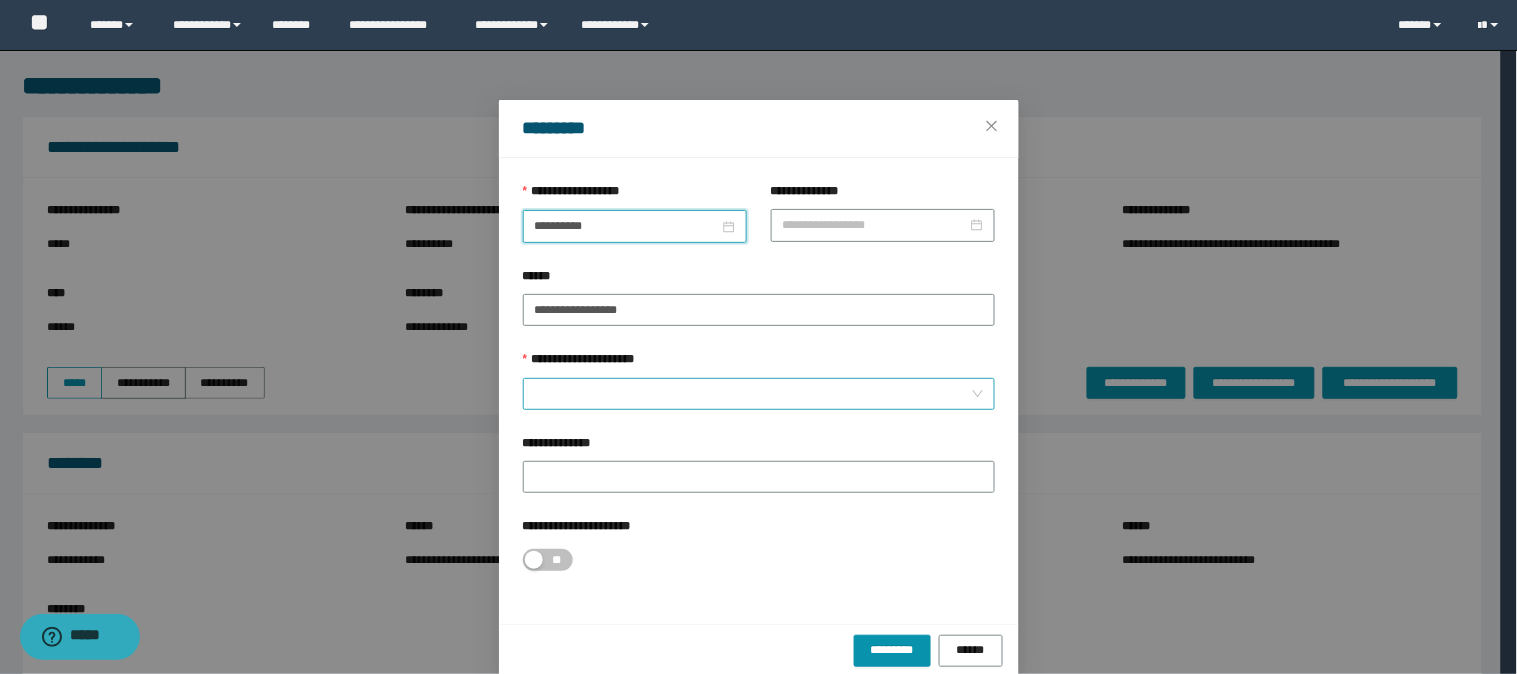 click on "**********" at bounding box center (753, 394) 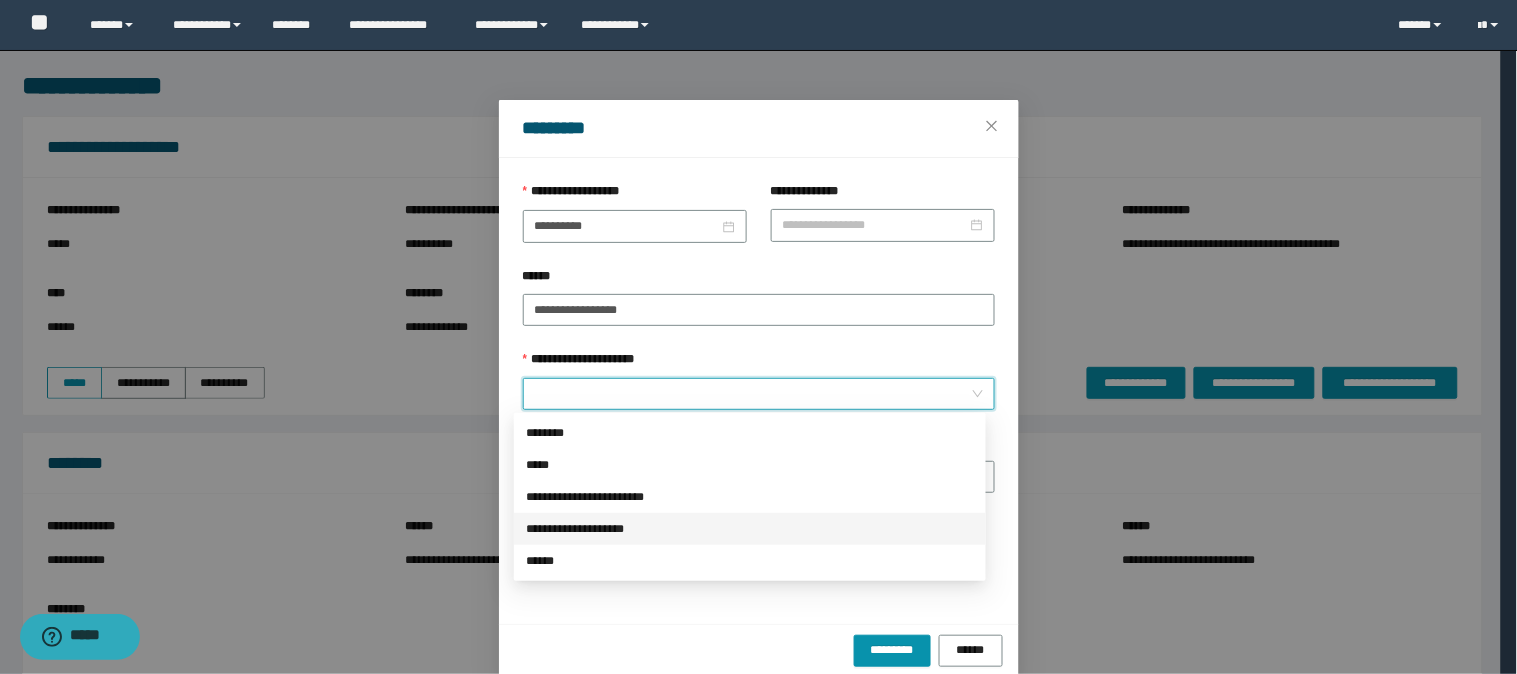 click on "**********" at bounding box center [750, 529] 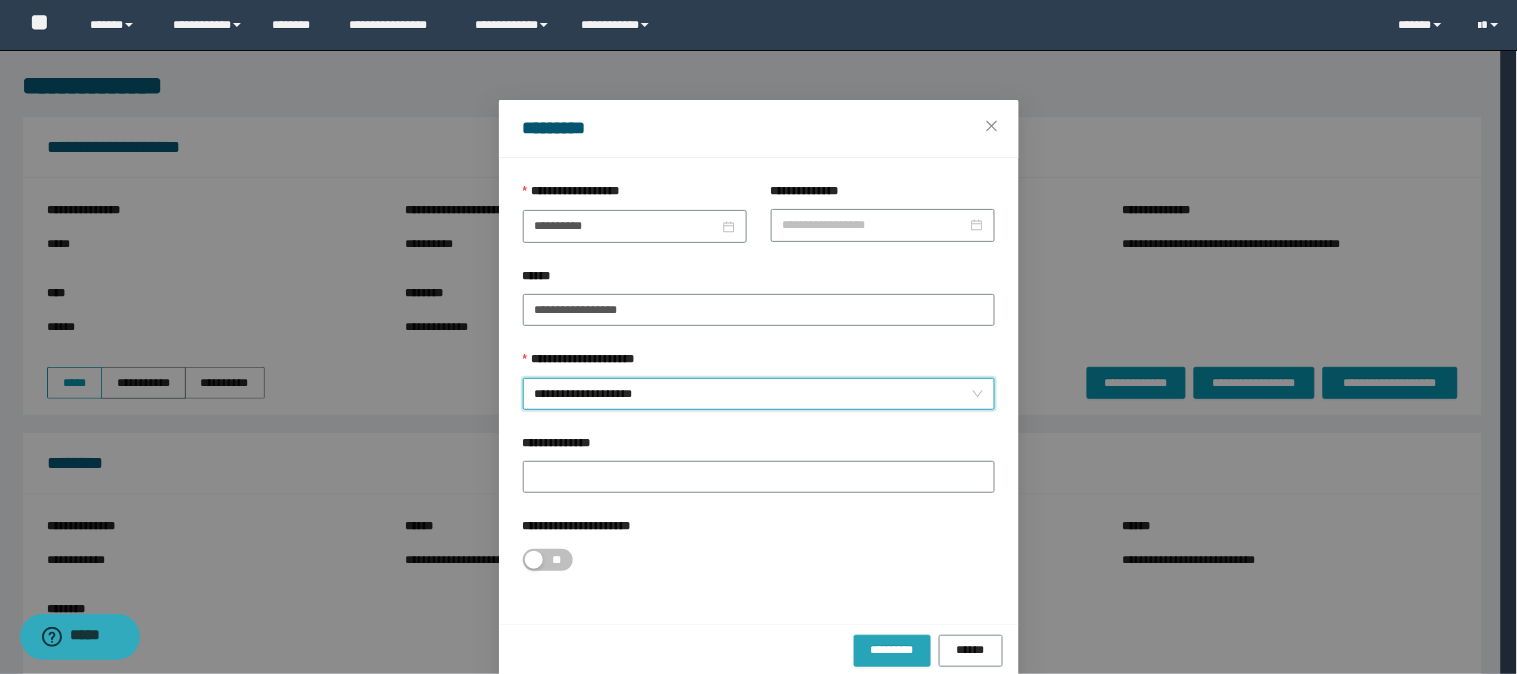 click on "*********" at bounding box center (892, 650) 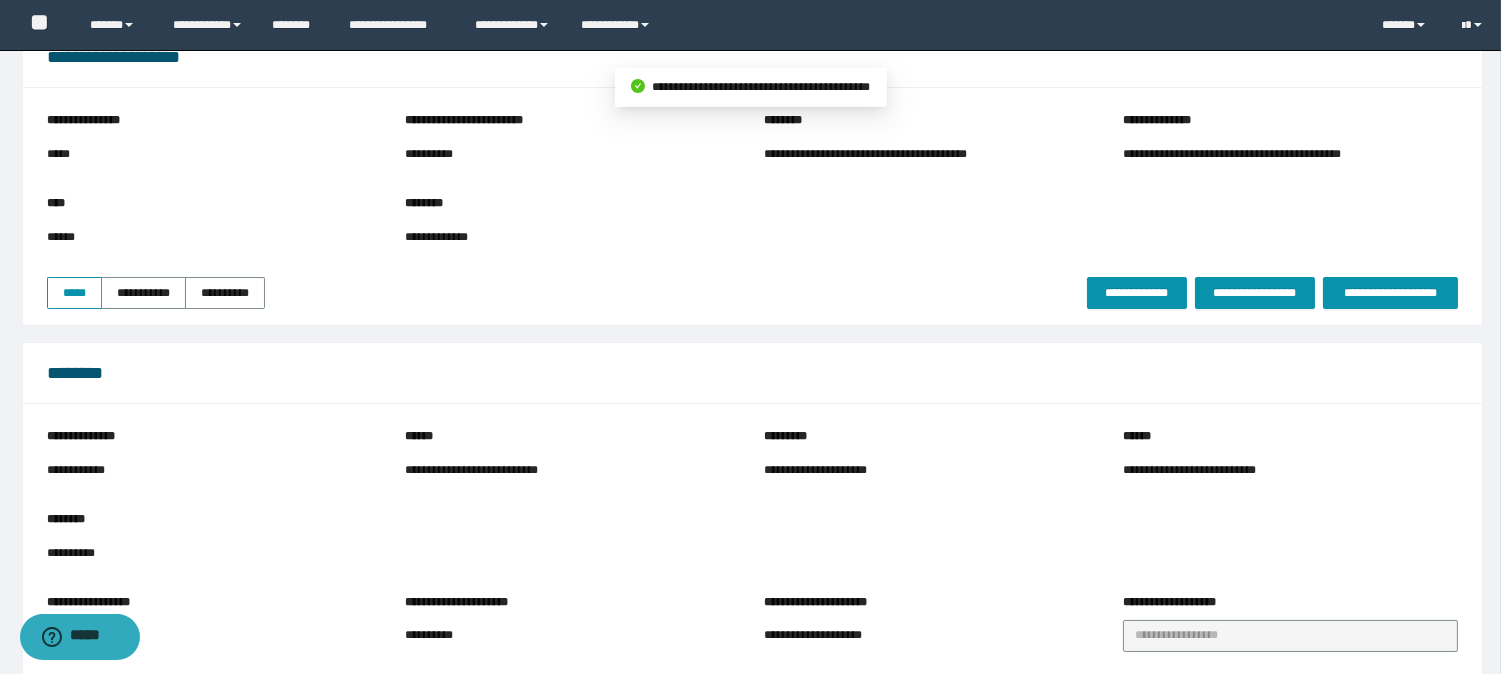 scroll, scrollTop: 333, scrollLeft: 0, axis: vertical 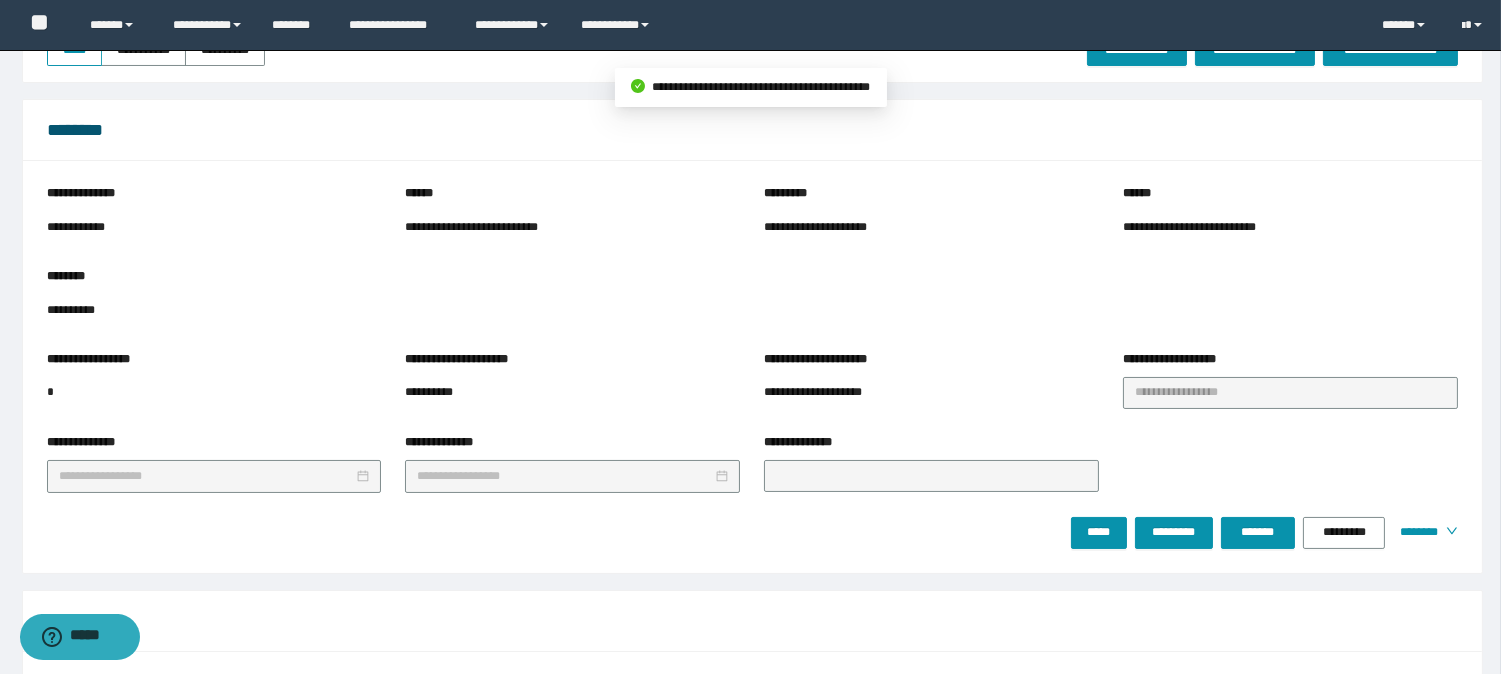 click on "***** ********* ******* ********* ********" at bounding box center (1265, 533) 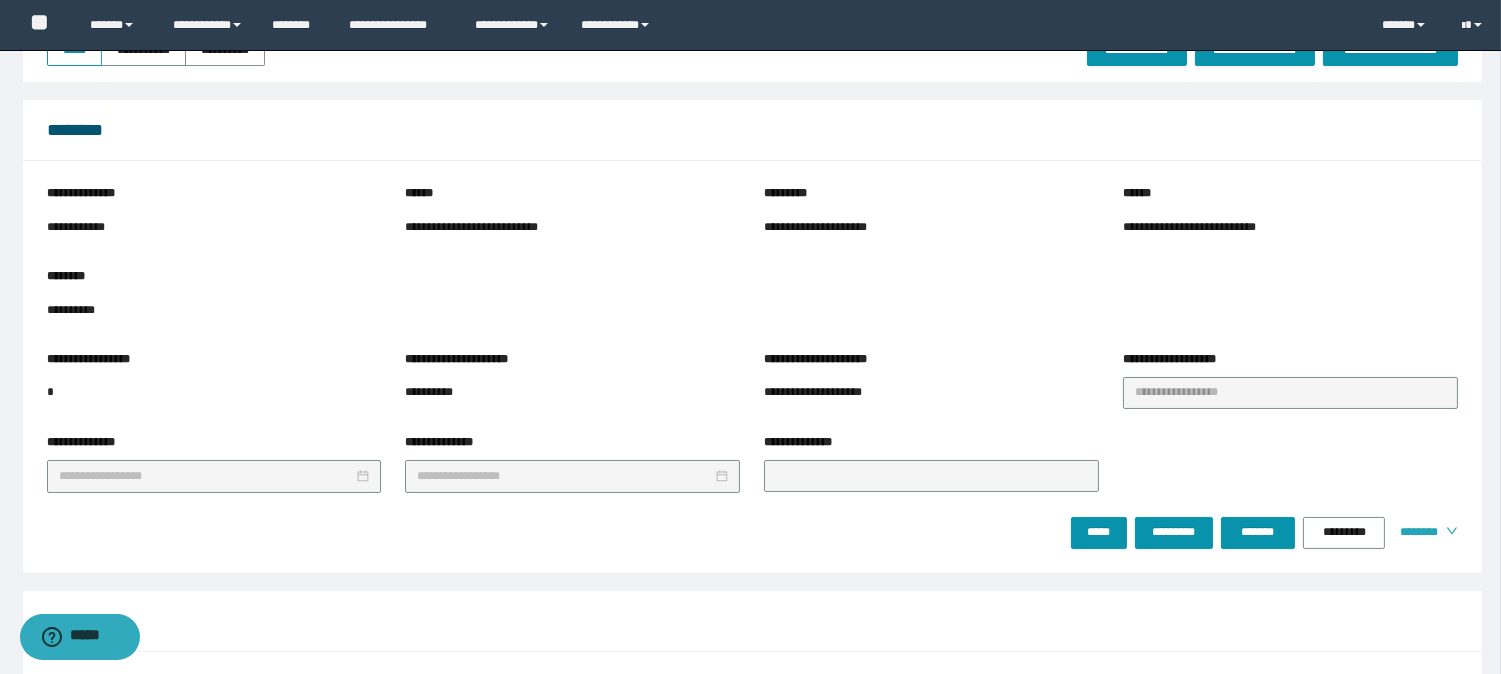 click on "********" at bounding box center [1415, 532] 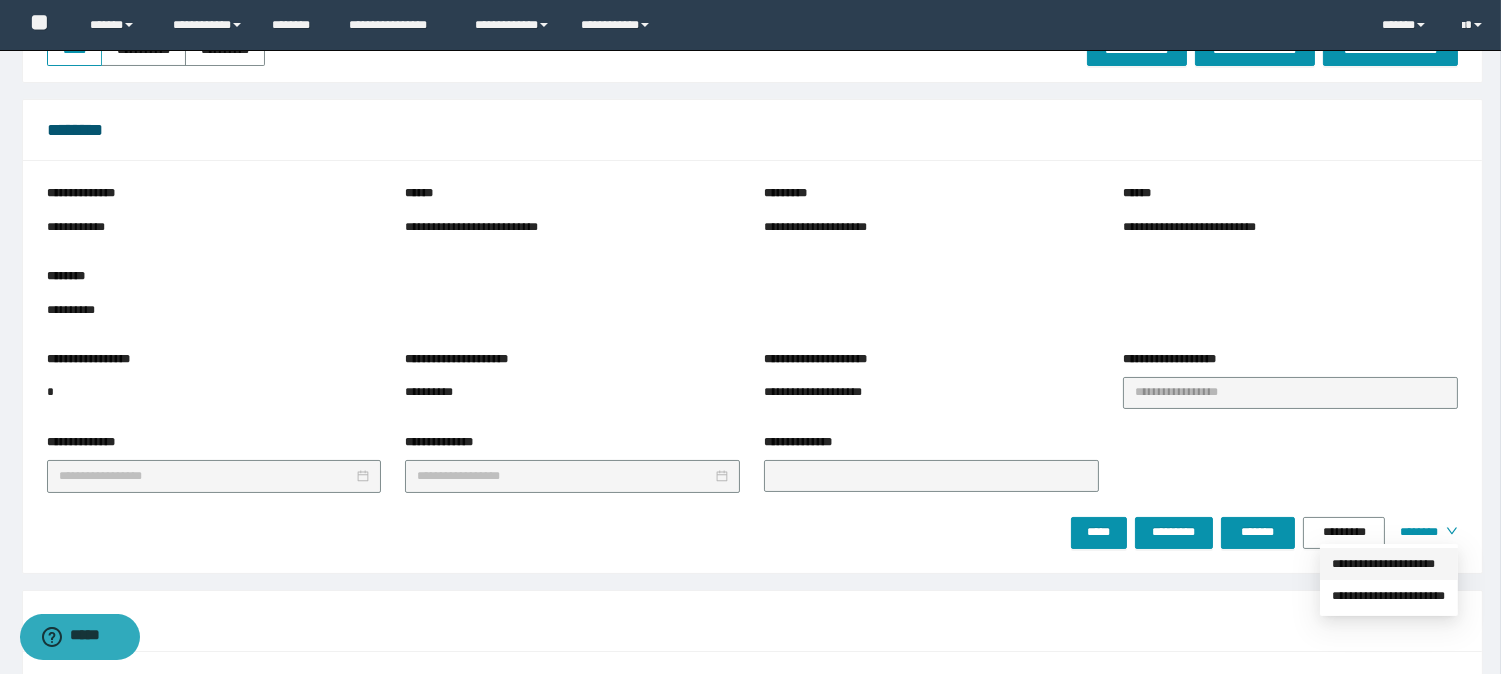 click on "**********" at bounding box center [1389, 564] 